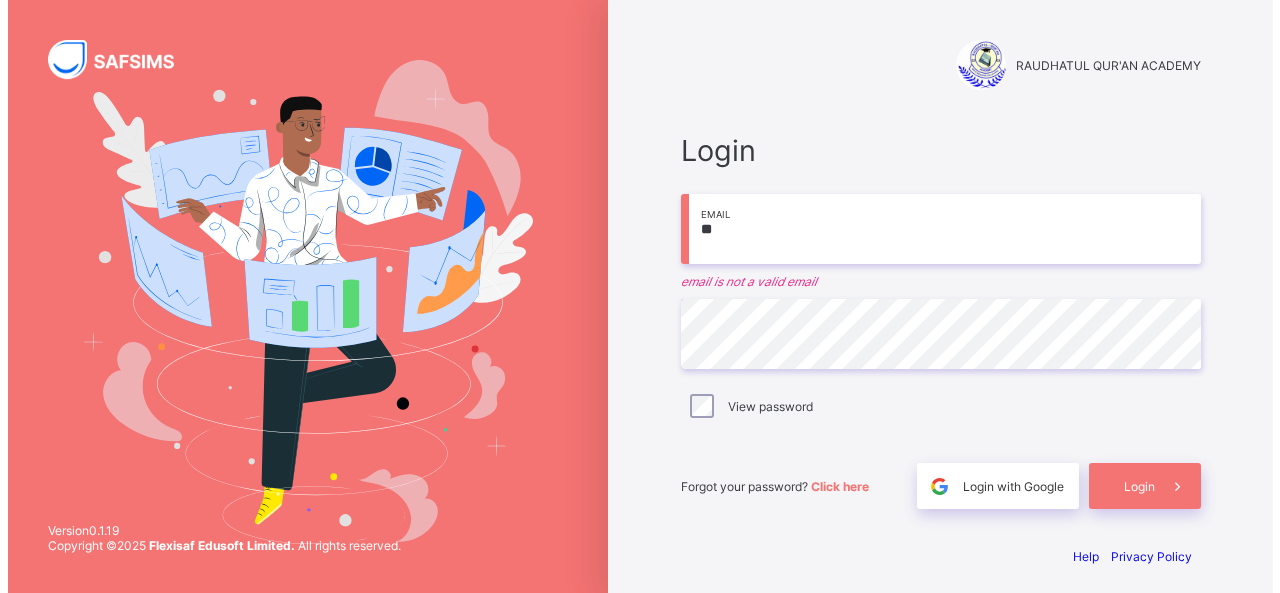 scroll, scrollTop: 0, scrollLeft: 0, axis: both 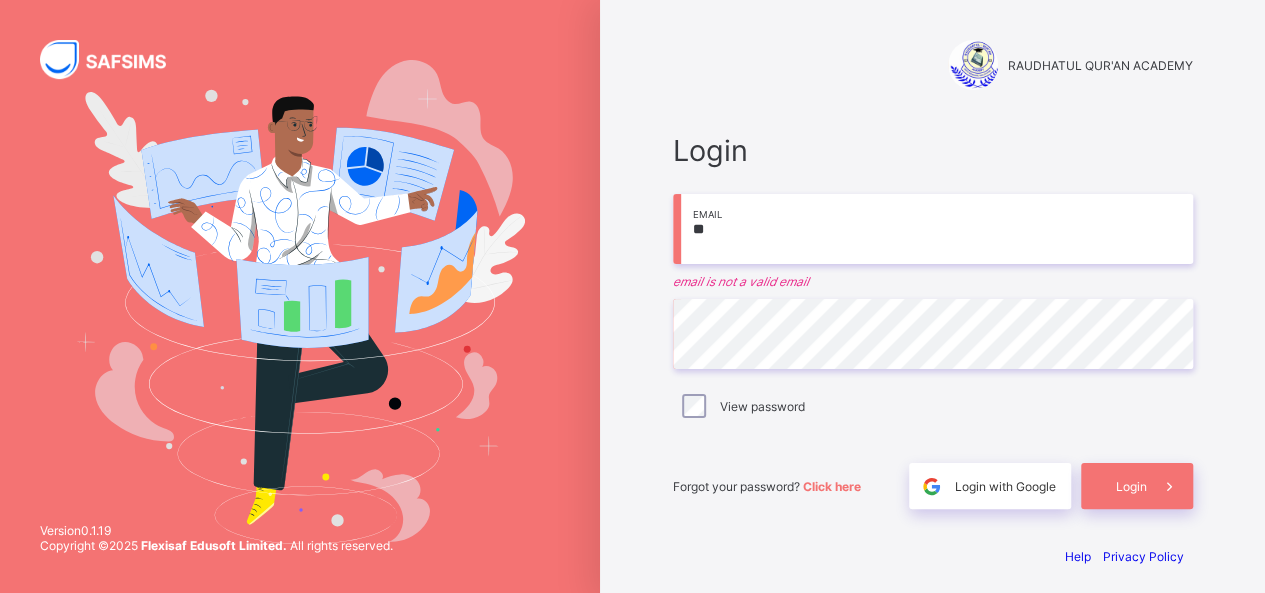 click on "**" at bounding box center (933, 229) 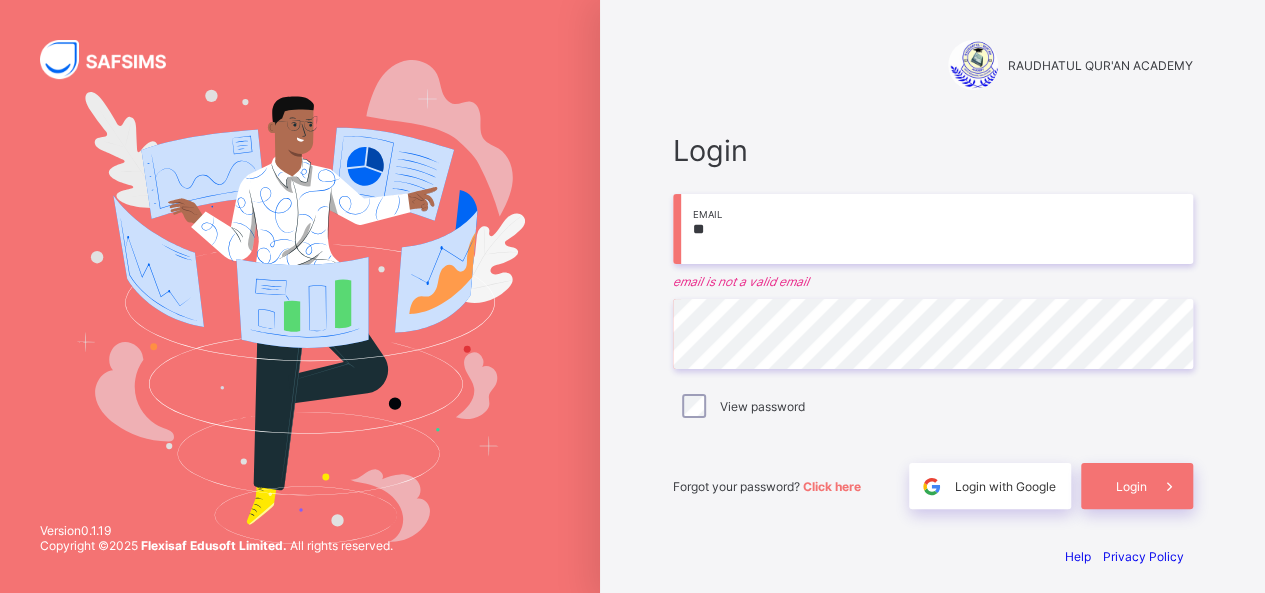 type on "*" 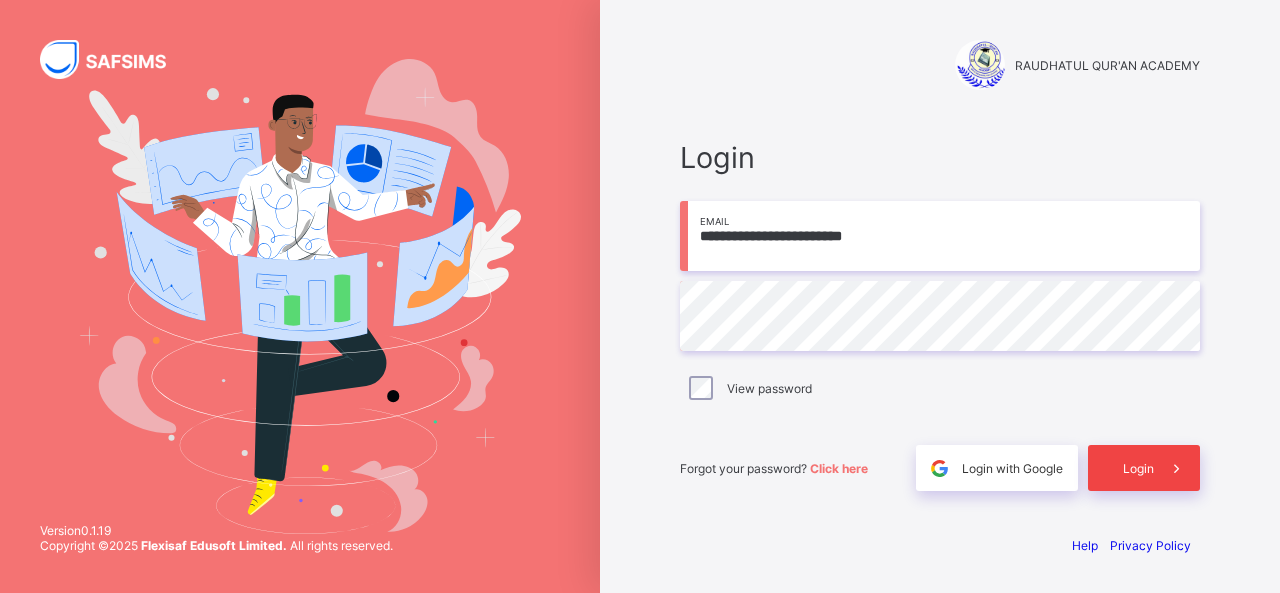 click on "Login" at bounding box center [1144, 468] 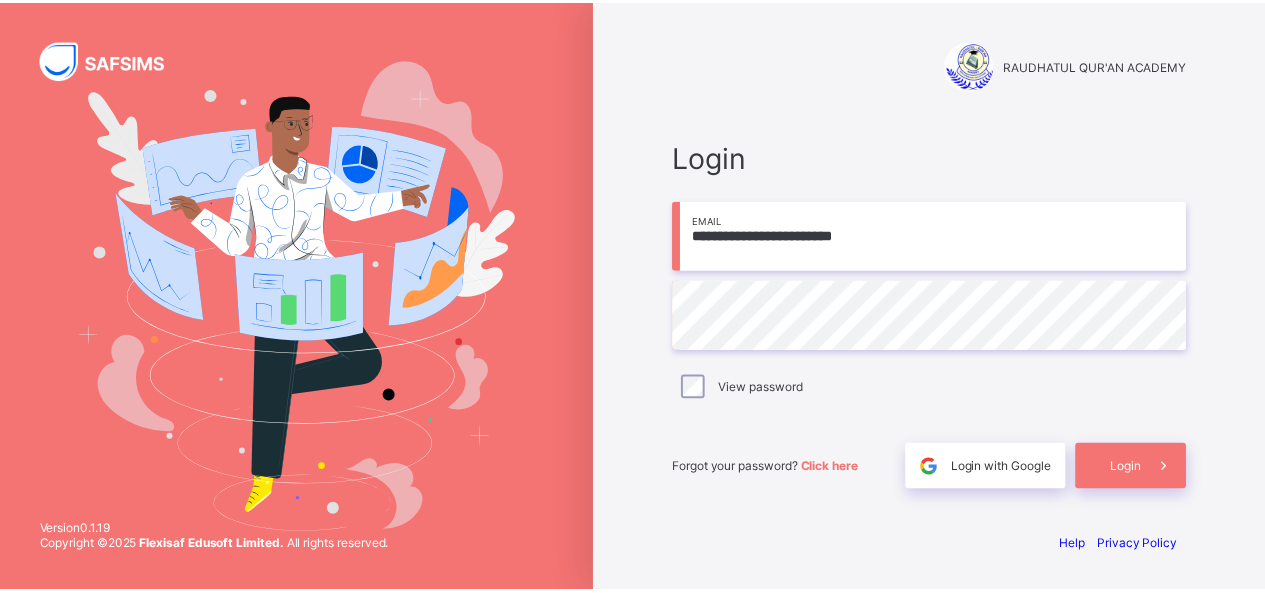 scroll, scrollTop: 0, scrollLeft: 0, axis: both 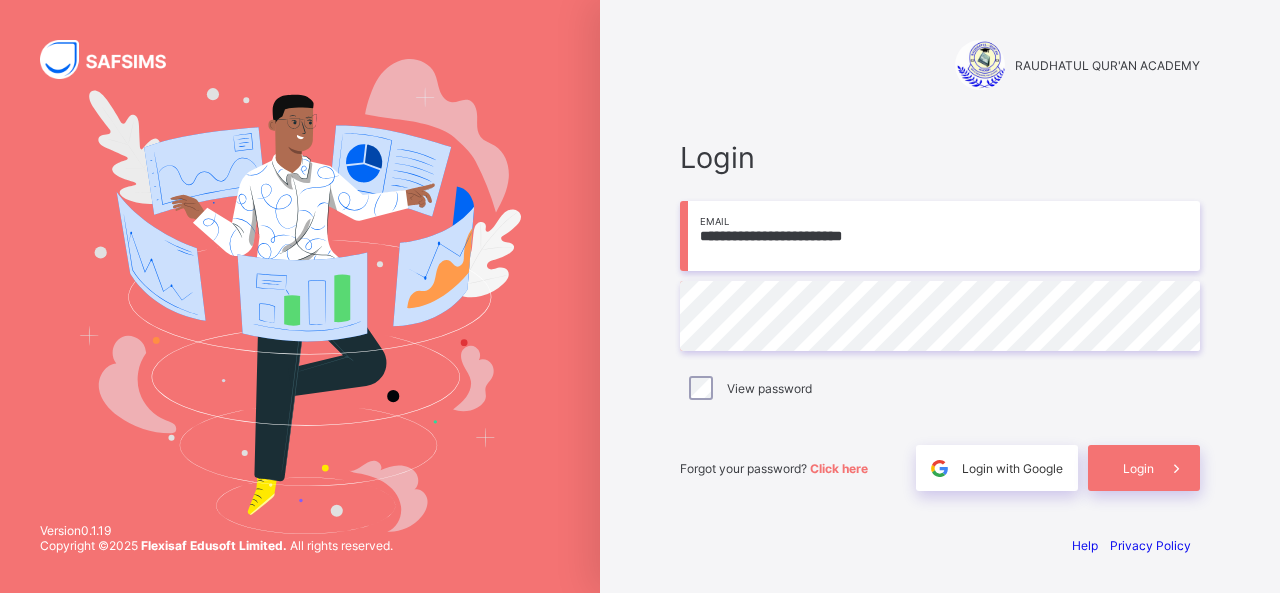 click on "**********" at bounding box center (940, 236) 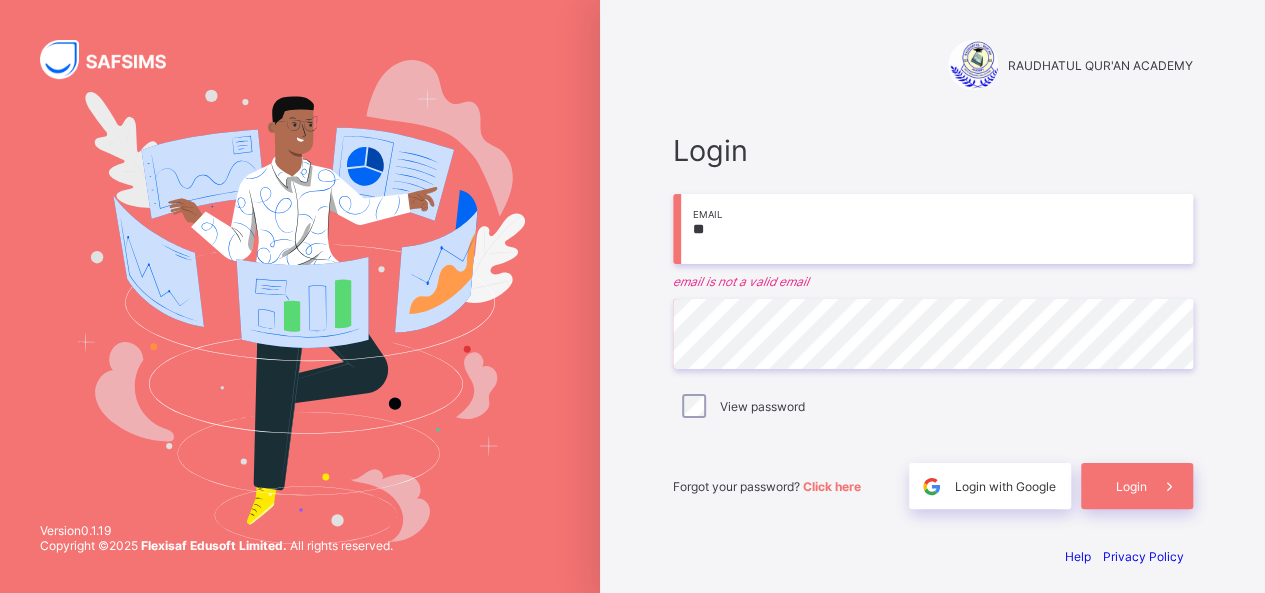 type on "*" 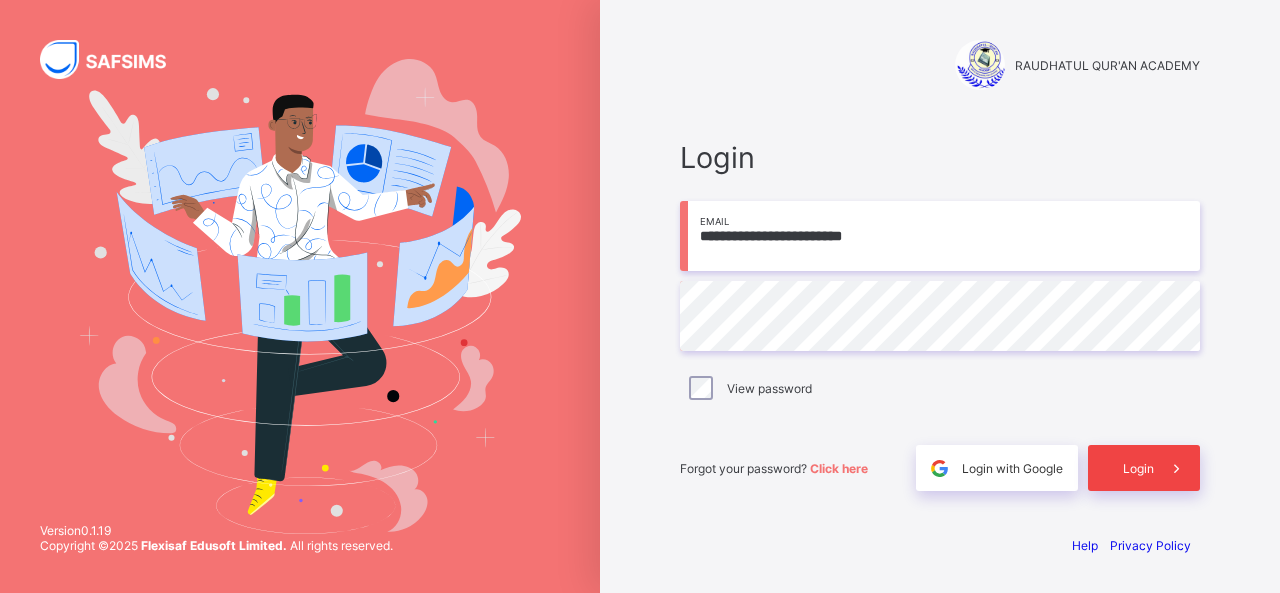 click on "Login" at bounding box center [1138, 468] 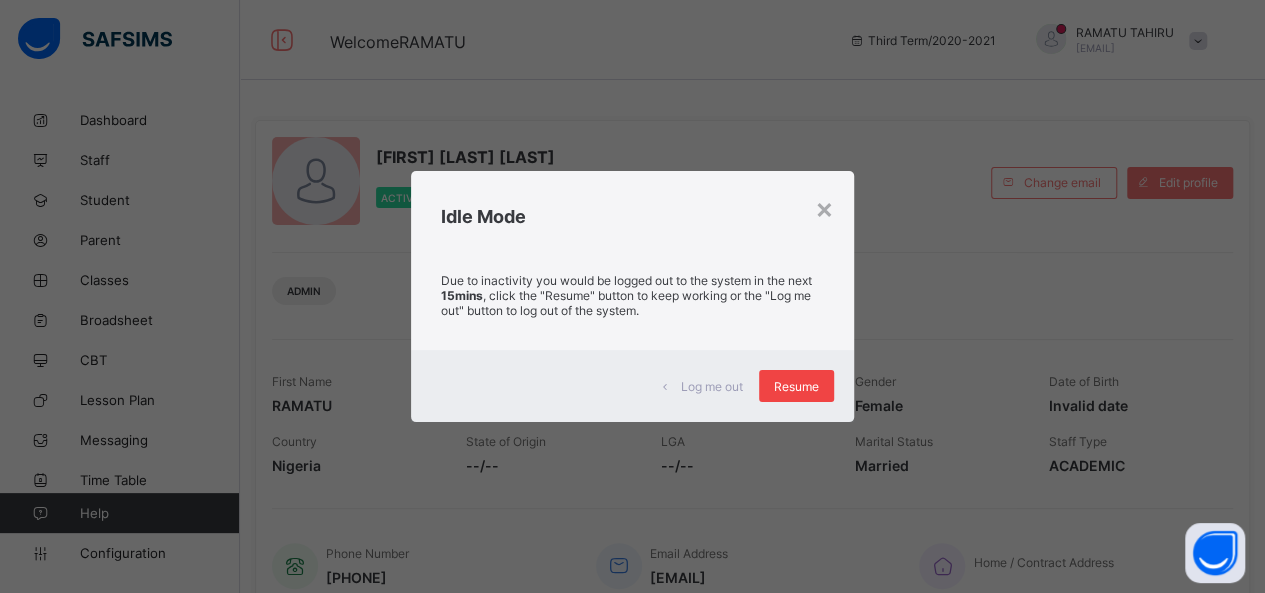 click on "Resume" at bounding box center [796, 386] 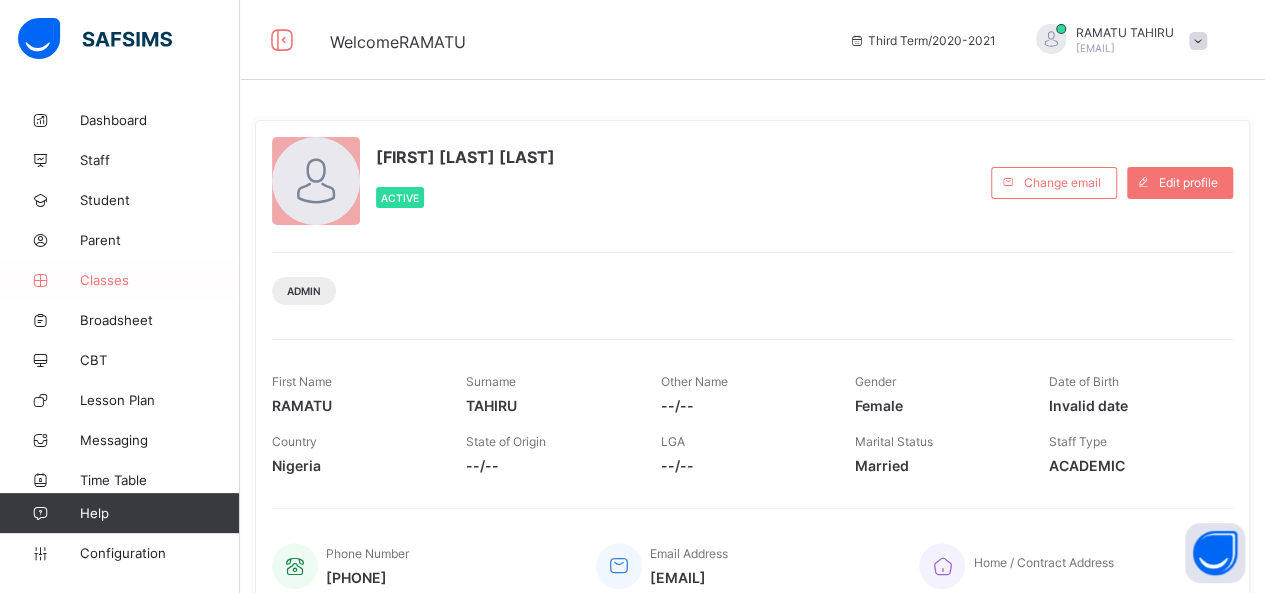 click on "Classes" at bounding box center (160, 280) 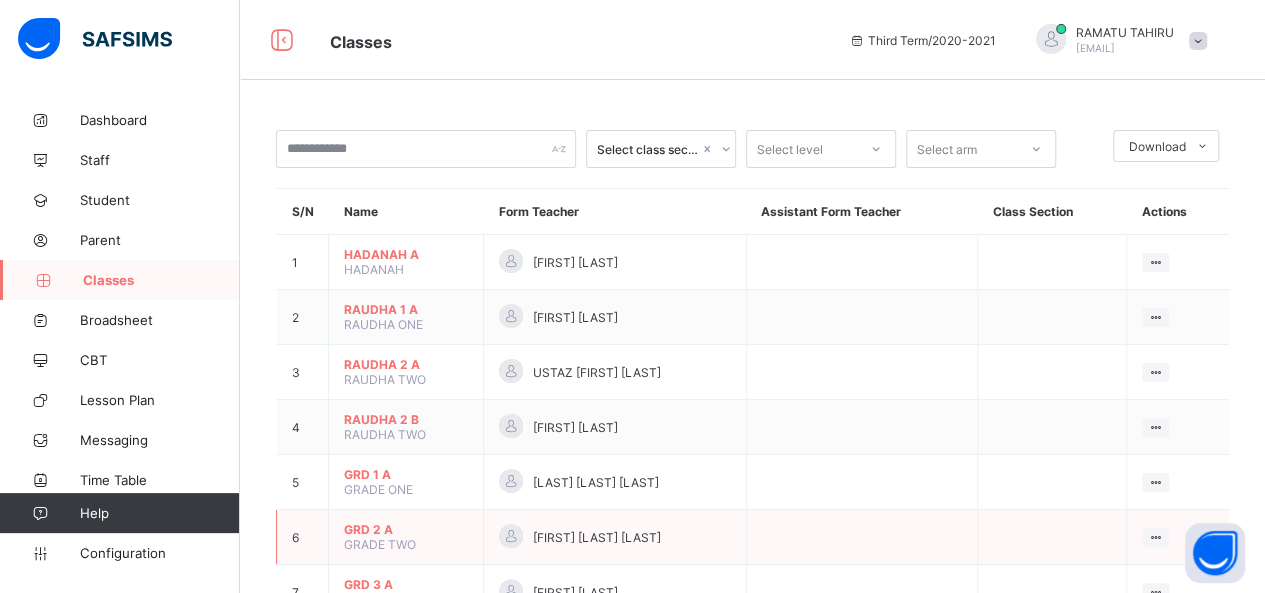 click on "GRADE TWO" at bounding box center [380, 544] 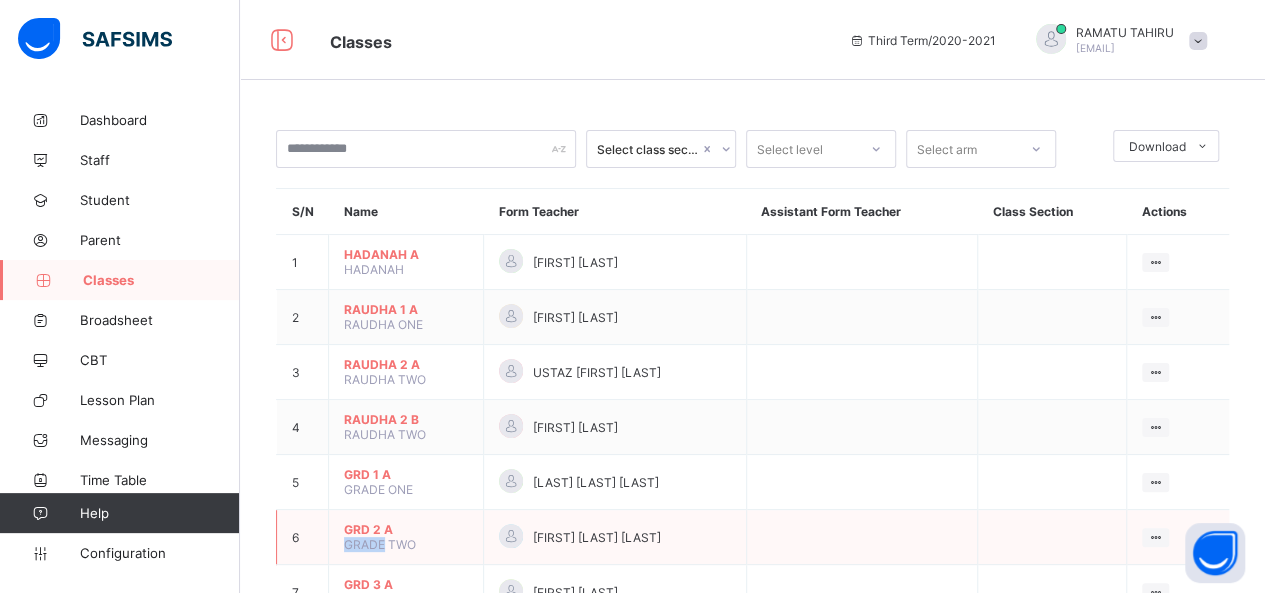click on "GRADE TWO" at bounding box center [380, 544] 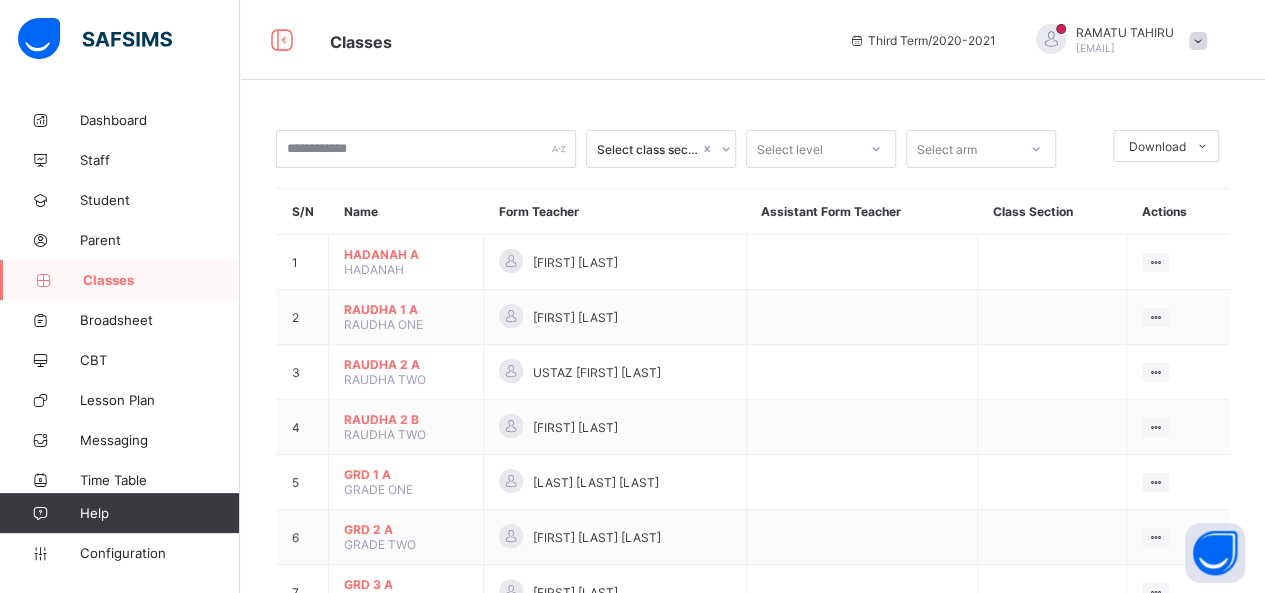 click on "Select class section Select level Select arm Download Pdf Report Excel Report S/N Name Form Teacher Assistant Form Teacher Class Section Actions 1 HADANAH   A   HADANAH [FIRST] [LAST]  View Class Assign form Teacher 2 RAUDHA 1   A   RAUDHA ONE [FIRST] [LAST]   View Class Assign form Teacher 3 RAUDHA 2   A   RAUDHA TWO USTAZ [FIRST] [LAST] View Class Assign form Teacher 4 RAUDHA 2   B   RAUDHA TWO [FIRST] [LAST]  View Class Assign form Teacher 5 GRD 1   A   GRADE ONE [FIRST] [LAST]  View Class Assign form Teacher 6 GRD 2   A   GRADE TWO [FIRST] [LAST] [LAST] View Class Assign form Teacher 7 GRD 3   A   GRADE THREE [FIRST] [LAST]  View Class Assign form Teacher 8 GRD 3   B   GRADE THREE View Class Assign form Teacher 9 GRD 4   A   GRADE FOUR [FIRST] [LAST]  View Class Assign form Teacher 10 GRD 5   A   GRADE FIVE [FIRST] [LAST]  View Class Assign form Teacher 11 JSS 1    A   JSS ONE [FIRST] [LAST] [LAST] View Class Assign form Teacher 12 JSS 2   A   JSS TWO View Class Assign form Teacher 13 GRD 1   B" at bounding box center [752, 577] 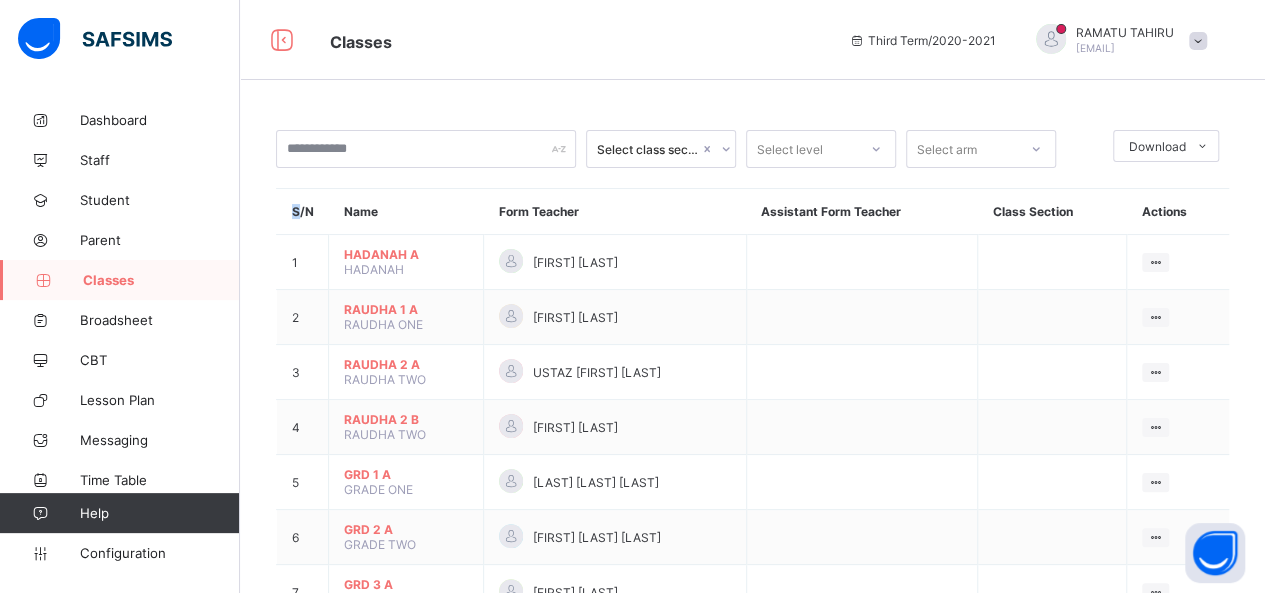 click on "Select class section Select level Select arm Download Pdf Report Excel Report S/N Name Form Teacher Assistant Form Teacher Class Section Actions 1 HADANAH   A   HADANAH [FIRST] [LAST]  View Class Assign form Teacher 2 RAUDHA 1   A   RAUDHA ONE [FIRST] [LAST]   View Class Assign form Teacher 3 RAUDHA 2   A   RAUDHA TWO USTAZ [FIRST] [LAST] View Class Assign form Teacher 4 RAUDHA 2   B   RAUDHA TWO [FIRST] [LAST]  View Class Assign form Teacher 5 GRD 1   A   GRADE ONE [FIRST] [LAST]  View Class Assign form Teacher 6 GRD 2   A   GRADE TWO [FIRST] [LAST] [LAST] View Class Assign form Teacher 7 GRD 3   A   GRADE THREE [FIRST] [LAST]  View Class Assign form Teacher 8 GRD 3   B   GRADE THREE View Class Assign form Teacher 9 GRD 4   A   GRADE FOUR [FIRST] [LAST]  View Class Assign form Teacher 10 GRD 5   A   GRADE FIVE [FIRST] [LAST]  View Class Assign form Teacher 11 JSS 1    A   JSS ONE [FIRST] [LAST] [LAST] View Class Assign form Teacher 12 JSS 2   A   JSS TWO View Class Assign form Teacher 13 GRD 1   B" at bounding box center [752, 577] 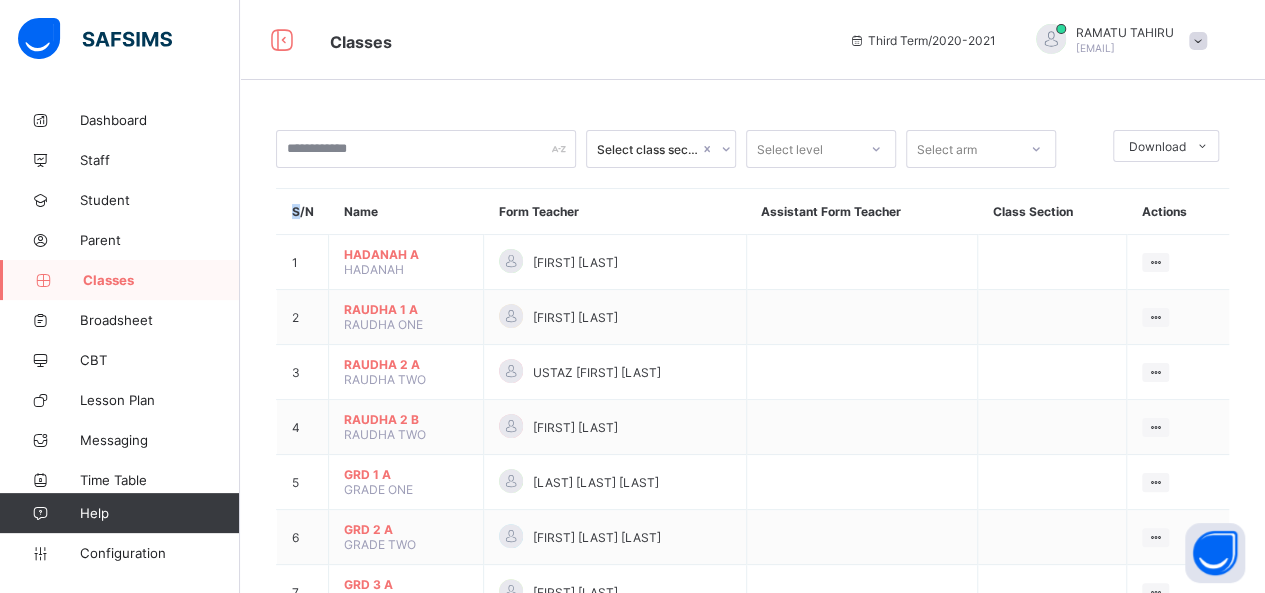 scroll, scrollTop: 427, scrollLeft: 0, axis: vertical 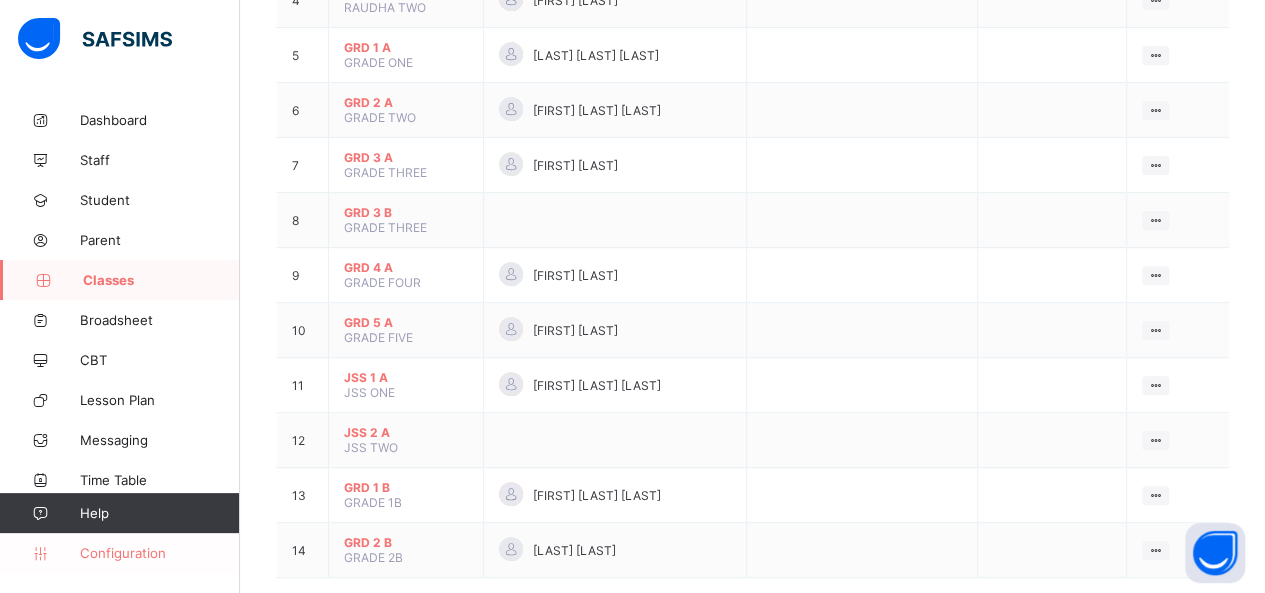 click on "Configuration" at bounding box center (159, 553) 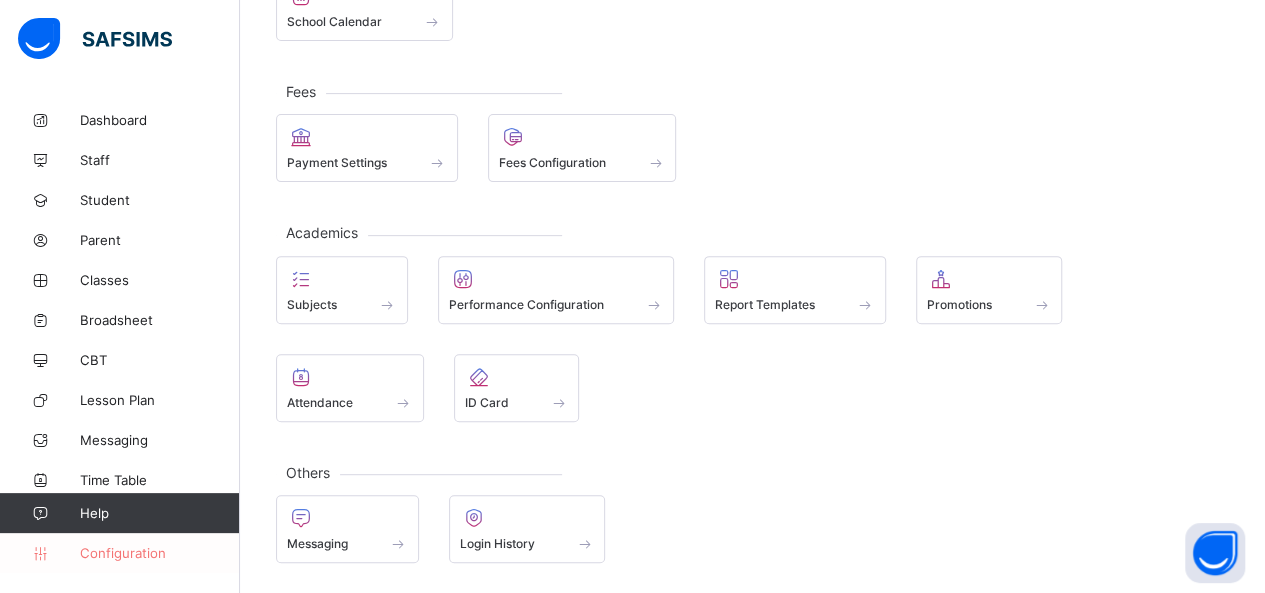 scroll, scrollTop: 182, scrollLeft: 0, axis: vertical 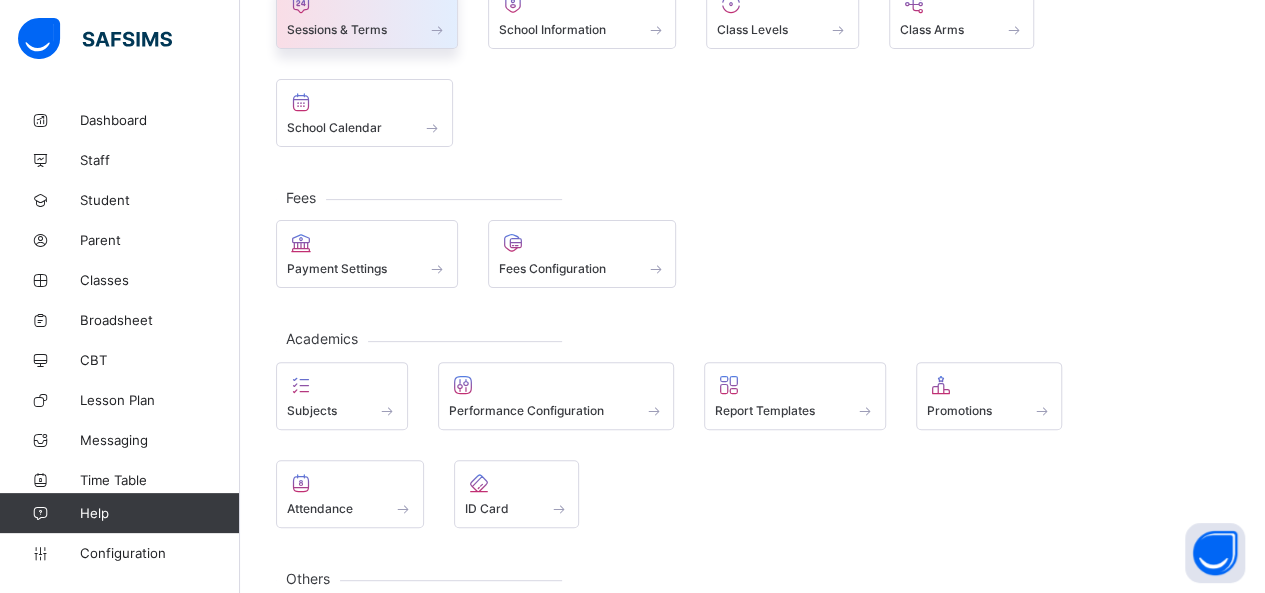 click at bounding box center [367, 4] 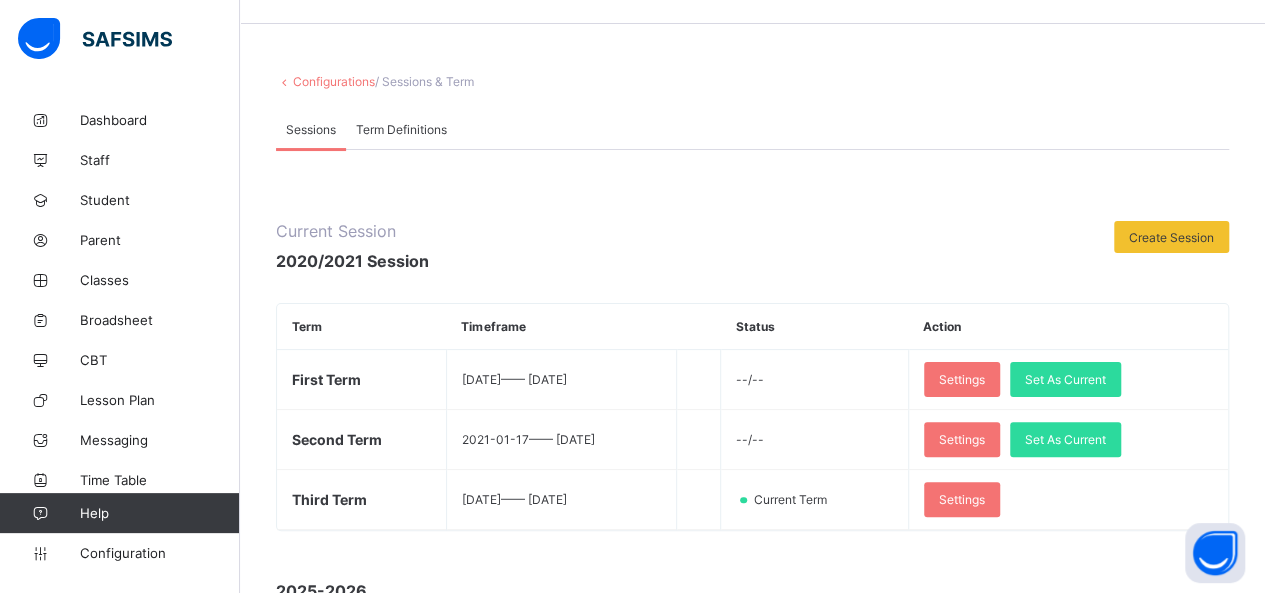 scroll, scrollTop: 427, scrollLeft: 0, axis: vertical 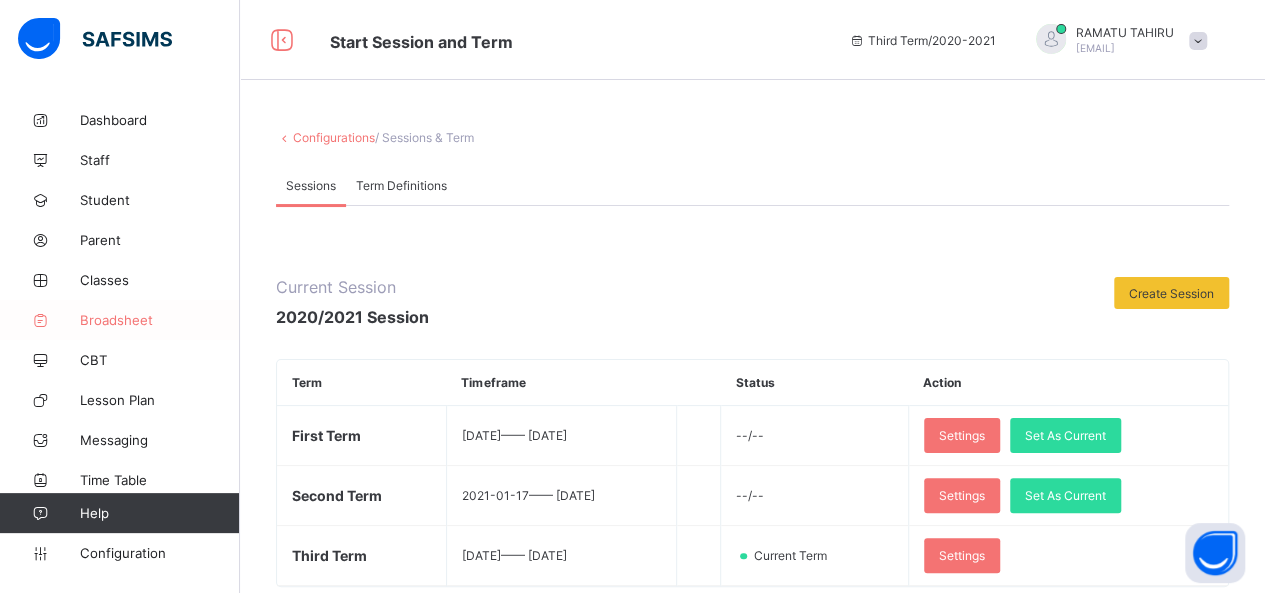click on "Broadsheet" at bounding box center [120, 320] 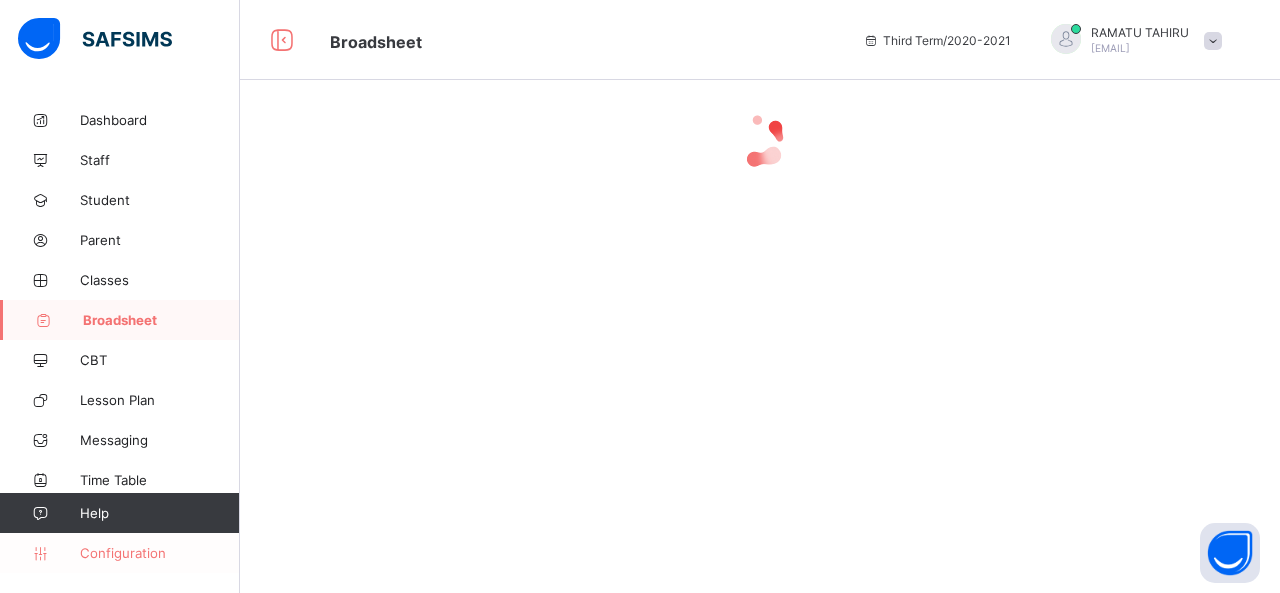 click on "Configuration" at bounding box center [159, 553] 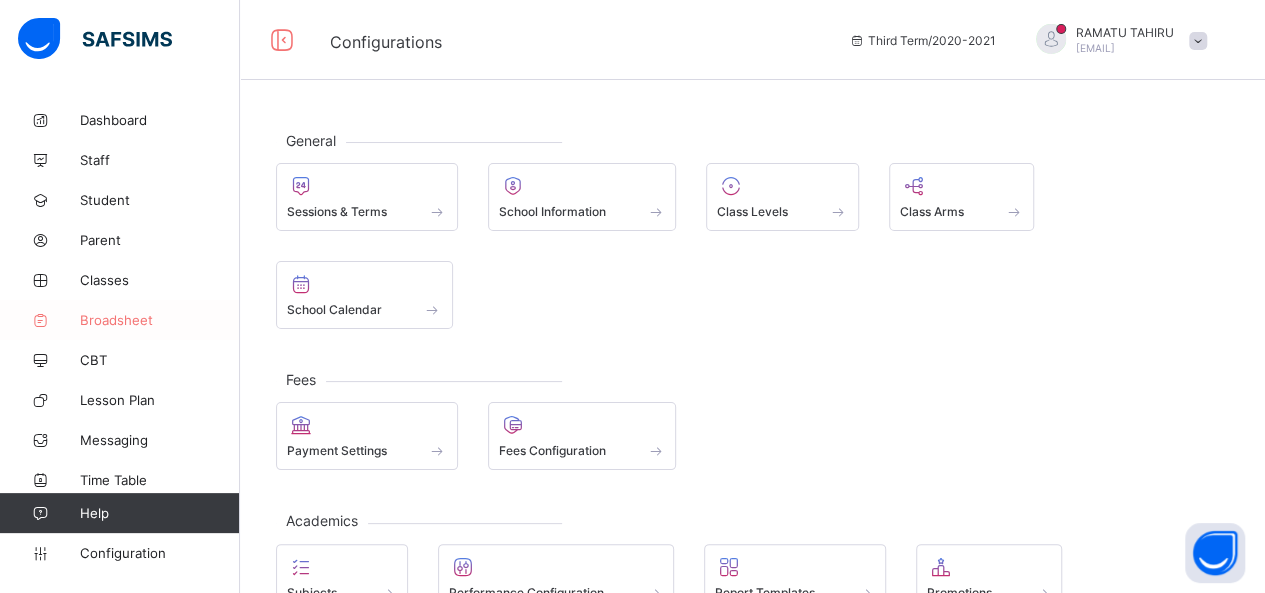click on "Broadsheet" at bounding box center (160, 320) 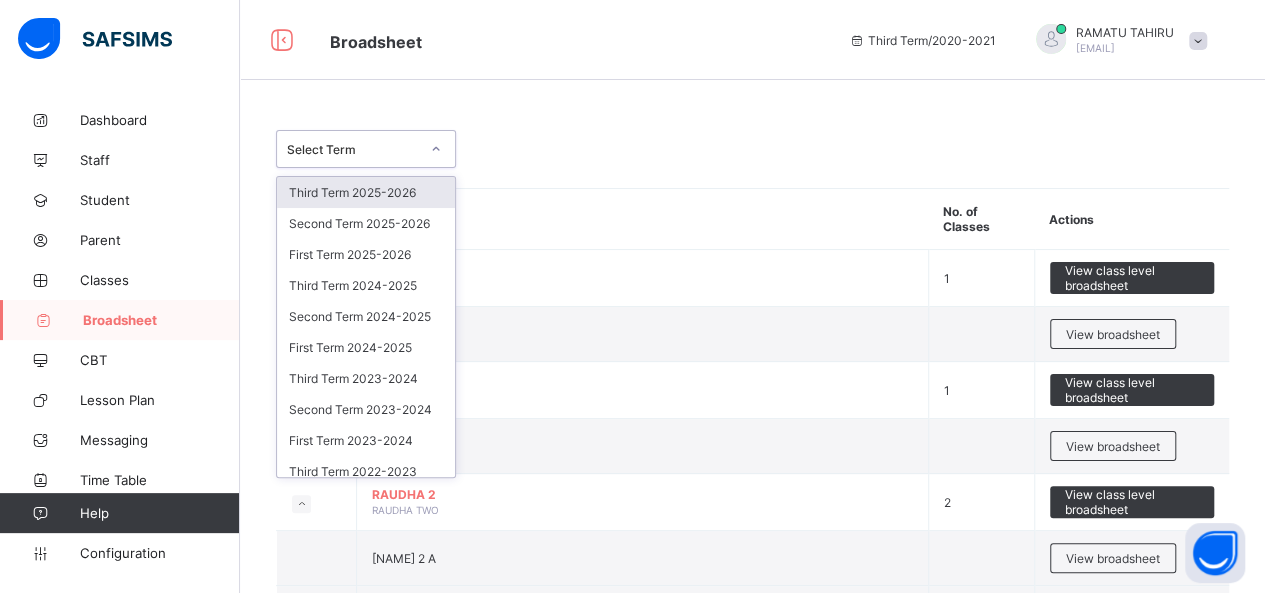 click at bounding box center [436, 149] 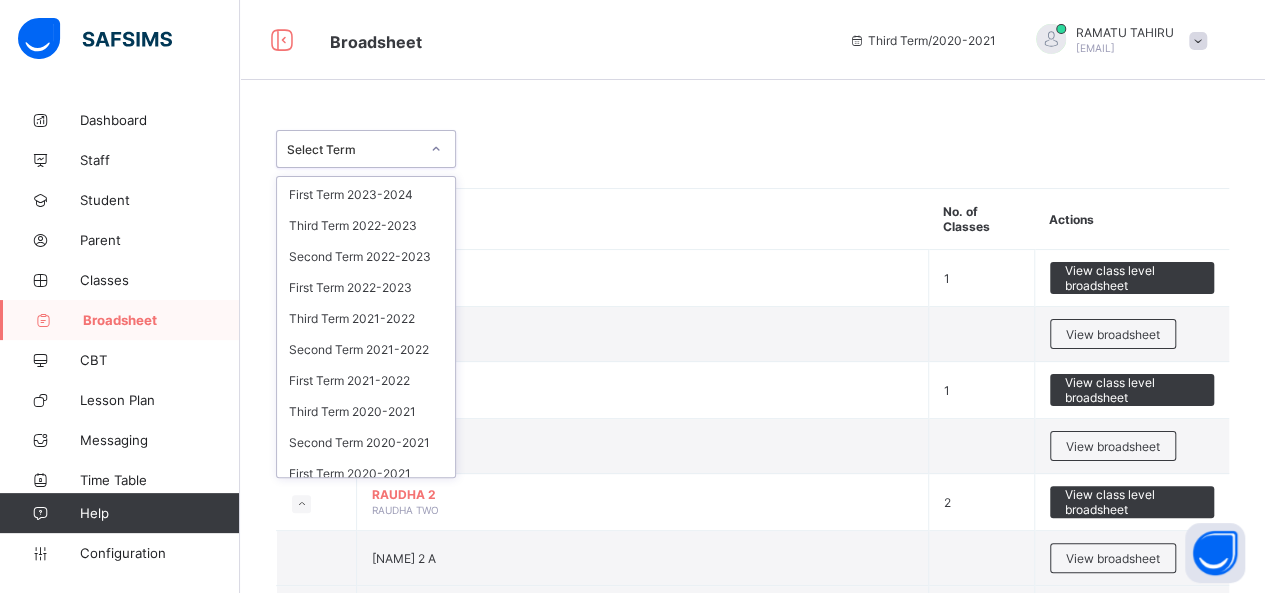 scroll, scrollTop: 262, scrollLeft: 0, axis: vertical 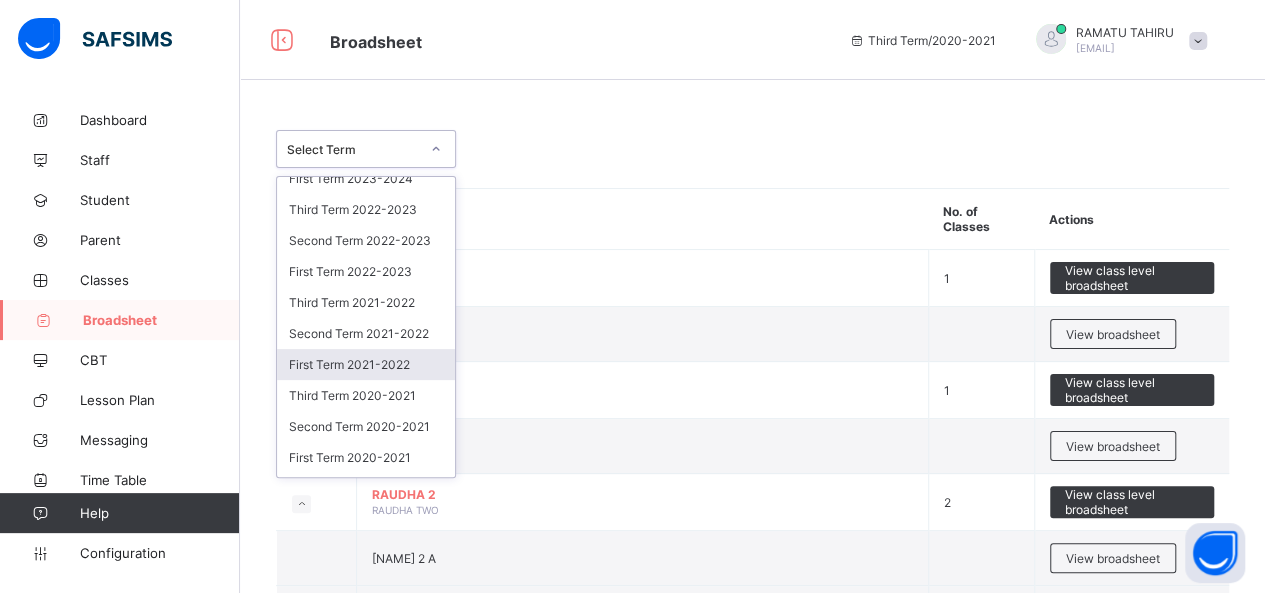 click on "First Term 2021-2022" at bounding box center (366, 364) 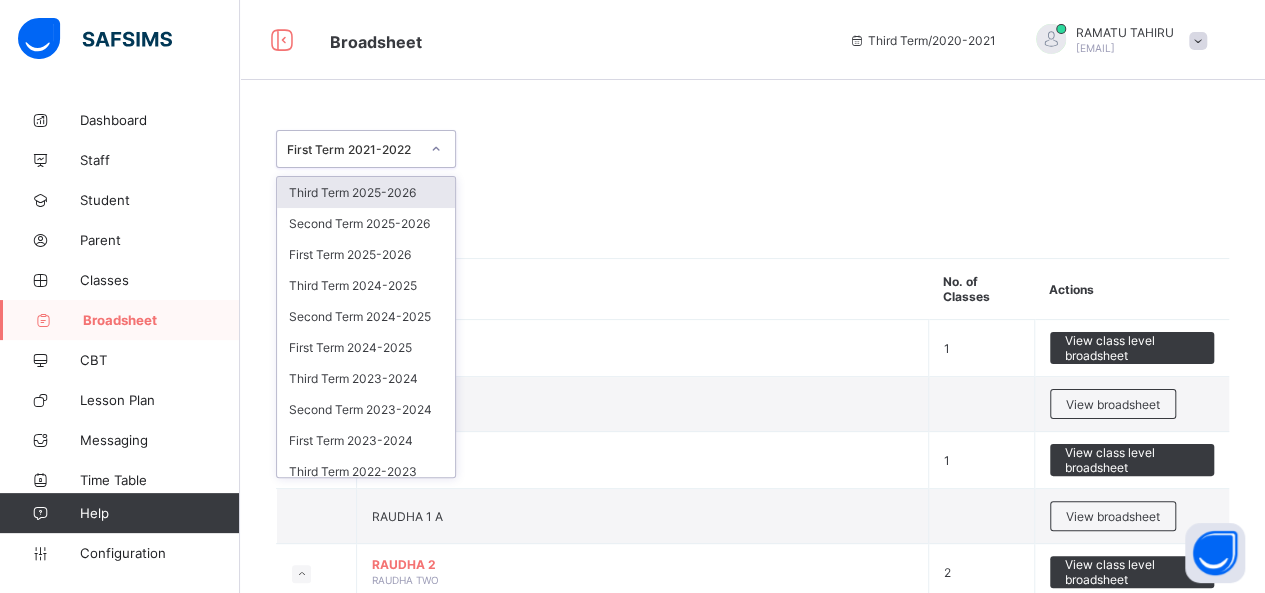 click on "First Term 2021-2022" at bounding box center (353, 149) 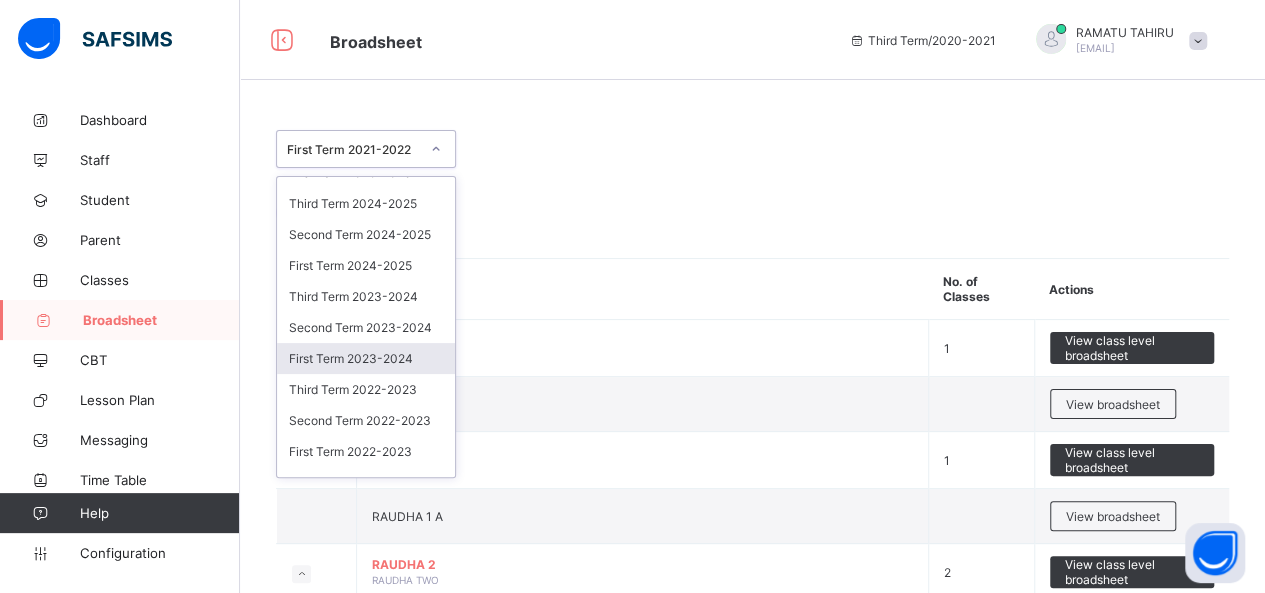 scroll, scrollTop: 120, scrollLeft: 0, axis: vertical 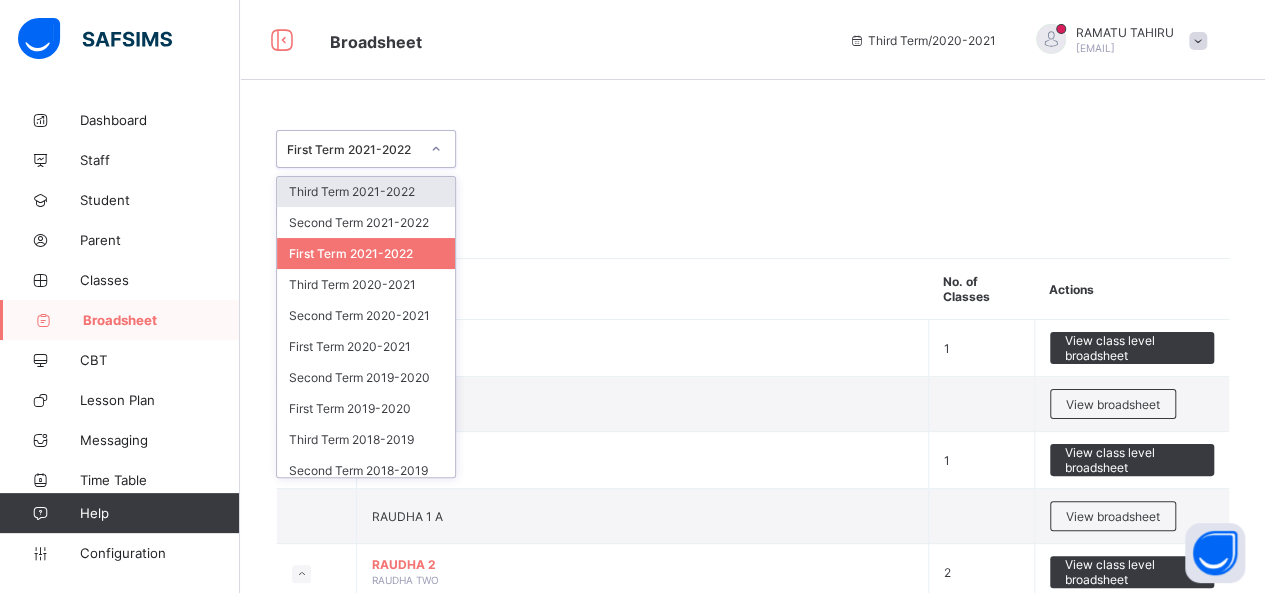 click on "Third Term 2021-2022" at bounding box center [366, 191] 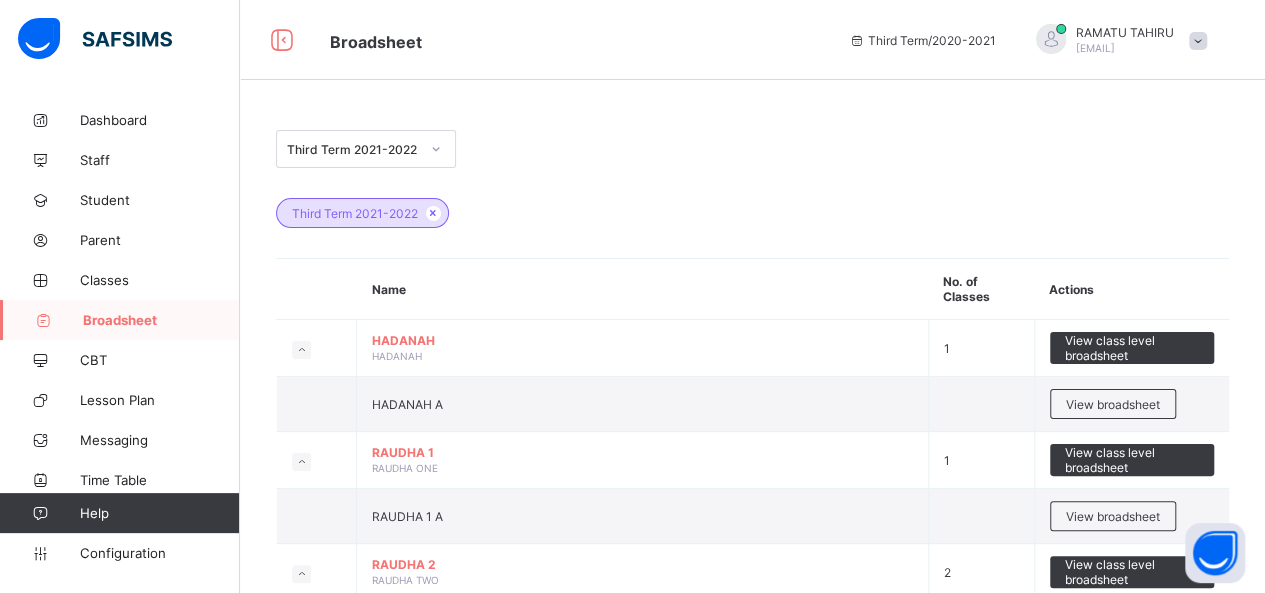 scroll, scrollTop: 518, scrollLeft: 0, axis: vertical 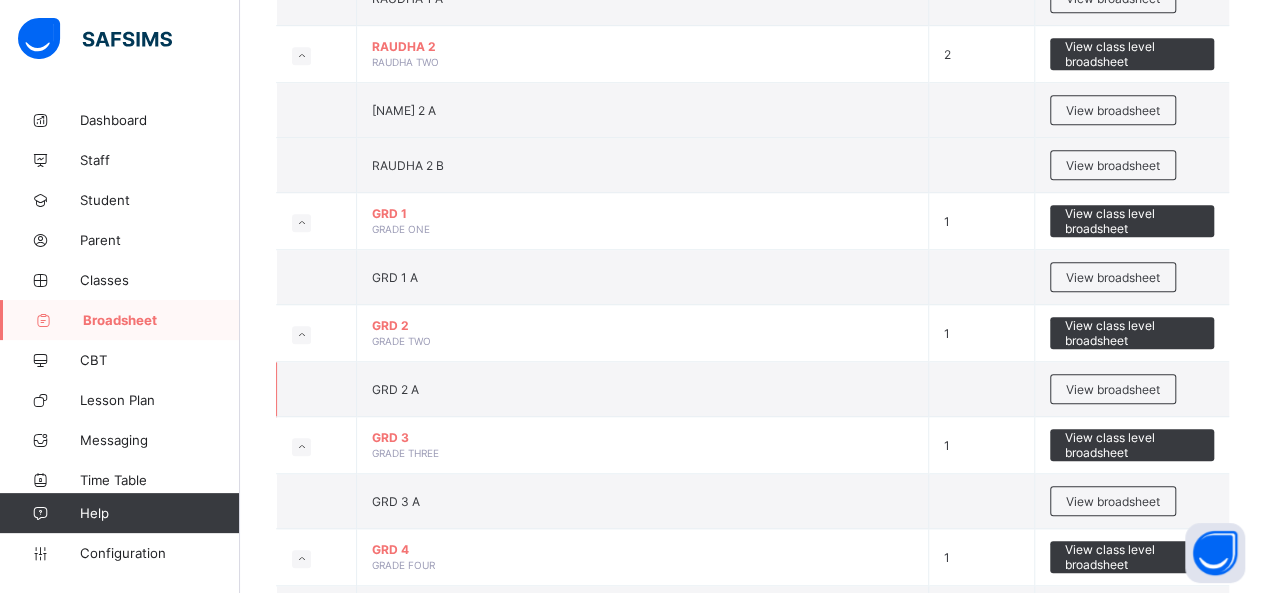 click on "GRD 2 A" at bounding box center [643, 389] 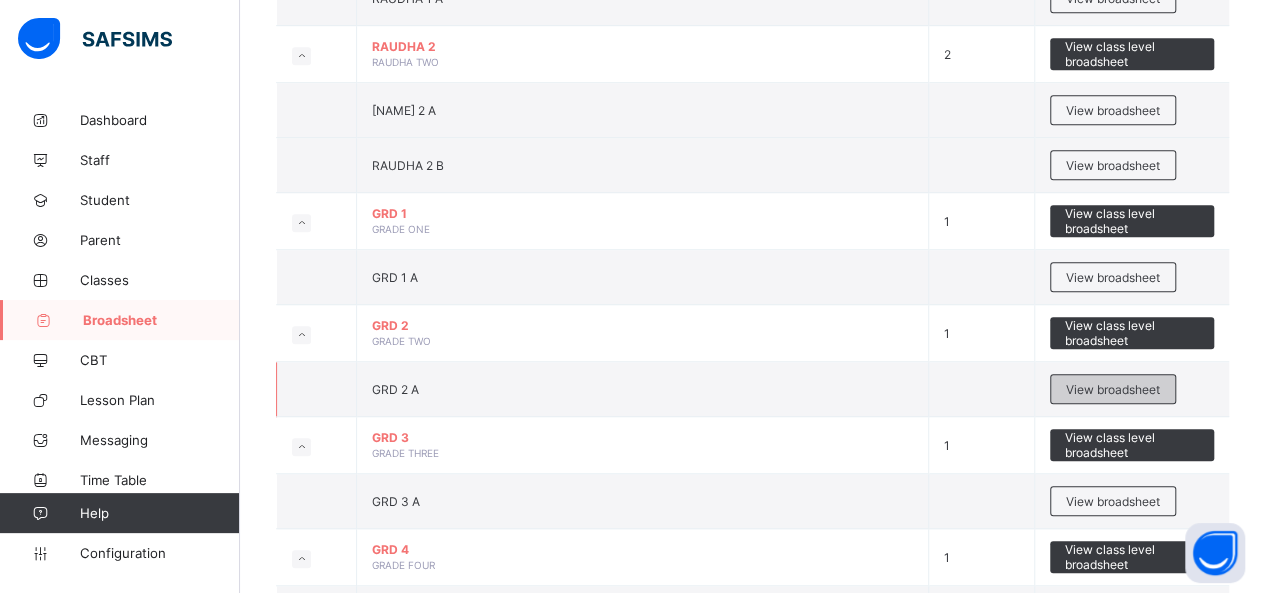 click on "View broadsheet" at bounding box center (1113, 389) 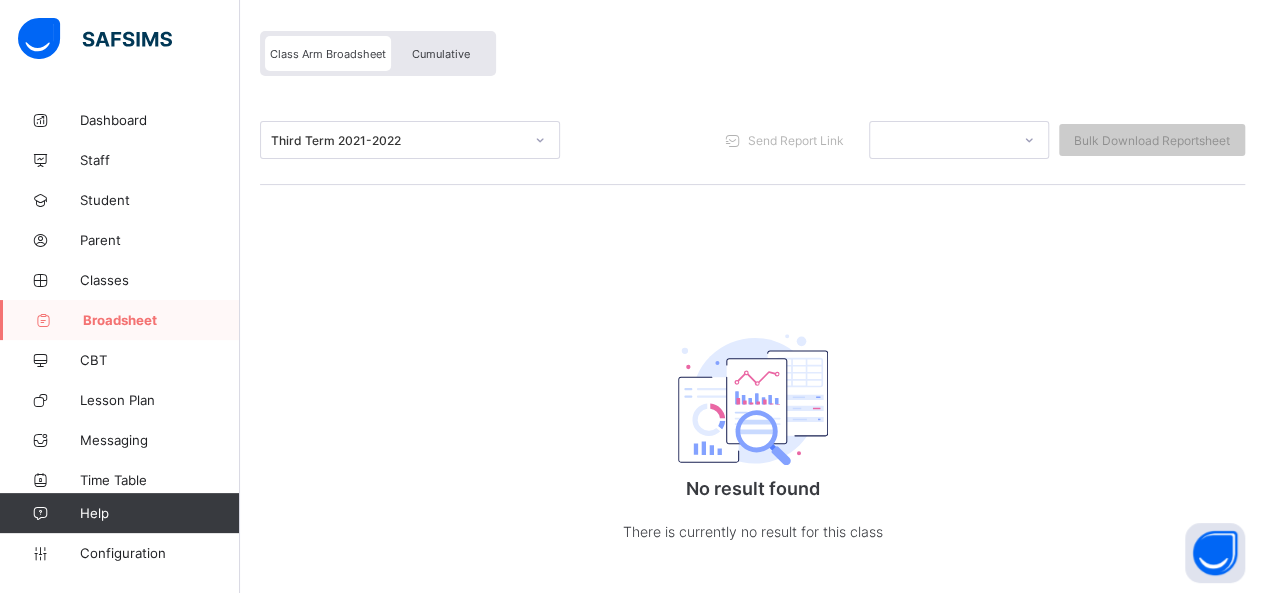 scroll, scrollTop: 184, scrollLeft: 0, axis: vertical 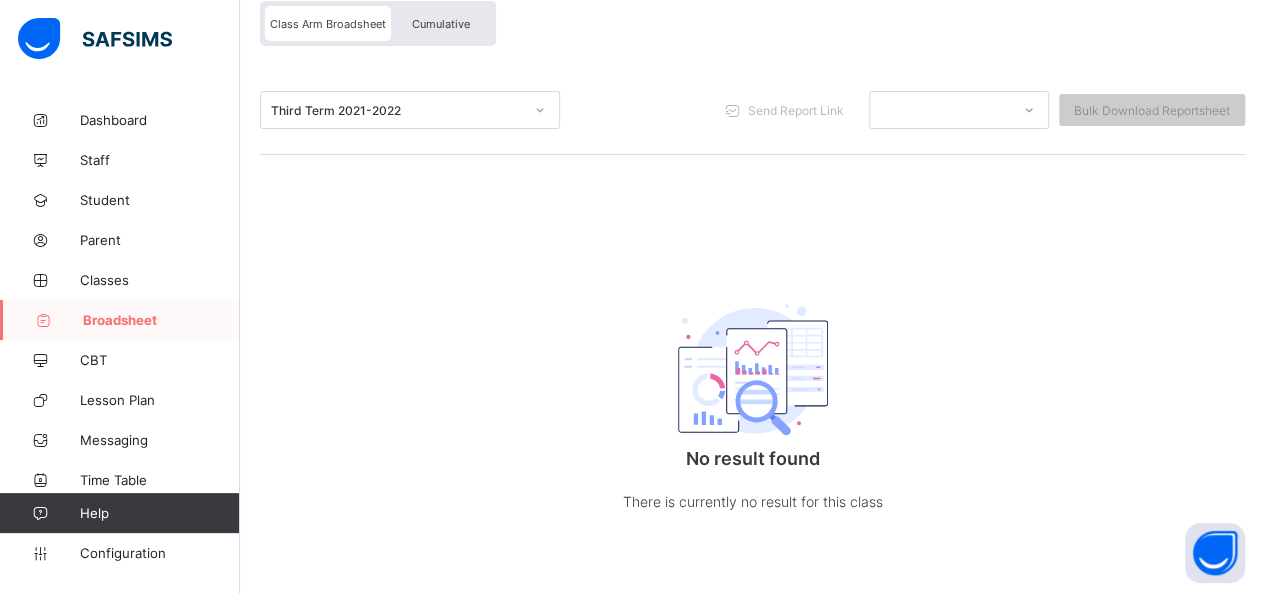 click 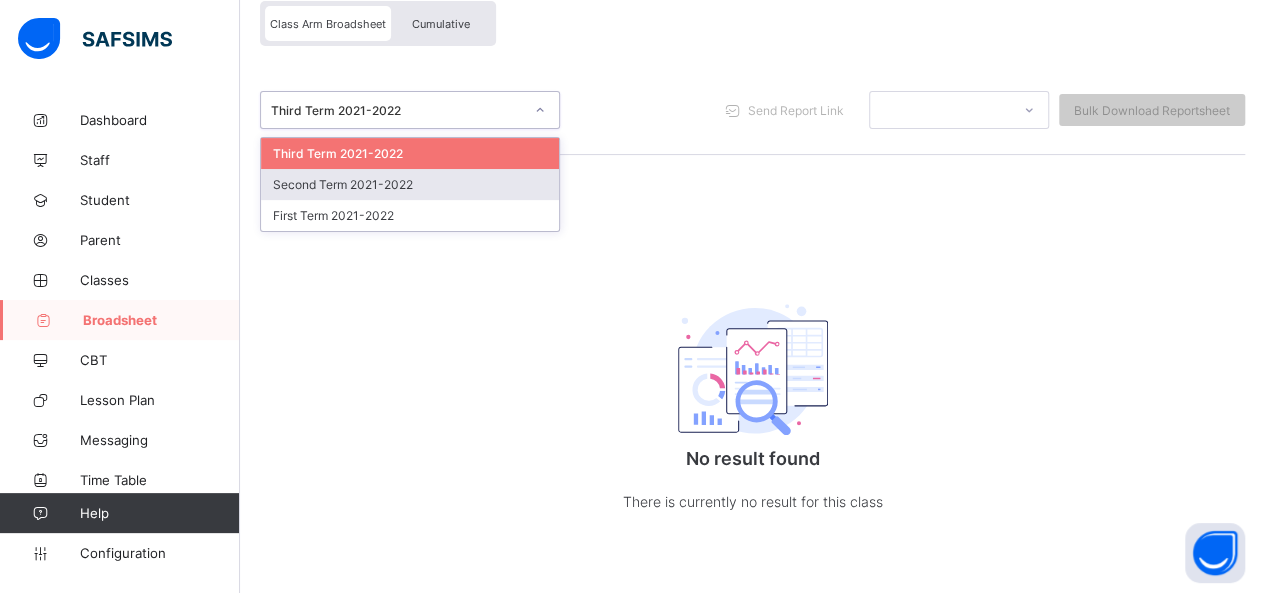 click on "Second Term 2021-2022" at bounding box center (410, 184) 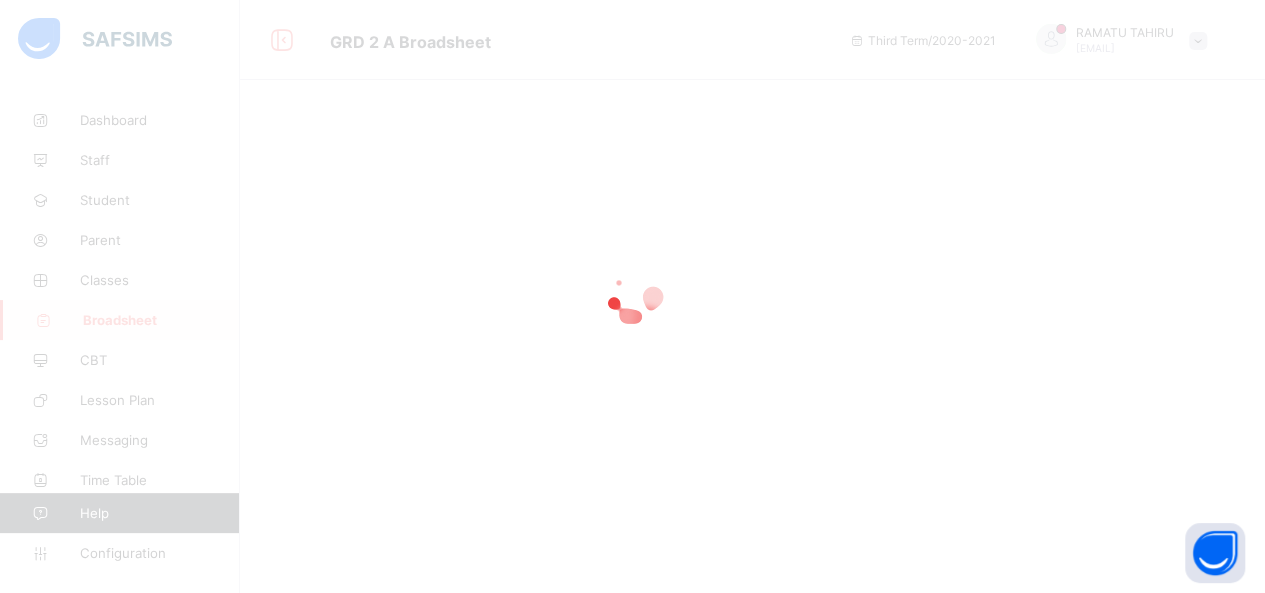 scroll, scrollTop: 0, scrollLeft: 0, axis: both 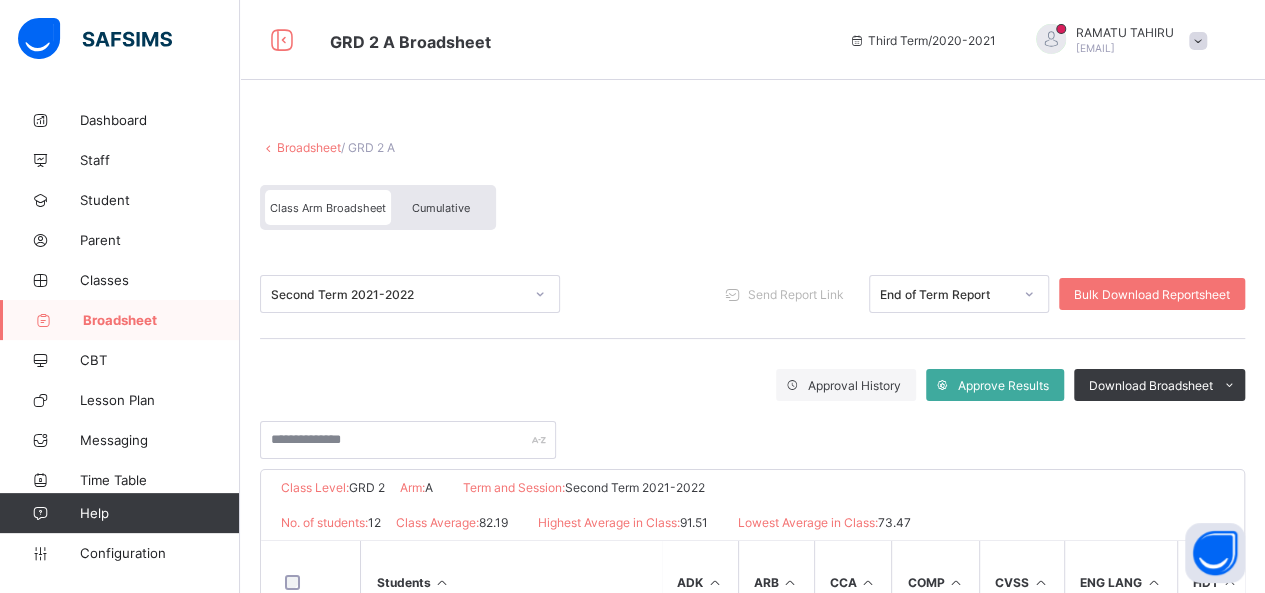 click on "Approval History  Approve Results Download Broadsheet PDF Excel sheet" at bounding box center (752, 385) 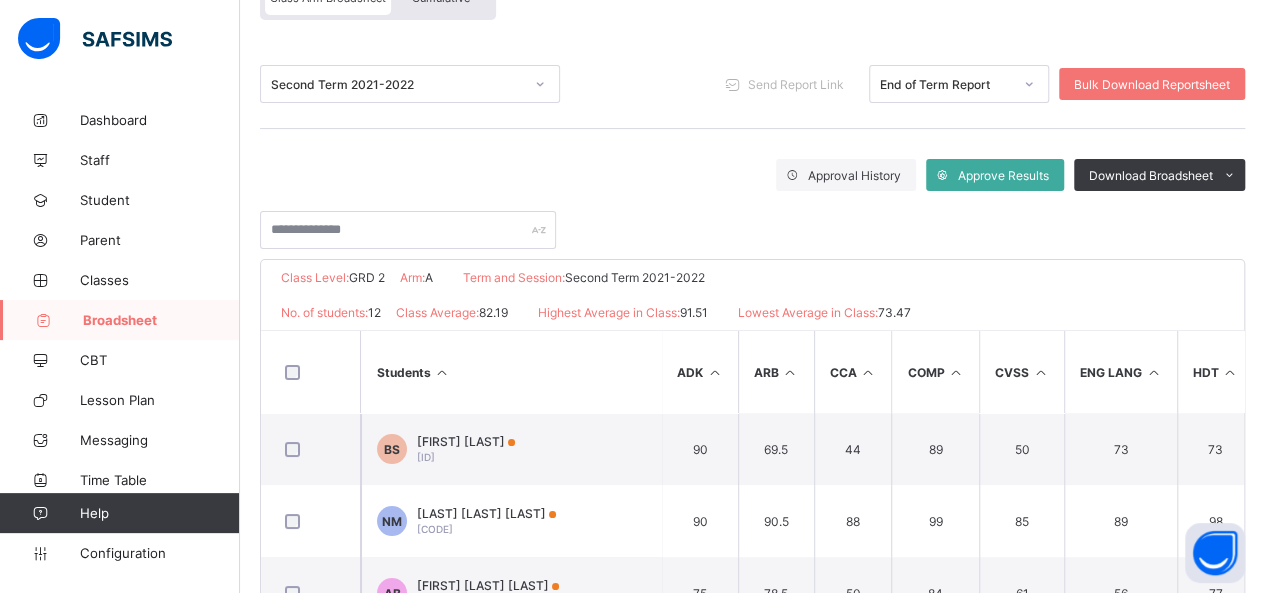 scroll, scrollTop: 202, scrollLeft: 0, axis: vertical 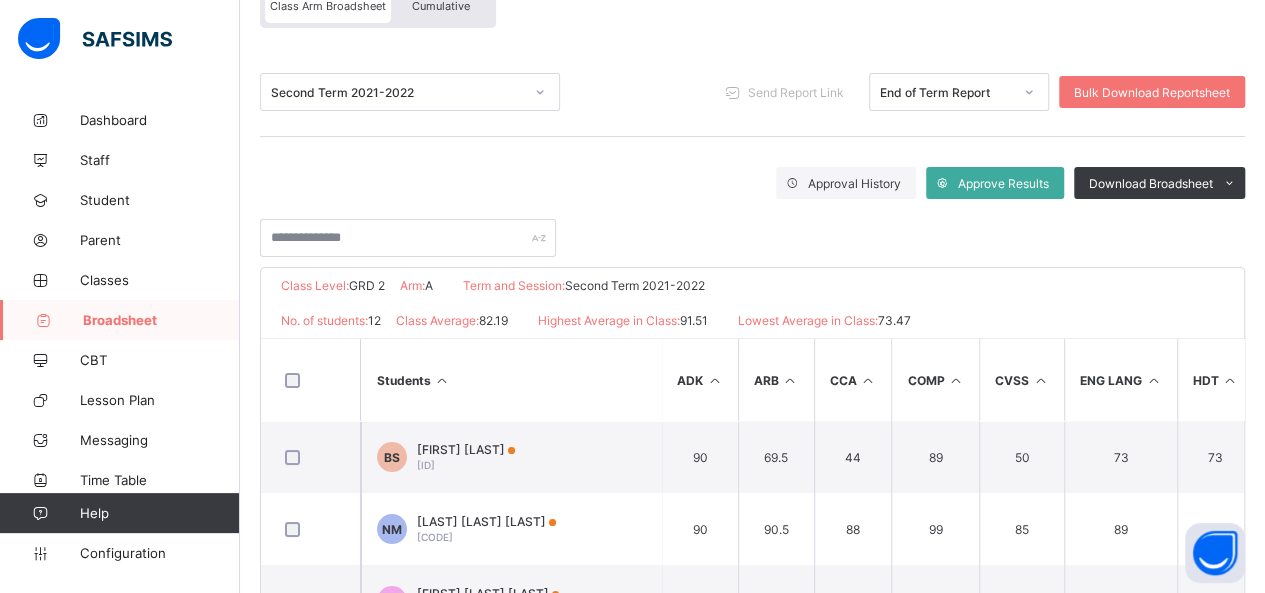 click at bounding box center (752, 228) 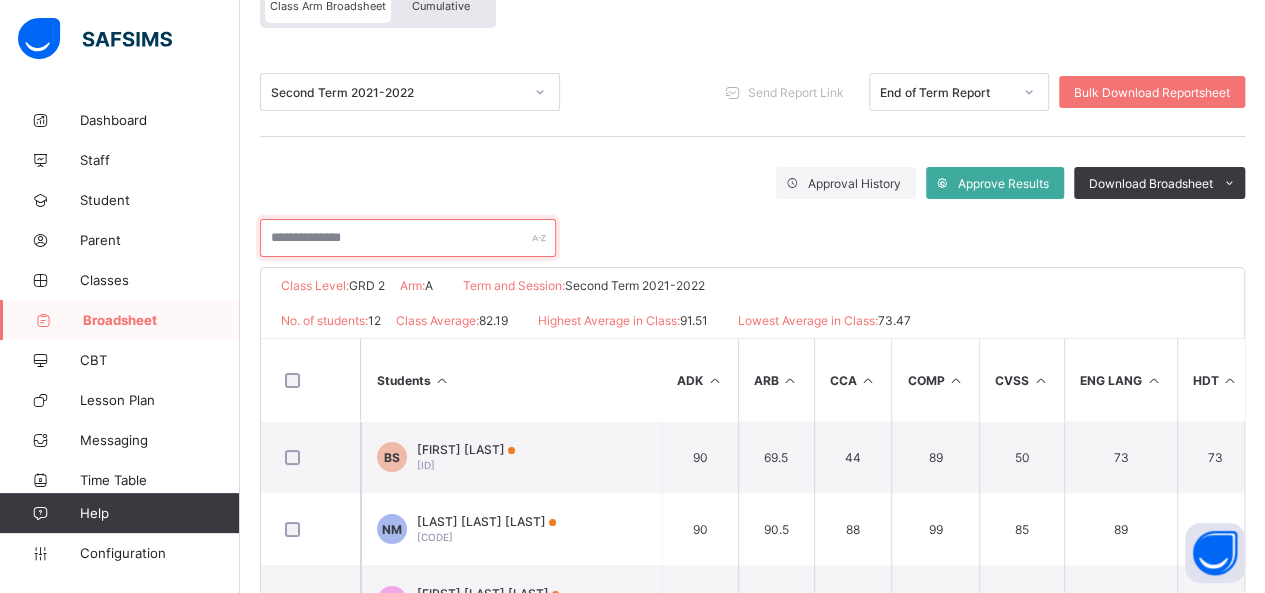 click at bounding box center (408, 238) 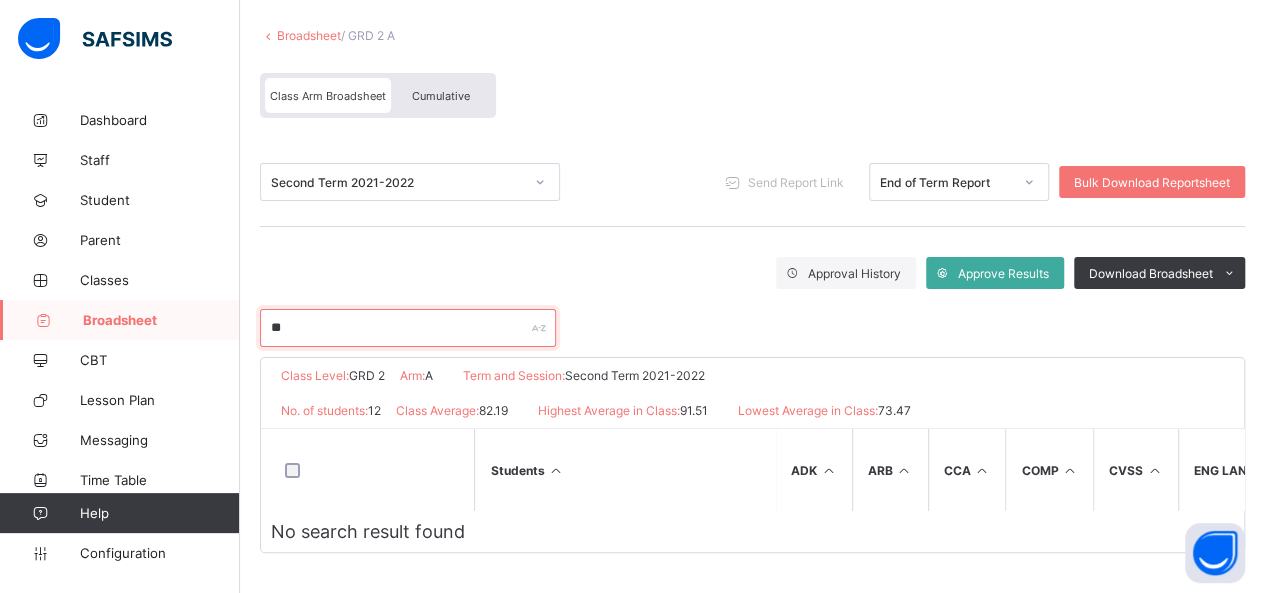 scroll, scrollTop: 115, scrollLeft: 0, axis: vertical 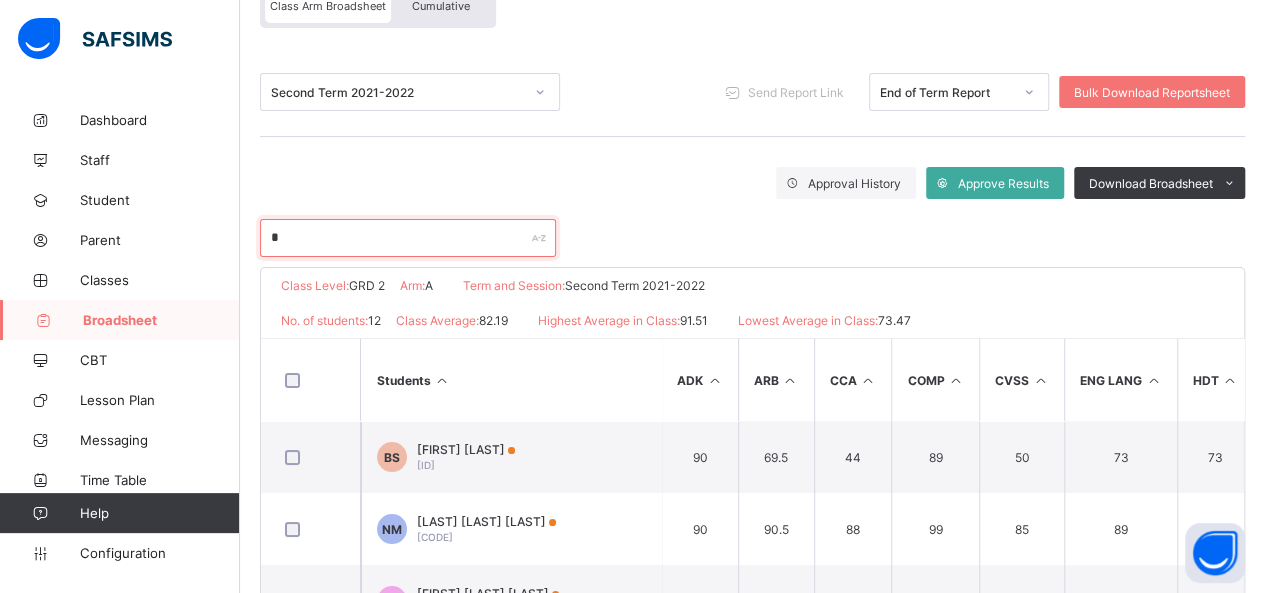 type on "*" 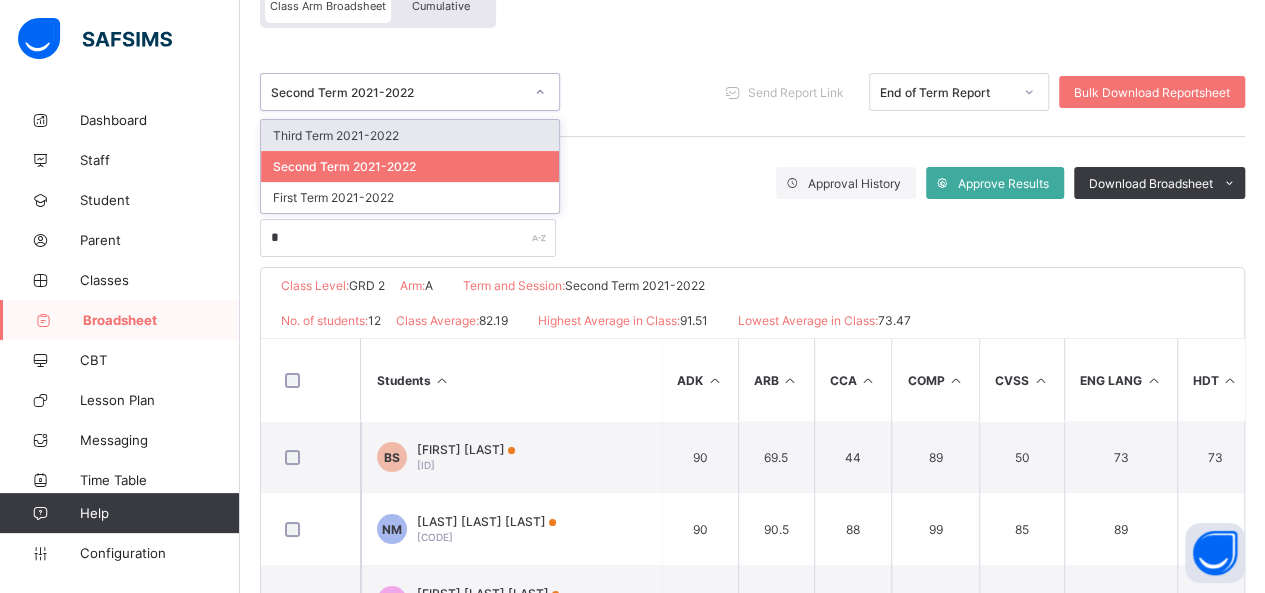 click 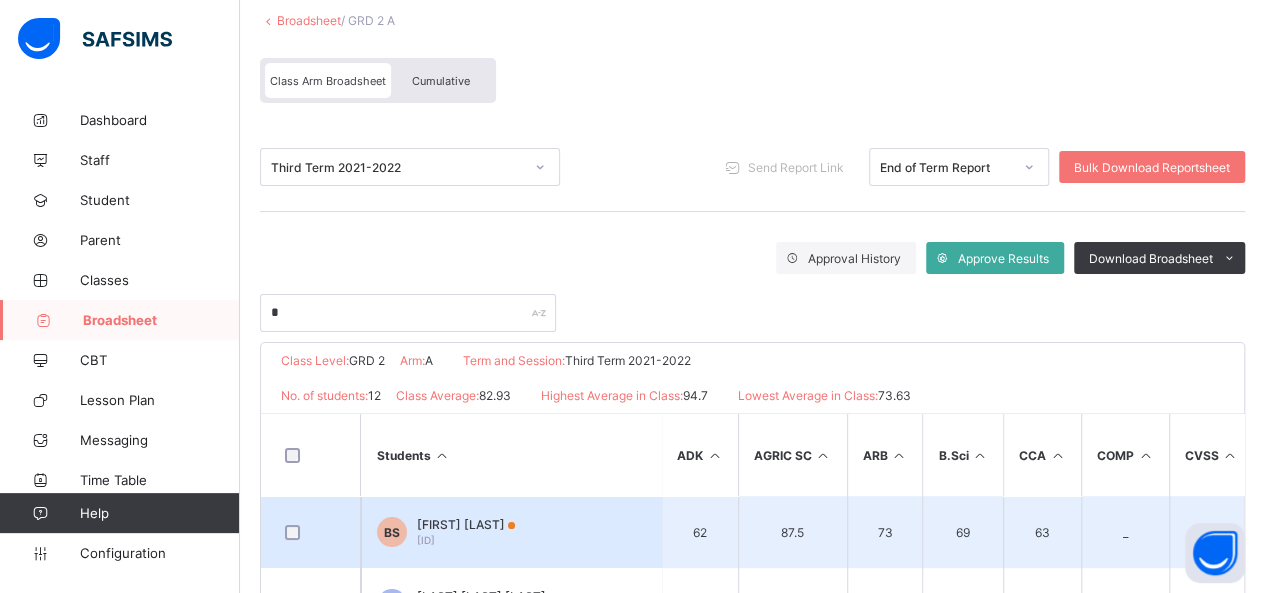 scroll, scrollTop: 122, scrollLeft: 0, axis: vertical 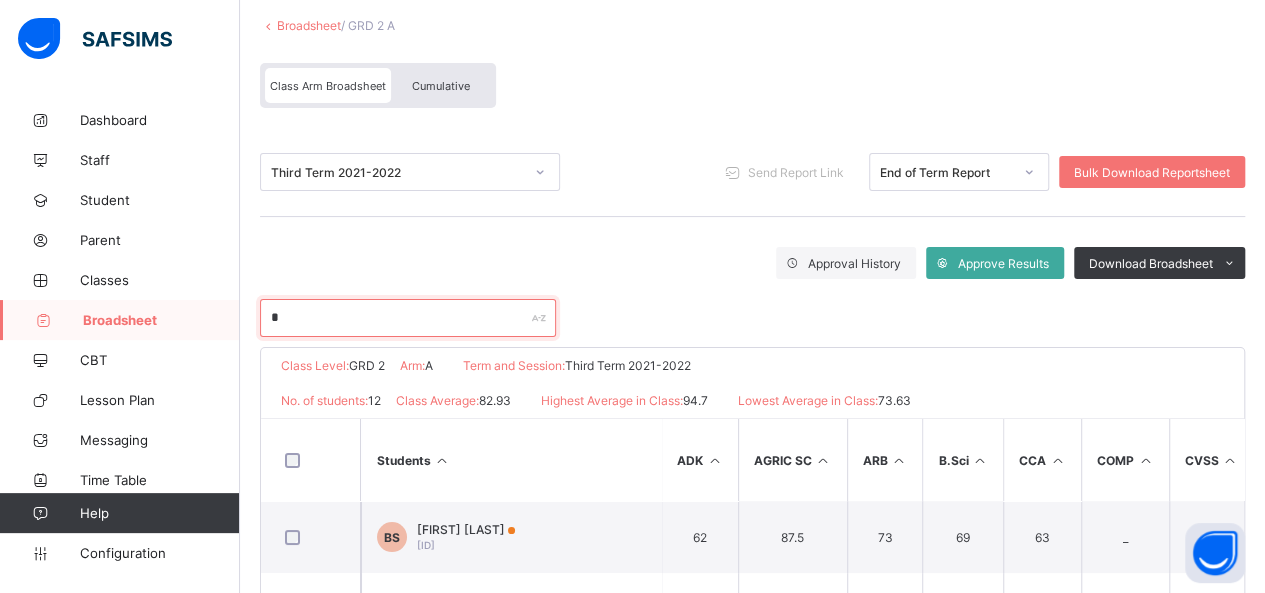 click on "*" at bounding box center (408, 318) 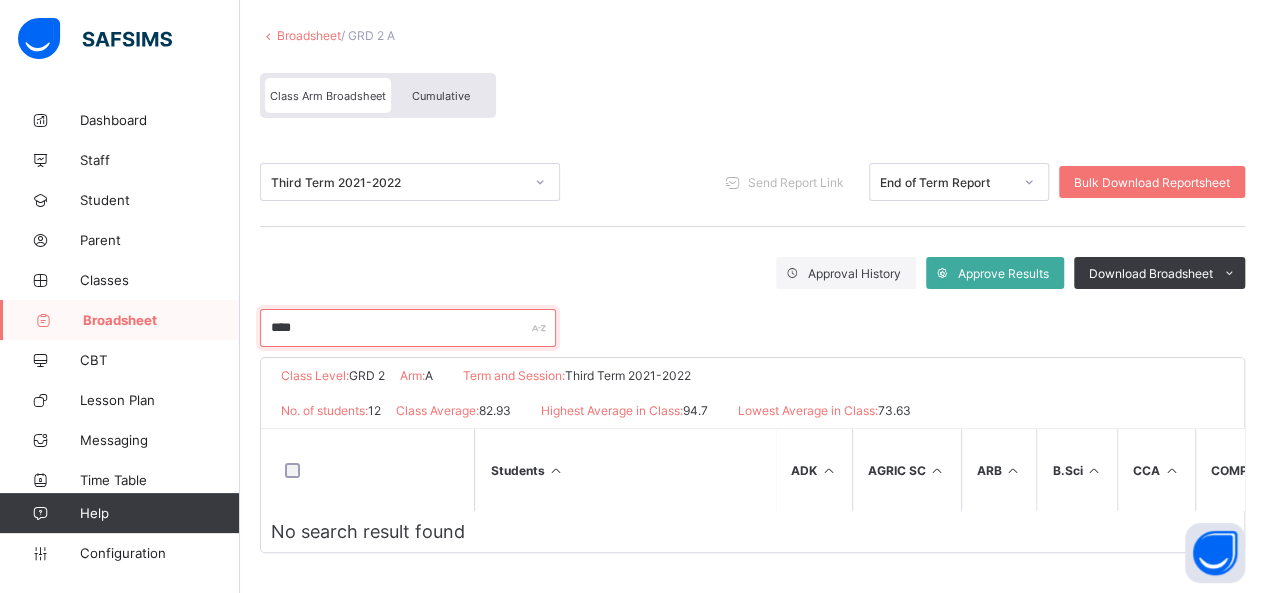 scroll, scrollTop: 115, scrollLeft: 0, axis: vertical 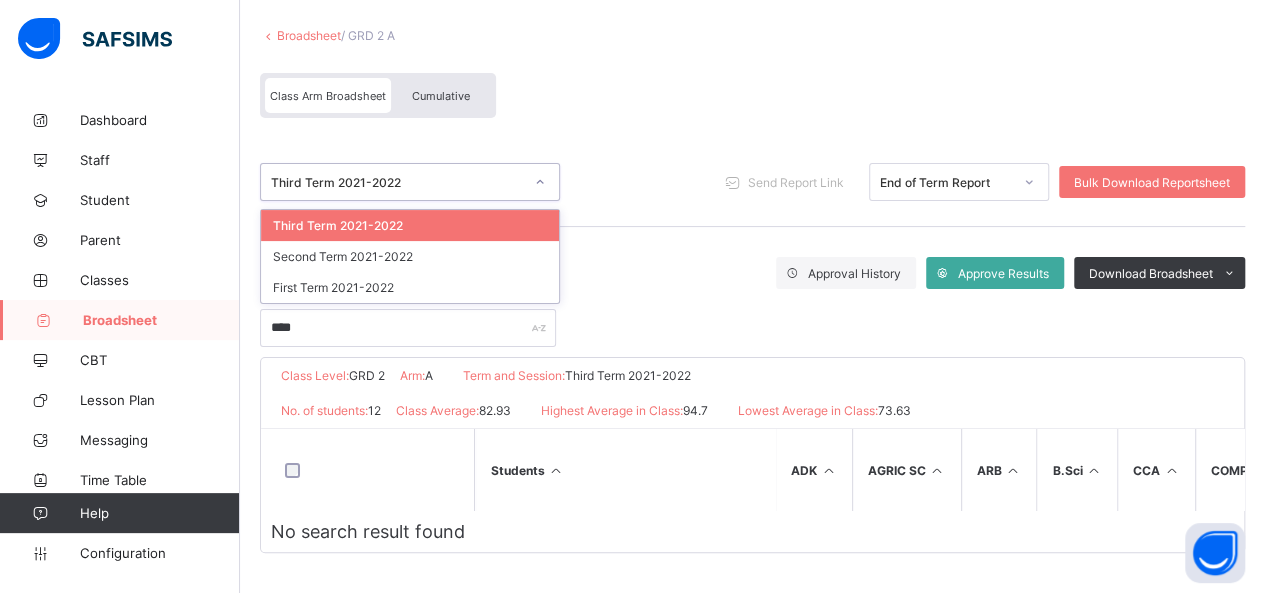 click at bounding box center [540, 182] 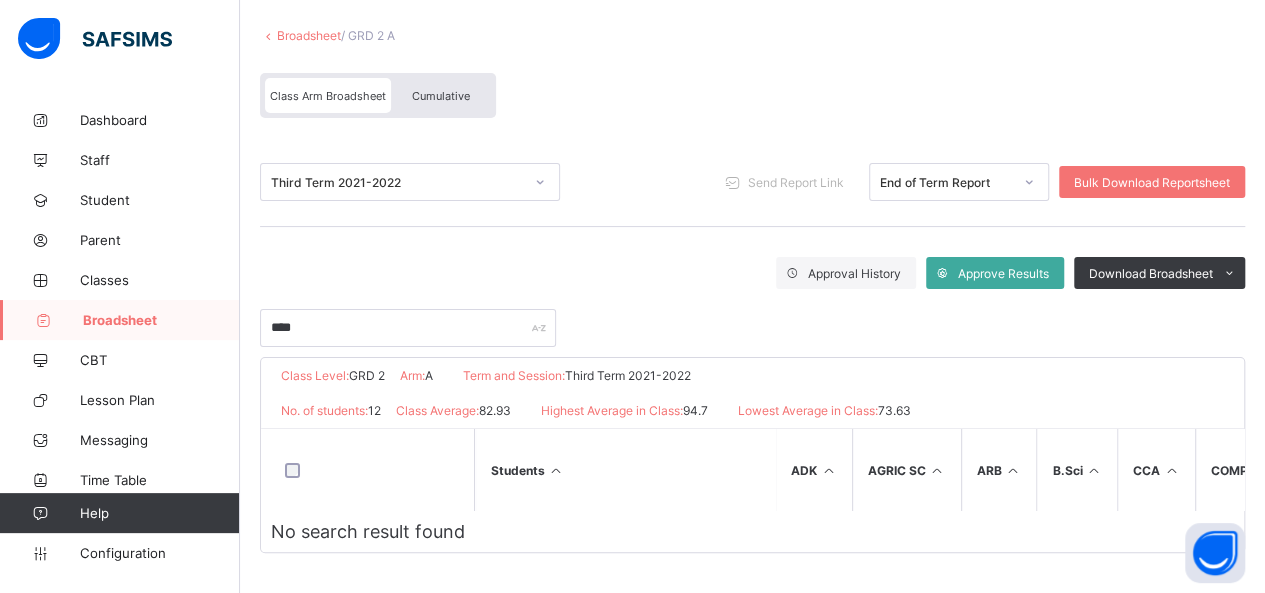 click on "Class Arm Broadsheet" at bounding box center [328, 96] 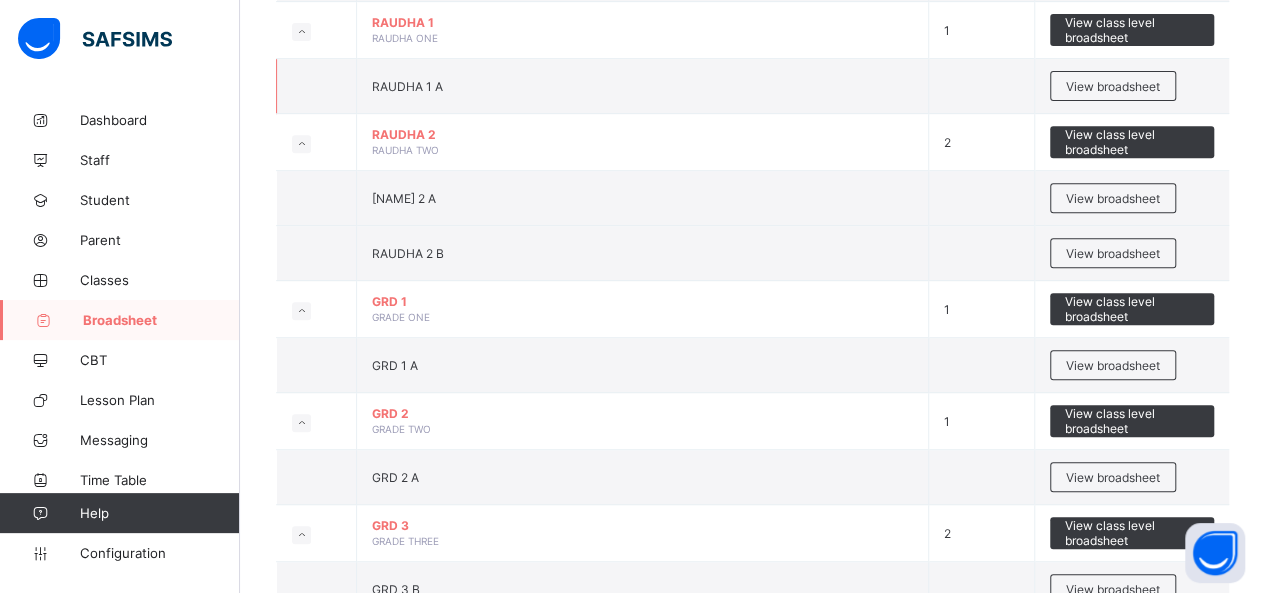 scroll, scrollTop: 400, scrollLeft: 0, axis: vertical 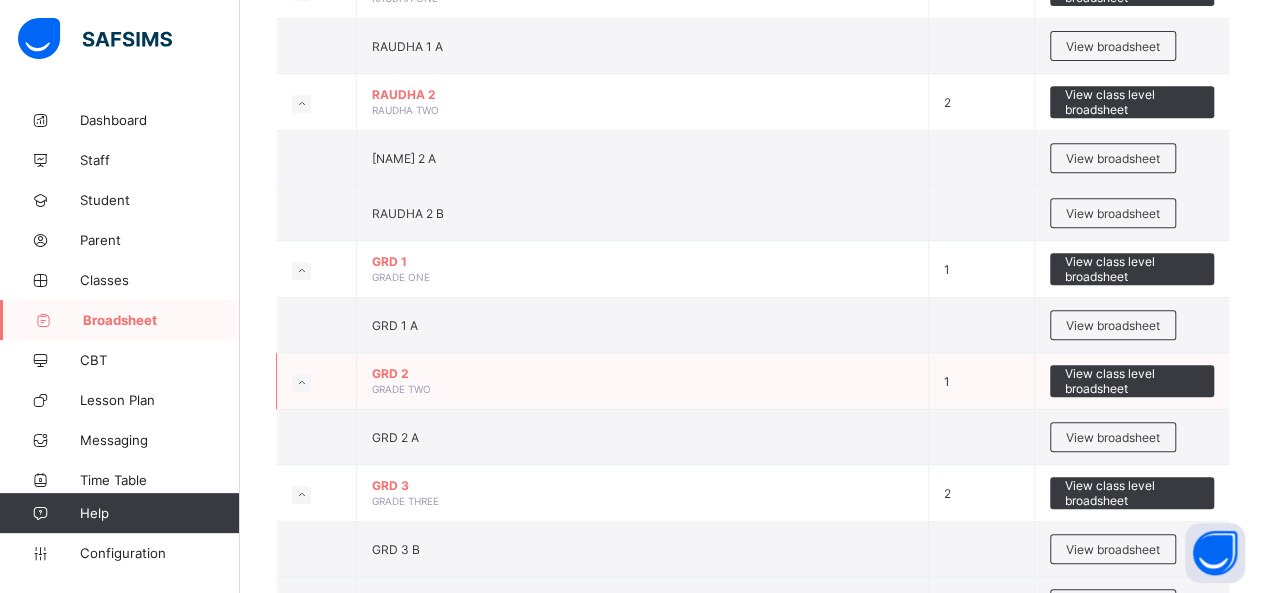 click on "GRD 2" at bounding box center (642, 373) 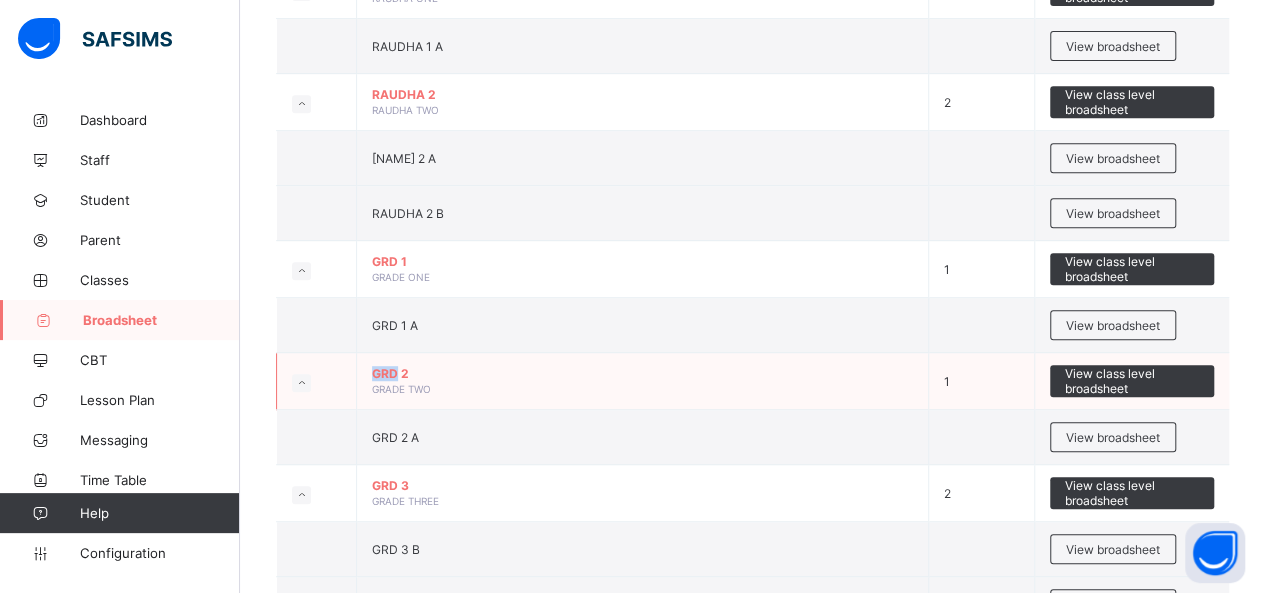click on "GRD 2" at bounding box center (642, 373) 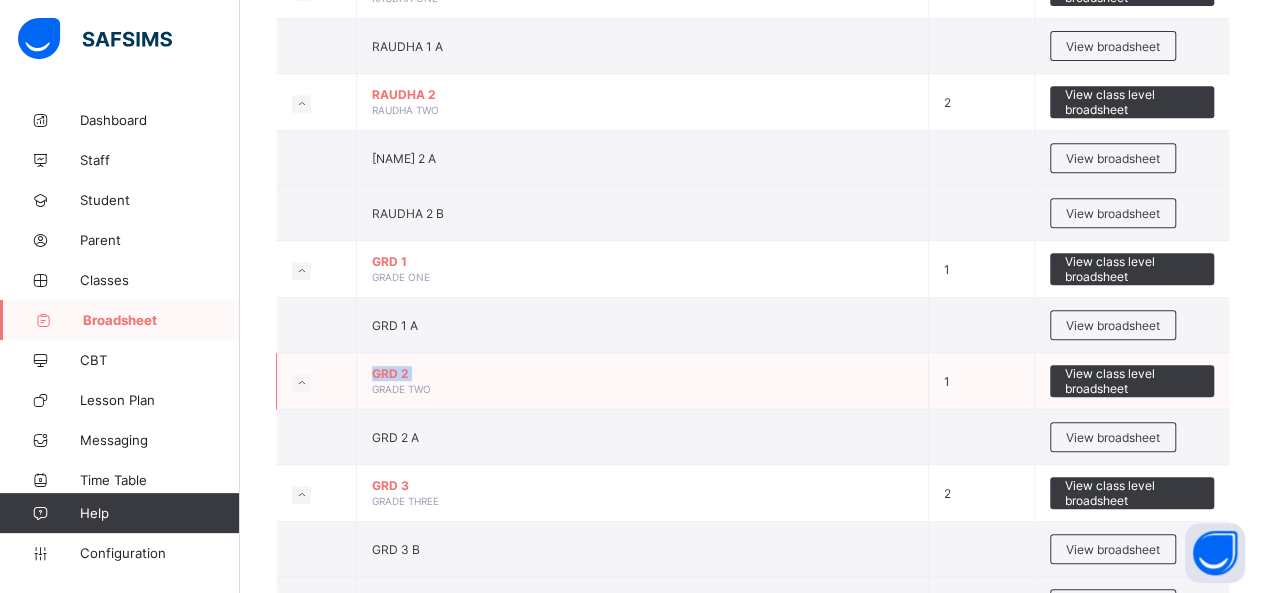 click on "GRD 2" at bounding box center [642, 373] 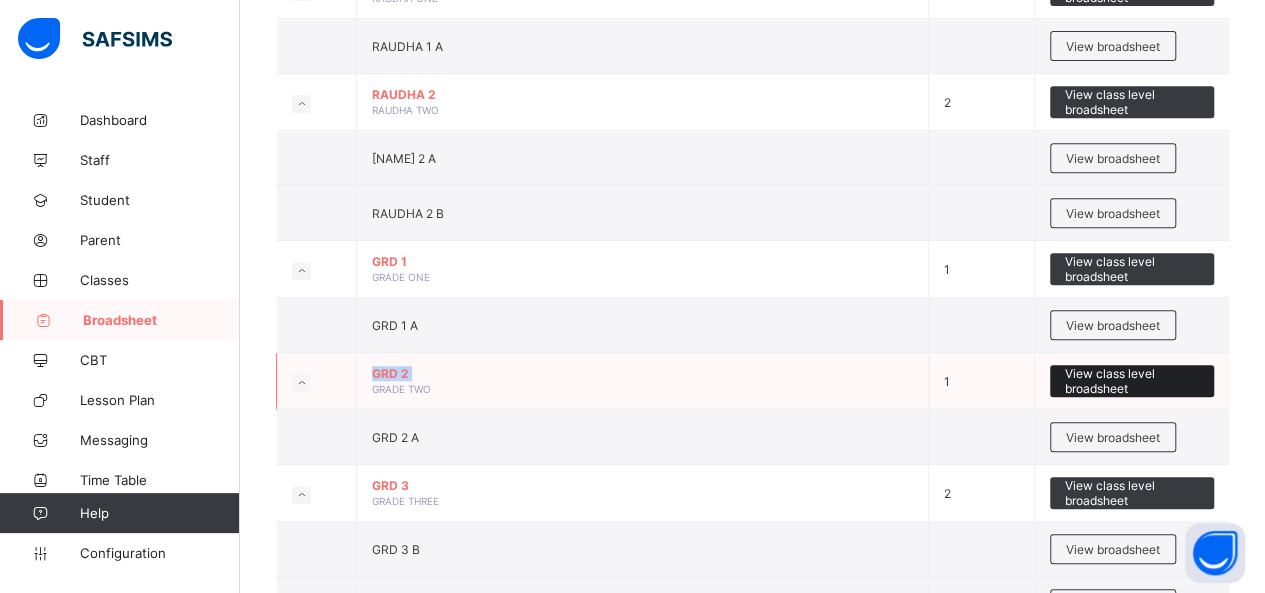 click on "View class level broadsheet" at bounding box center [1132, 381] 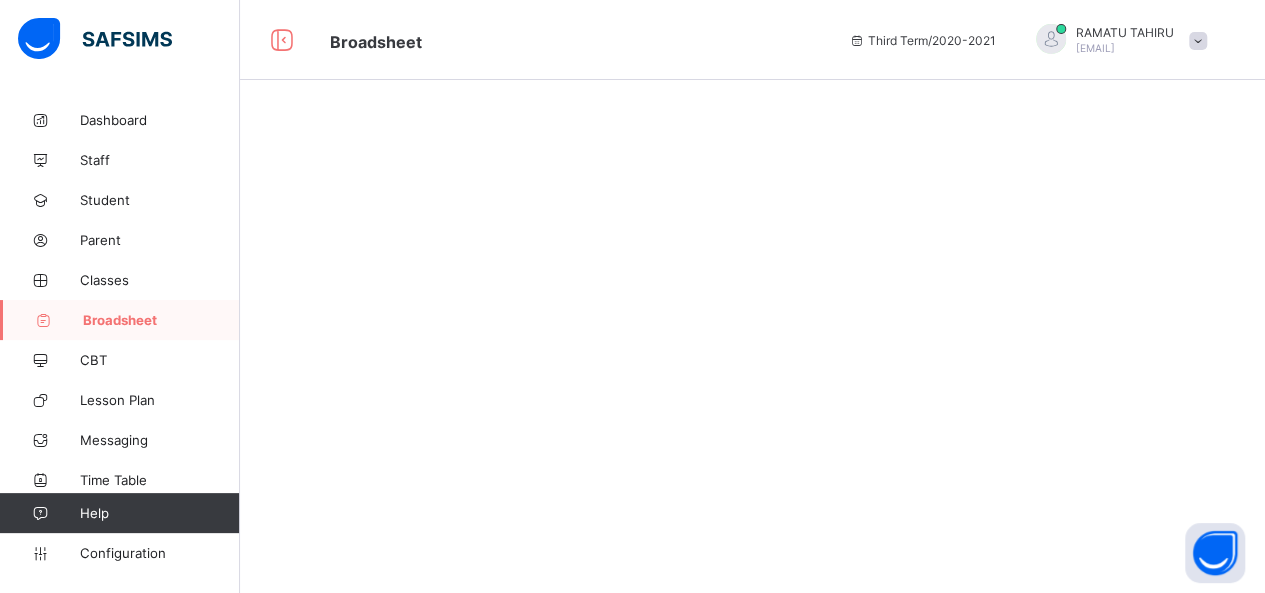 scroll, scrollTop: 0, scrollLeft: 0, axis: both 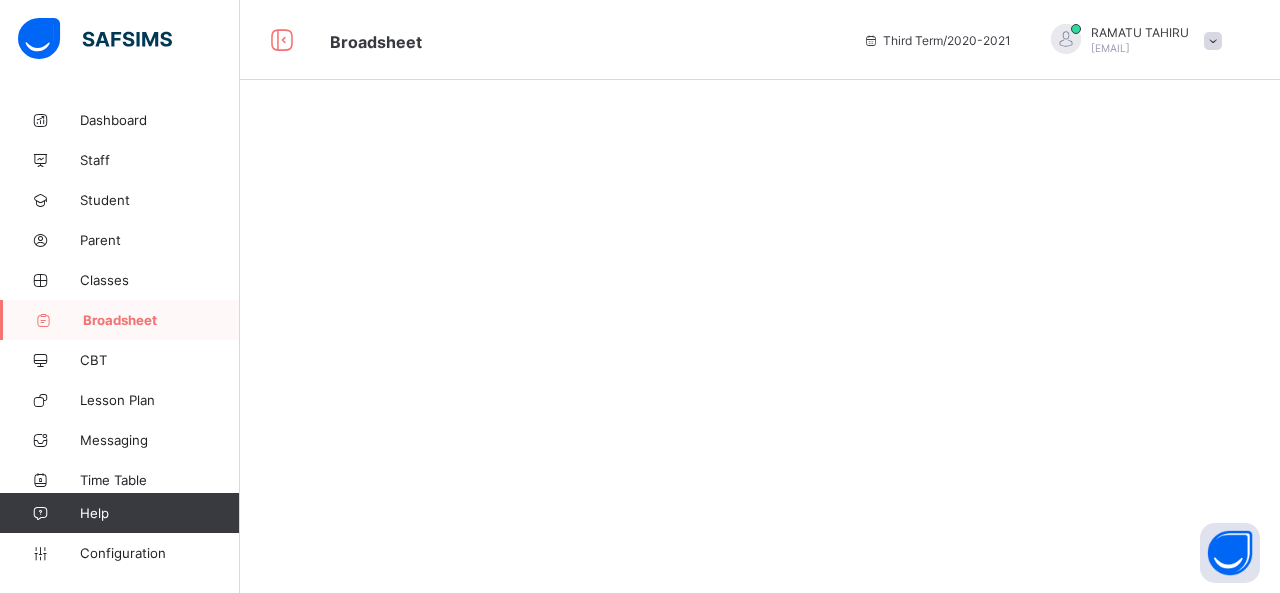 click at bounding box center [760, 296] 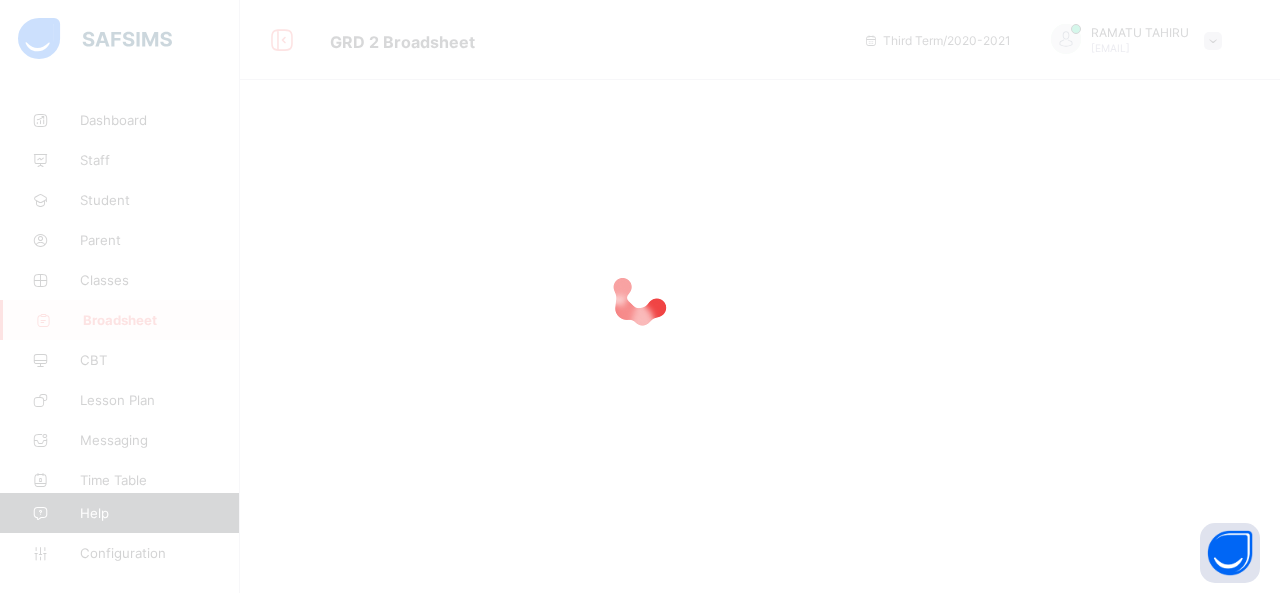 click at bounding box center (640, 296) 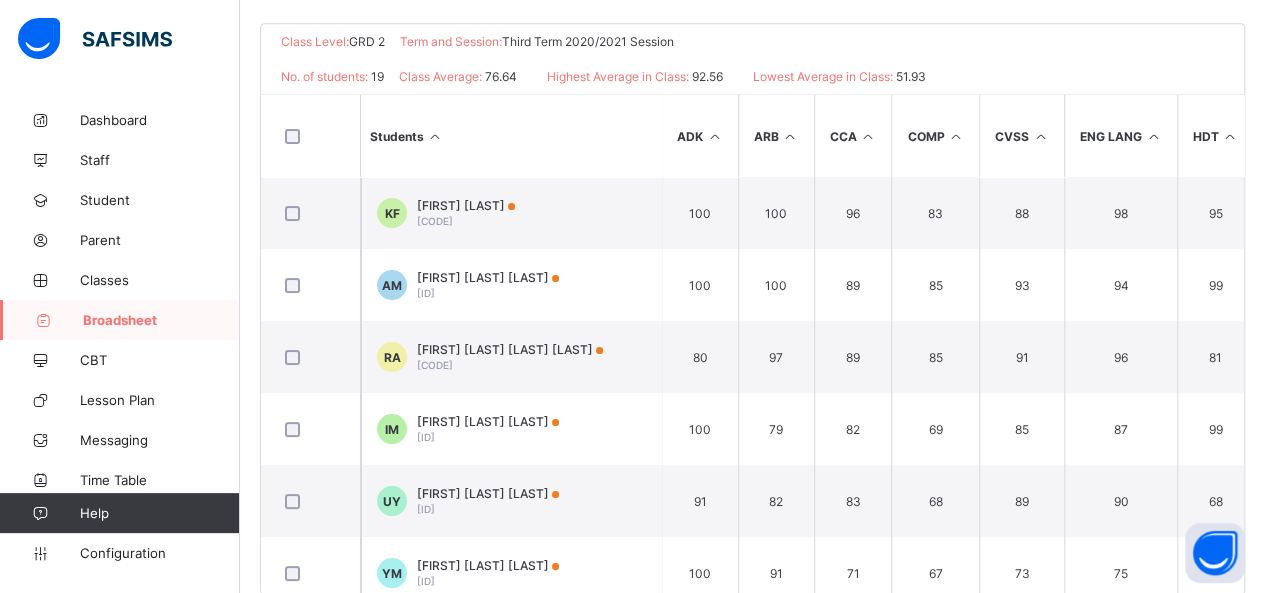 scroll, scrollTop: 517, scrollLeft: 0, axis: vertical 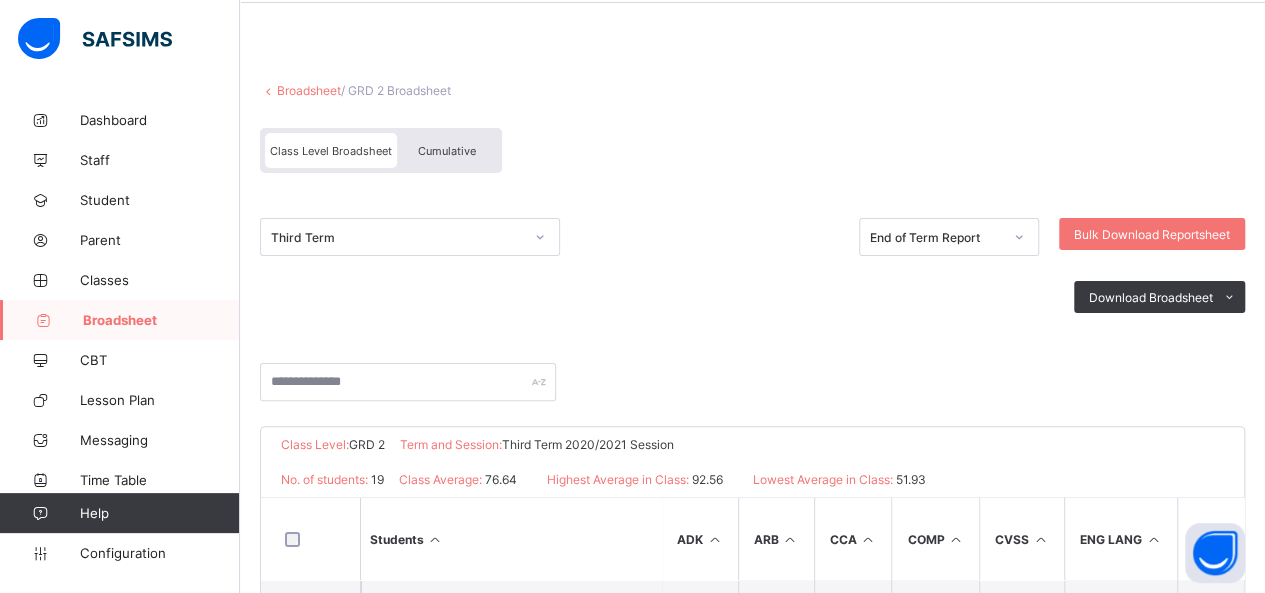click at bounding box center [540, 237] 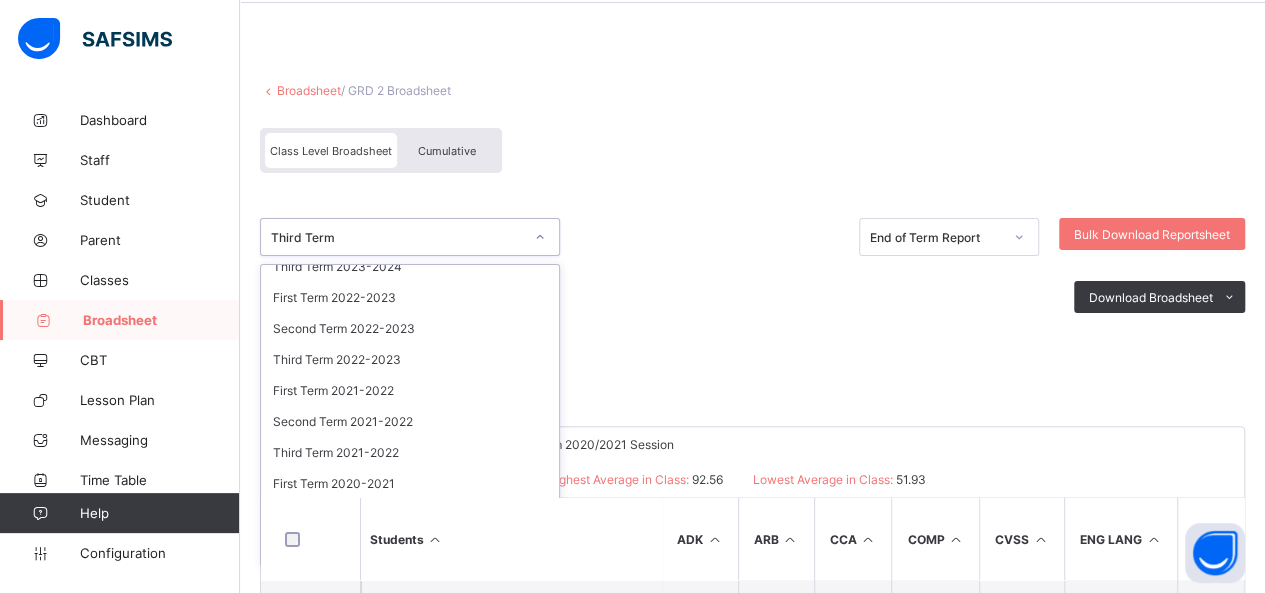 scroll, scrollTop: 261, scrollLeft: 0, axis: vertical 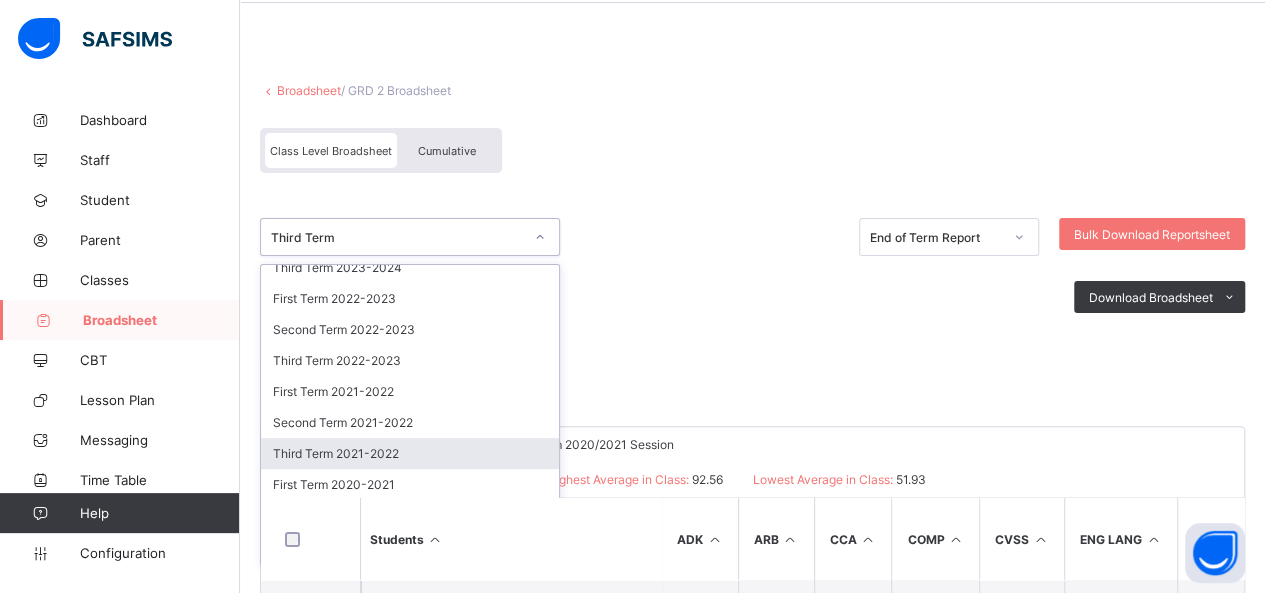 click on "Third Term 2021-2022" at bounding box center [410, 453] 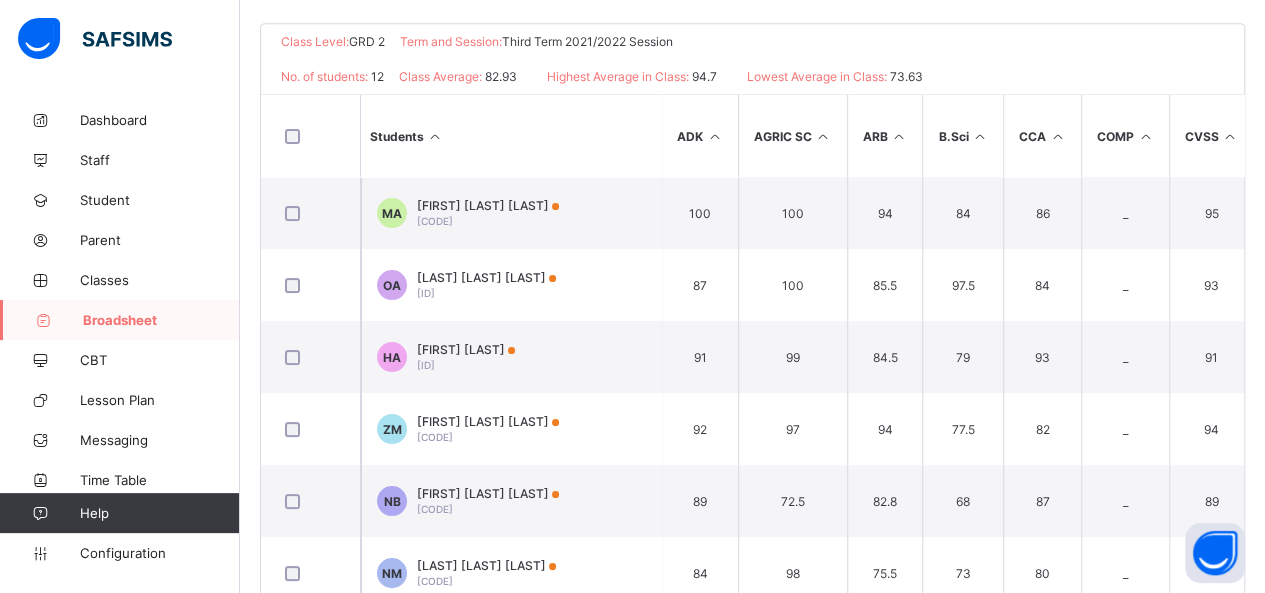 scroll, scrollTop: 517, scrollLeft: 0, axis: vertical 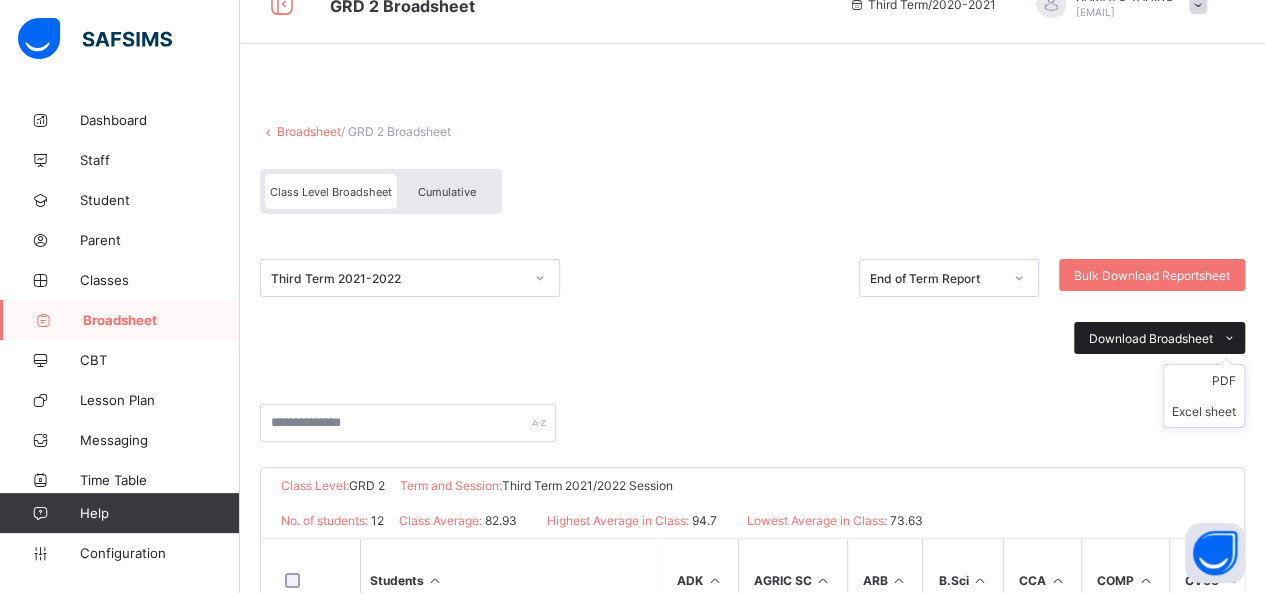click on "Download Broadsheet" at bounding box center [1151, 338] 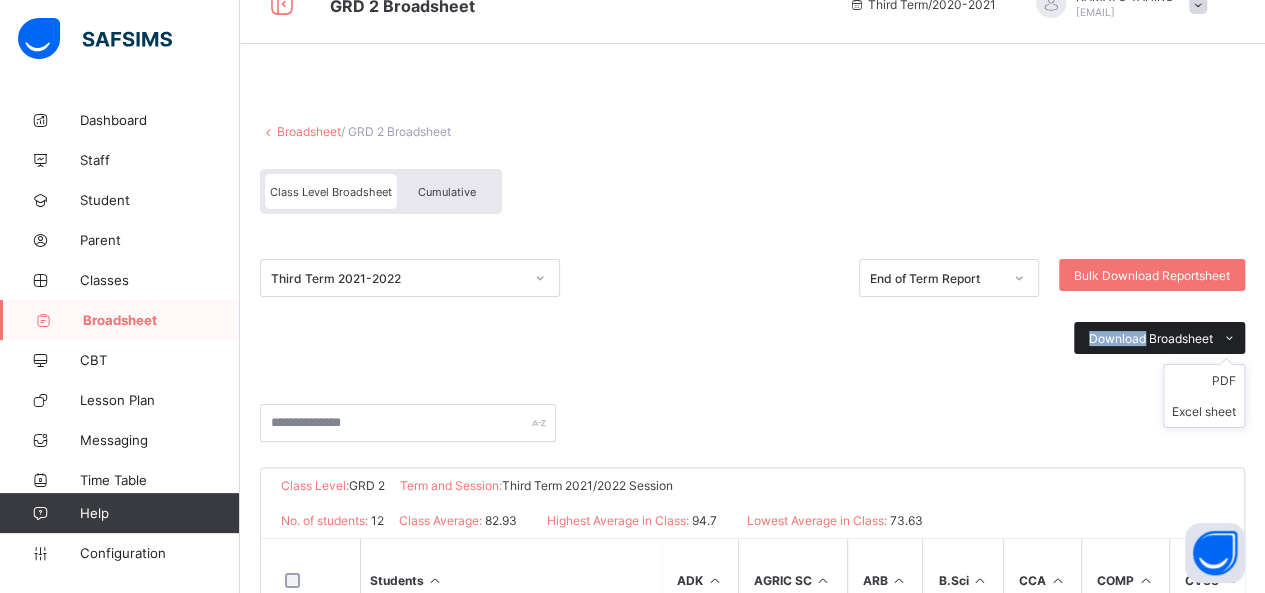 click on "Download Broadsheet" at bounding box center [1151, 338] 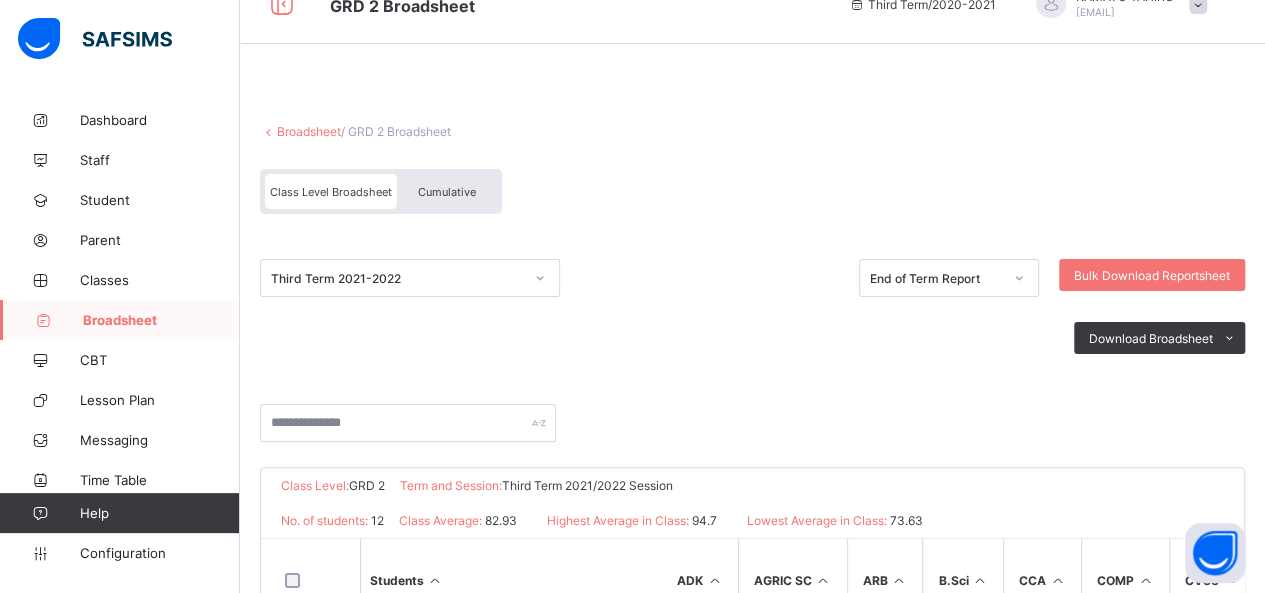 click on "Third Term [YEAR]-[YEAR] End of Term Report Bulk Download Reportsheet Download Broadsheet PDF Excel sheet" at bounding box center [752, 319] 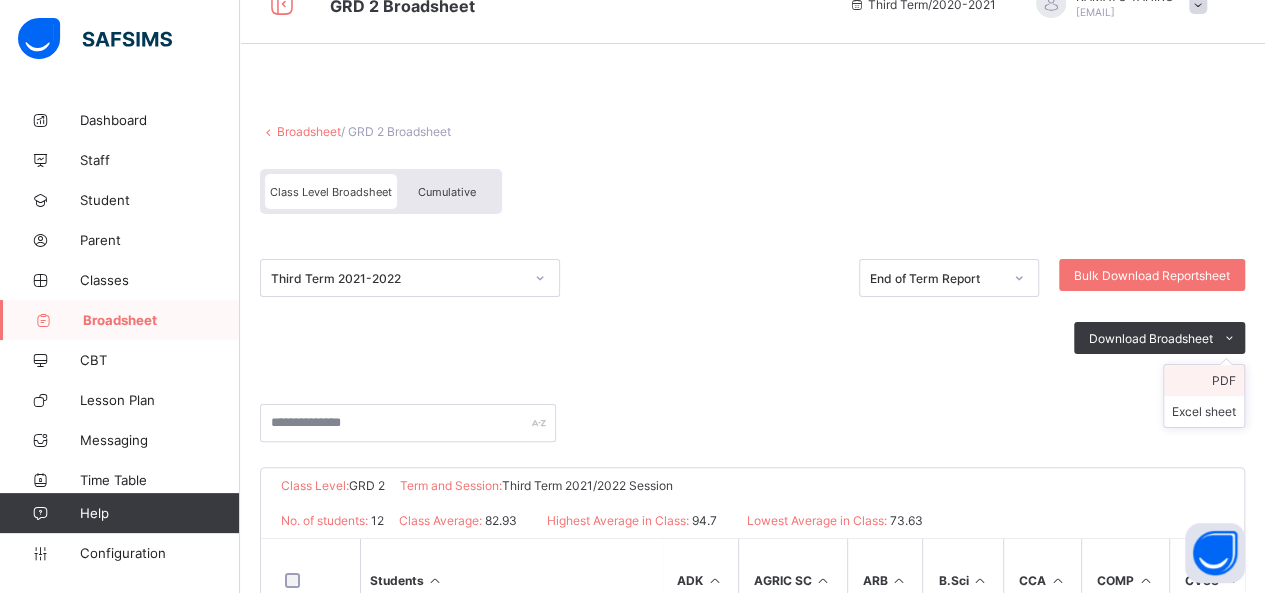 click on "PDF" at bounding box center (1204, 380) 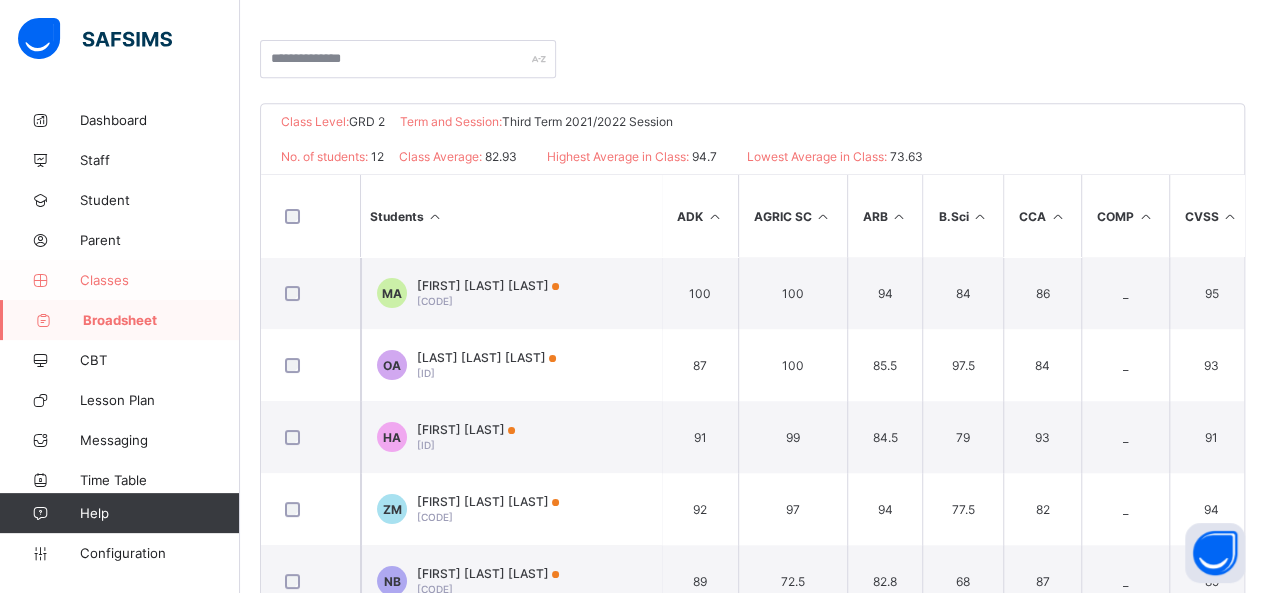 click on "Classes" at bounding box center (160, 280) 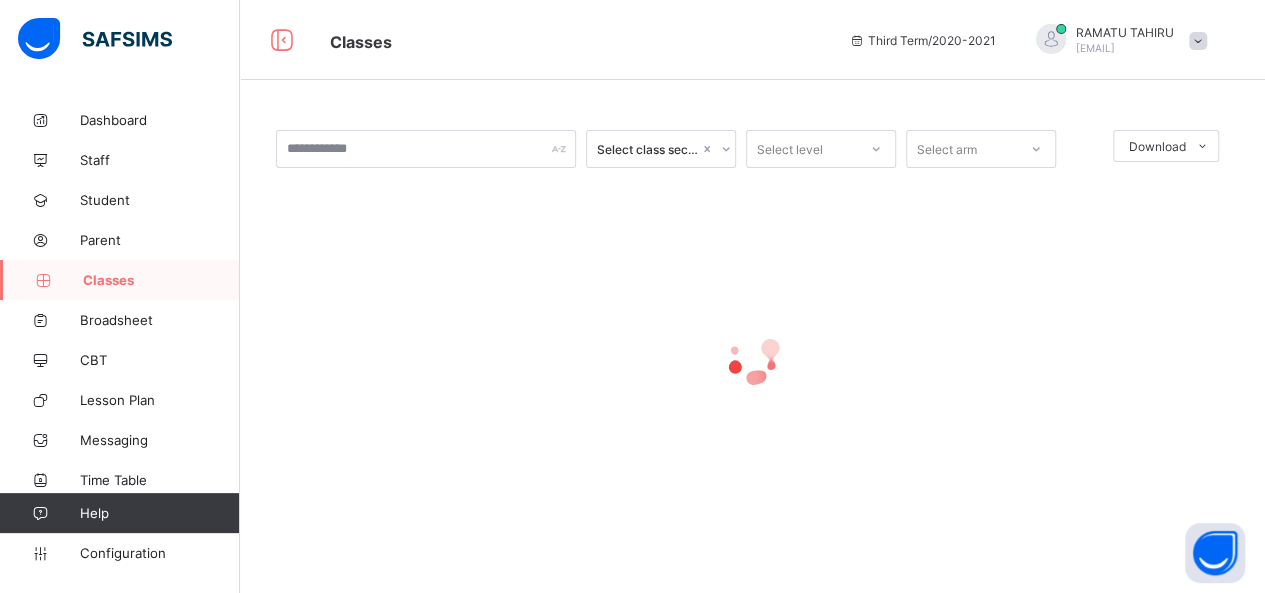 scroll, scrollTop: 0, scrollLeft: 0, axis: both 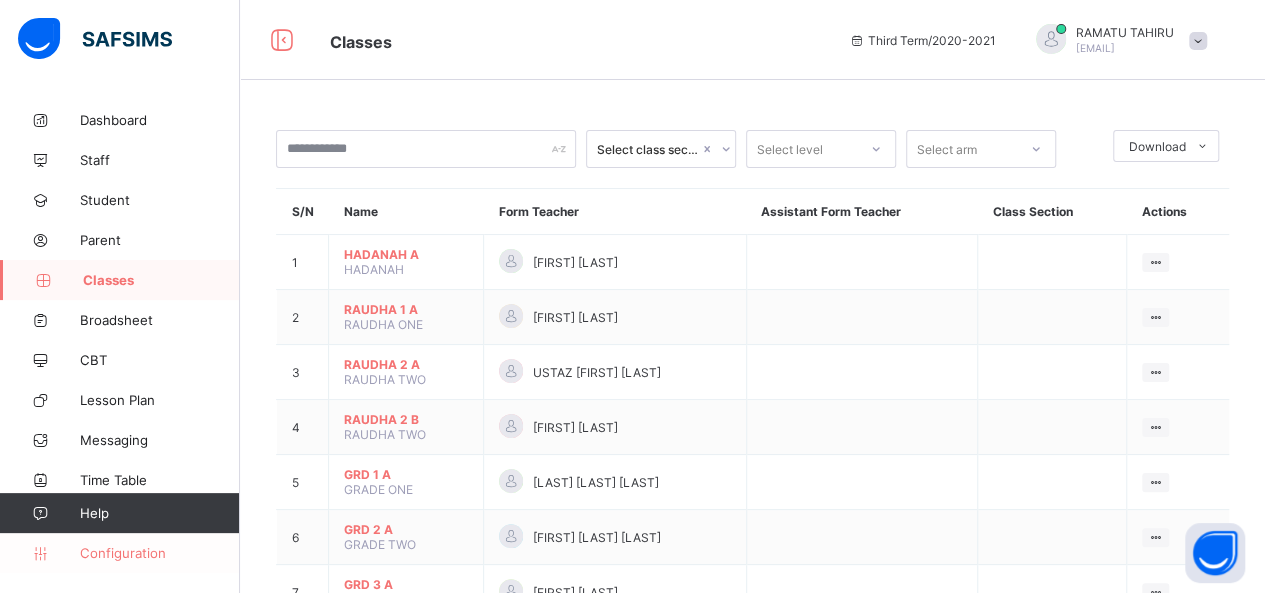 click on "Configuration" at bounding box center (119, 553) 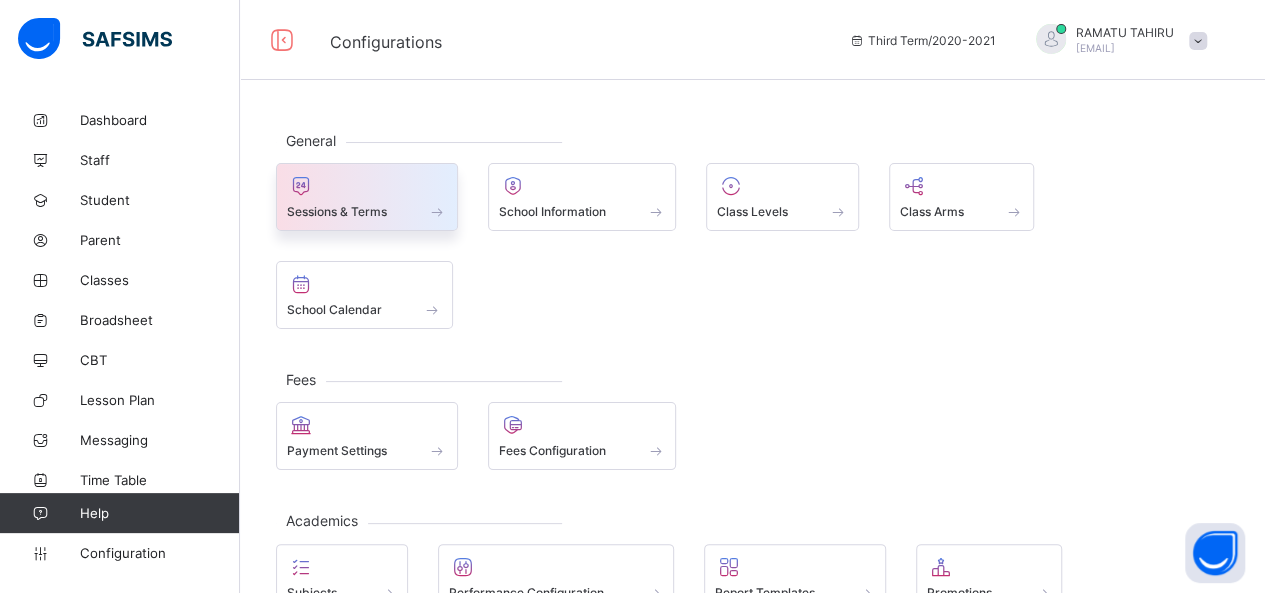 click on "Sessions & Terms" at bounding box center [337, 211] 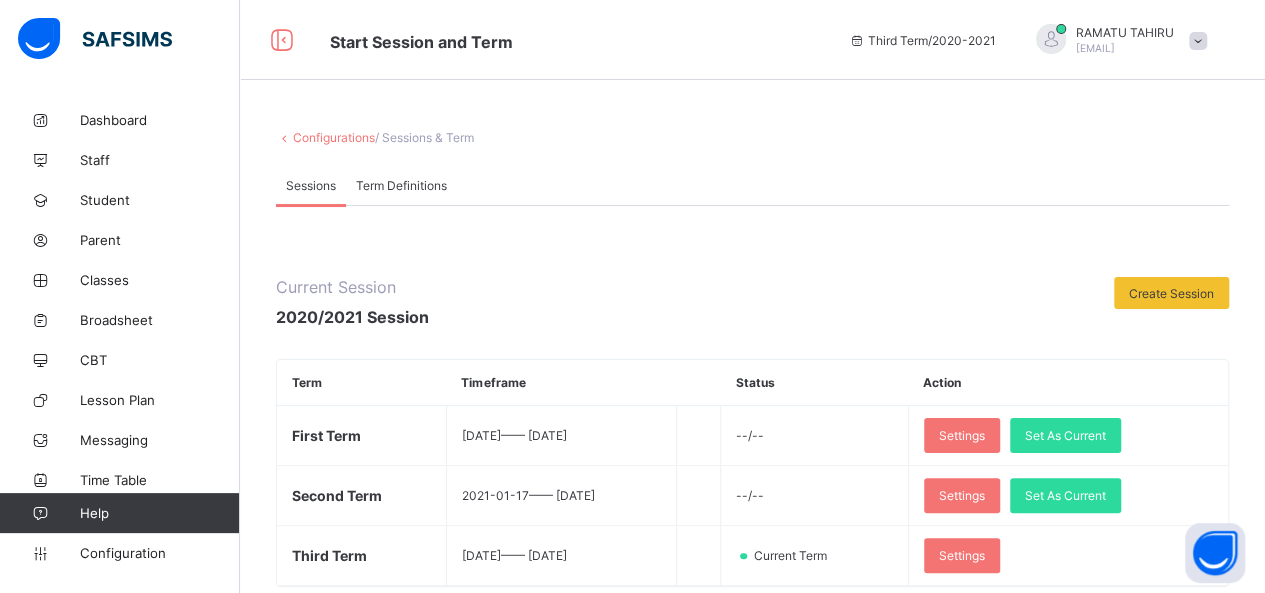 click on "Term" at bounding box center (361, 383) 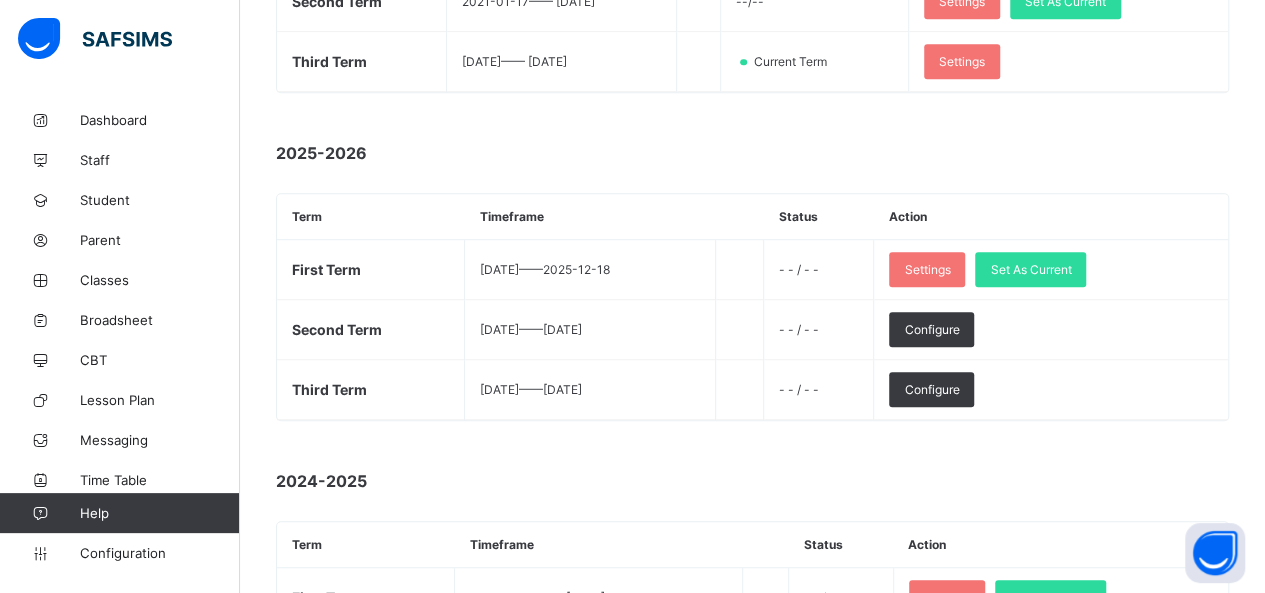 scroll, scrollTop: 680, scrollLeft: 0, axis: vertical 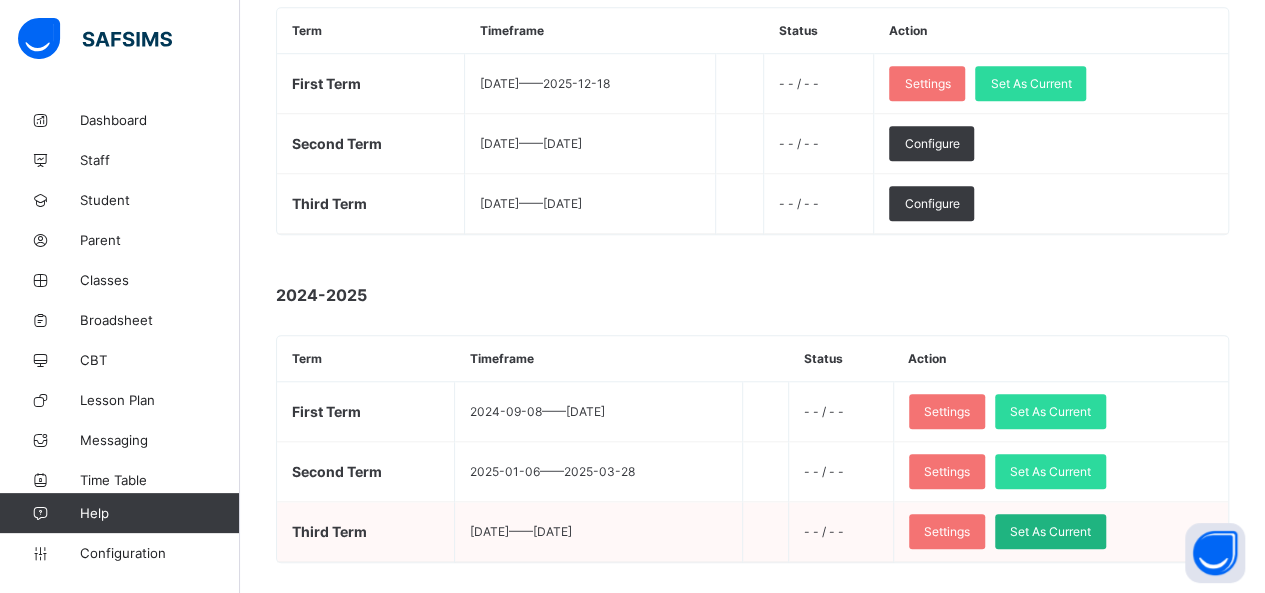 click on "Set As Current" at bounding box center (1050, 531) 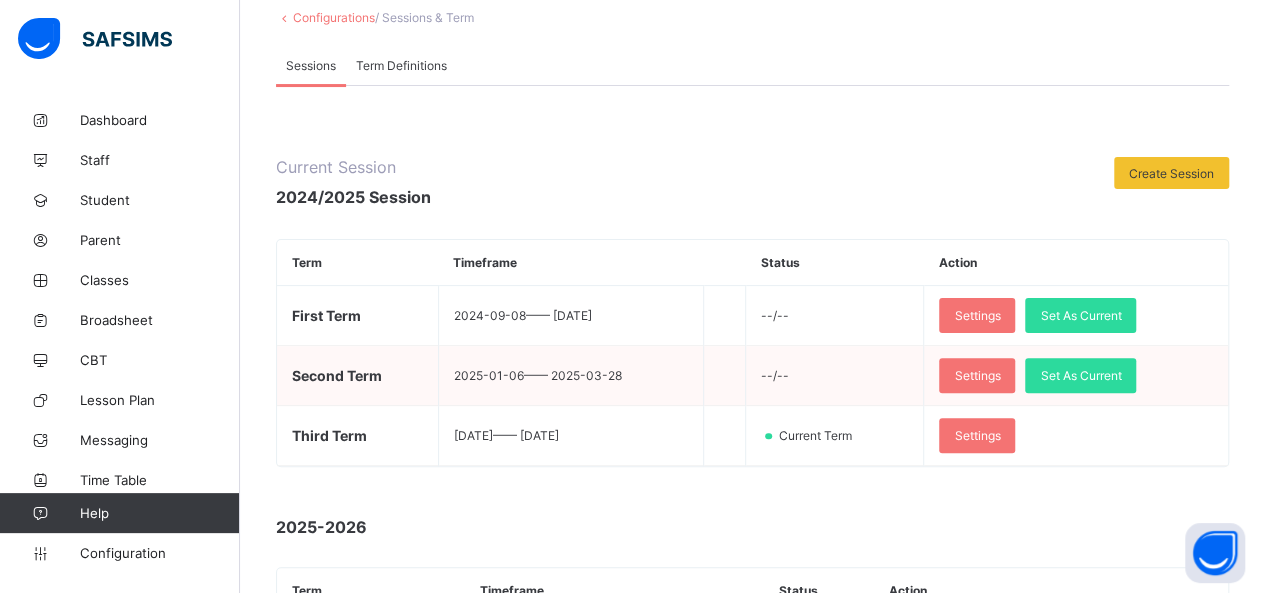 scroll, scrollTop: 80, scrollLeft: 0, axis: vertical 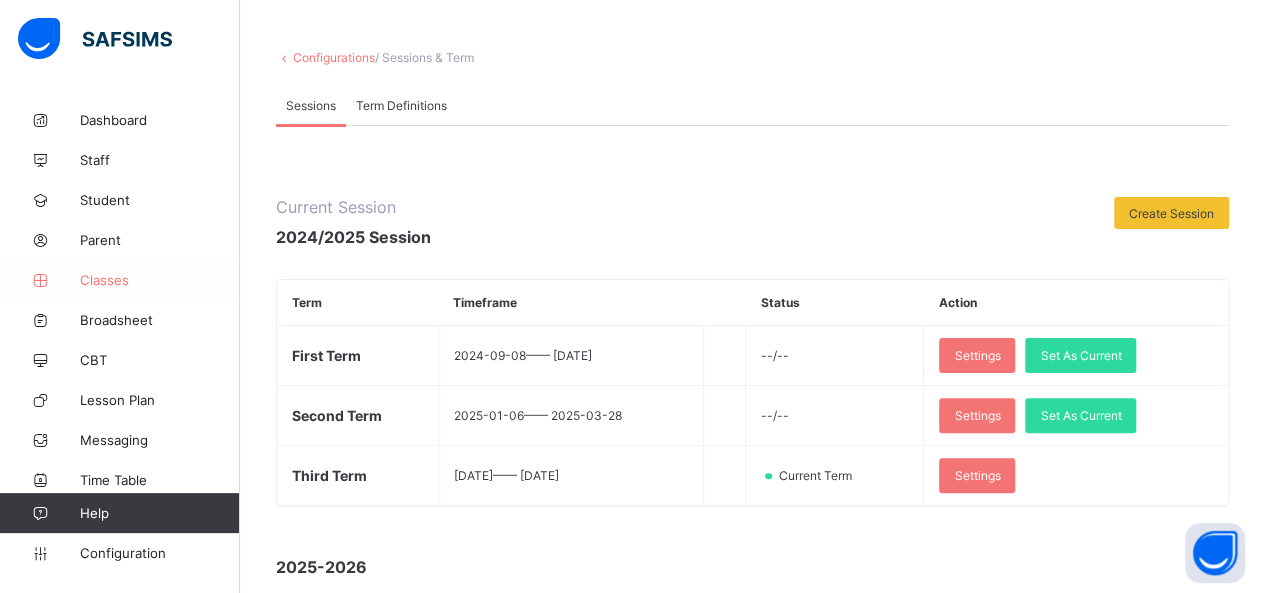 click on "Classes" at bounding box center [120, 280] 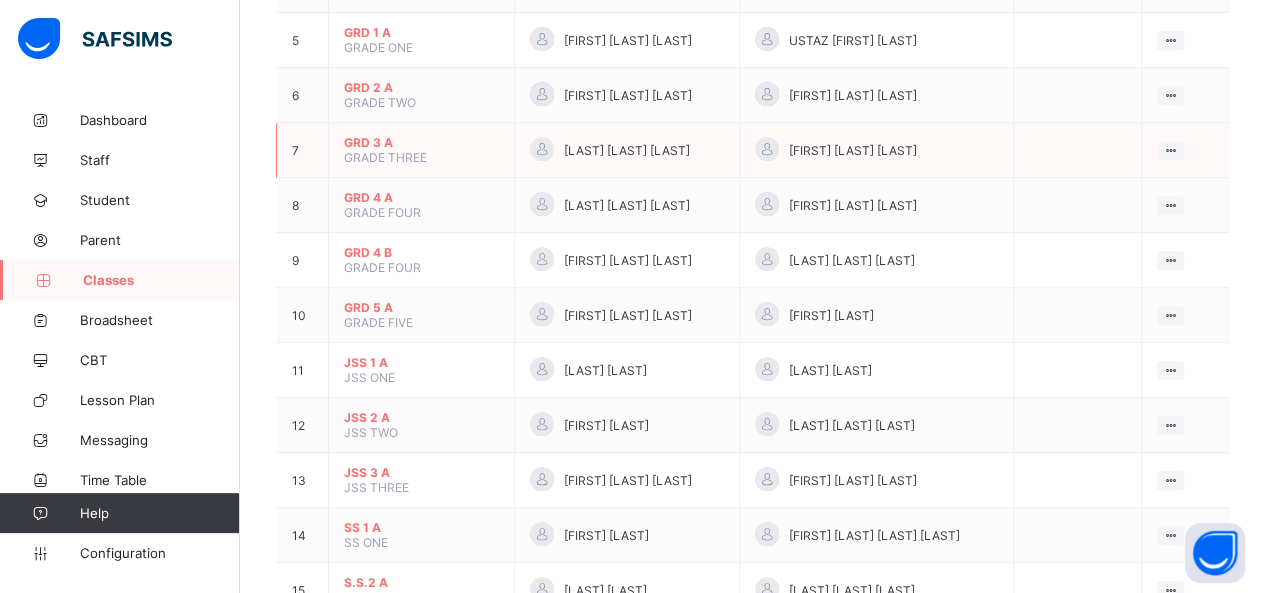 scroll, scrollTop: 440, scrollLeft: 0, axis: vertical 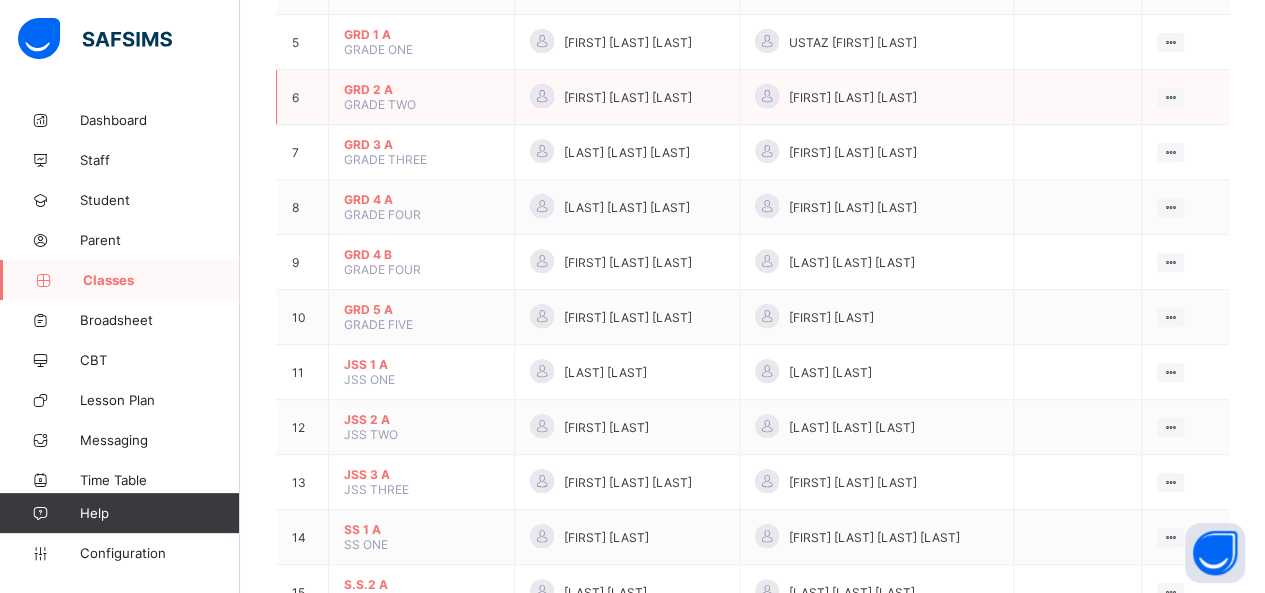 click on "GRD 2   A" at bounding box center [421, 89] 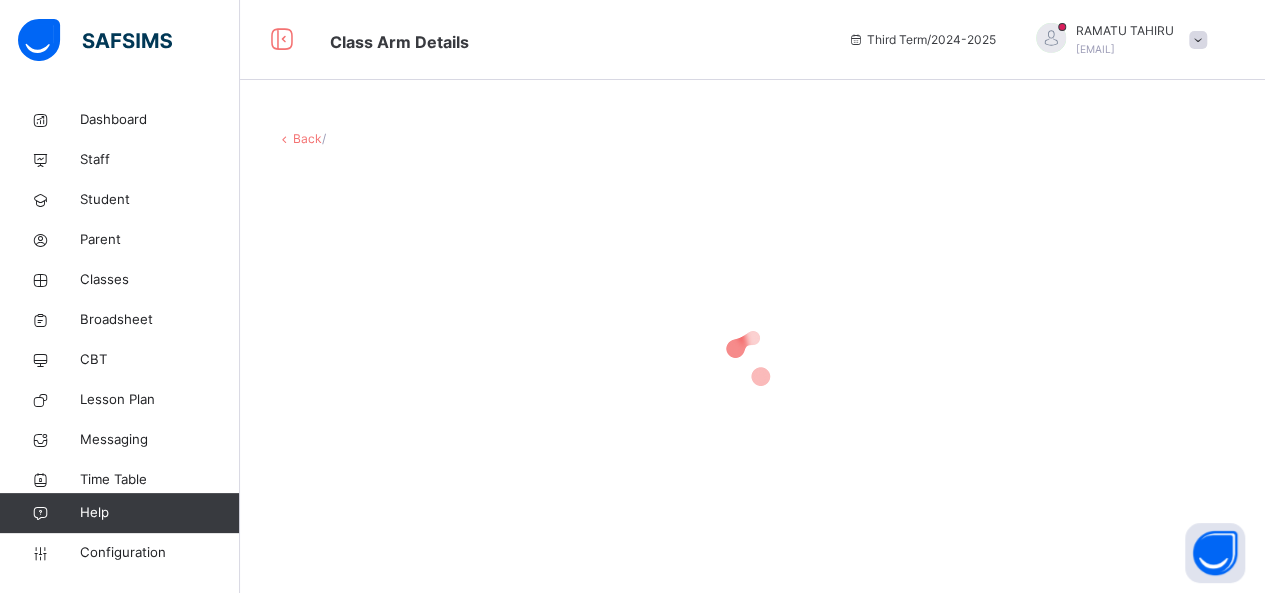 scroll, scrollTop: 0, scrollLeft: 0, axis: both 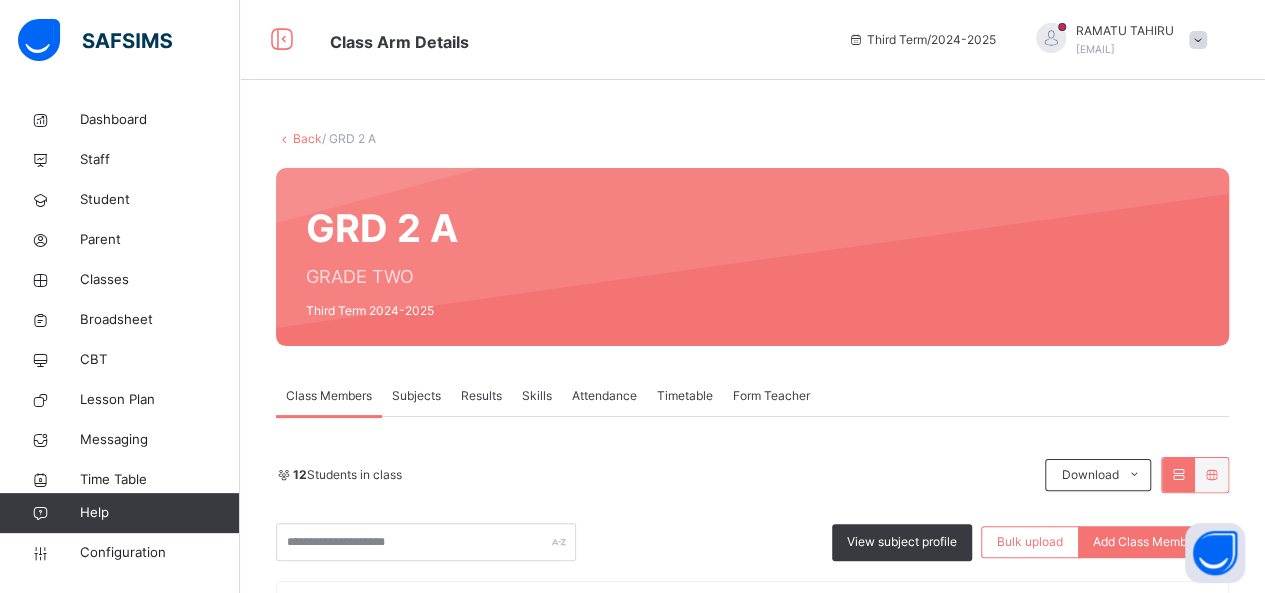 click on "Results" at bounding box center [481, 396] 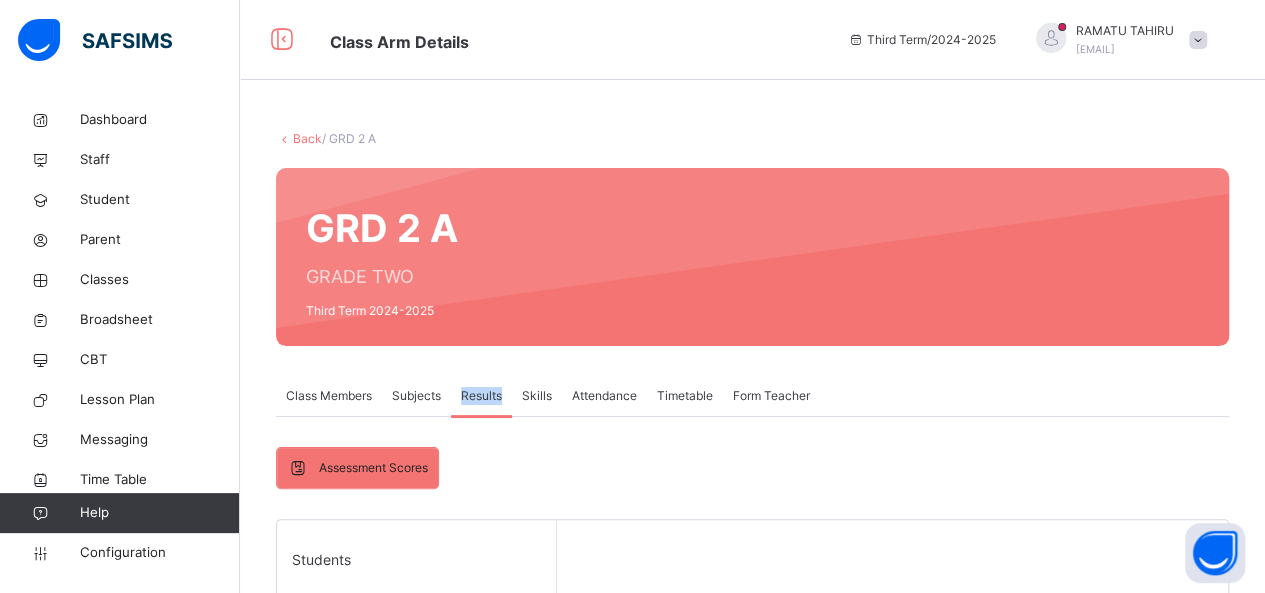 click on "Results" at bounding box center [481, 396] 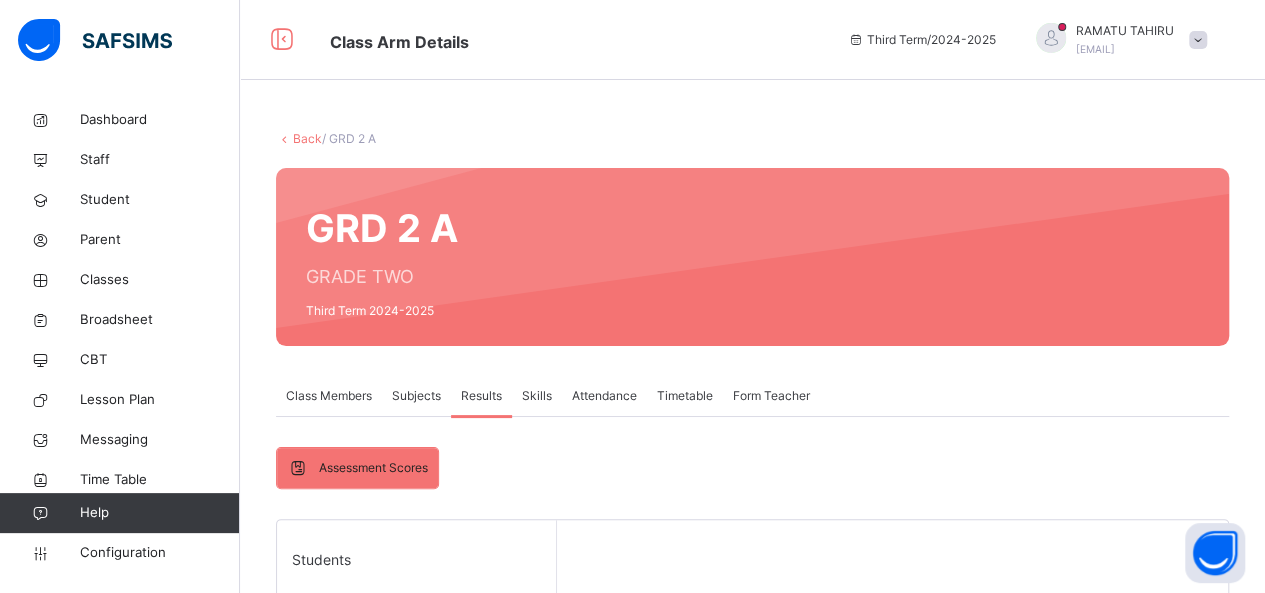 click on "Assessment Scores Assessment Scores Students [FIRST] [LAST] [LAST] [CODE] [FIRST] [LAST] [LAST] [CODE] [FIRST] [LAST] [LAST] [CODE] [FIRST] [LAST] [LAST] [CODE] [FIRST] [LAST] [LAST] [CODE] [FIRST] [LAST] [LAST] [CODE] [FIRST] [LAST] [LAST] [CODE] [FIRST] [LAST] [LAST] [CODE] [FIRST] [LAST] [LAST] [CODE] [FIRST] [LAST] [LAST] [CODE] [FIRST] [LAST] [LAST] [CODE] [FIRST] [LAST] [LAST] [CODE] Select a Student Select a student from the list to the left to view records" at bounding box center (752, 785) 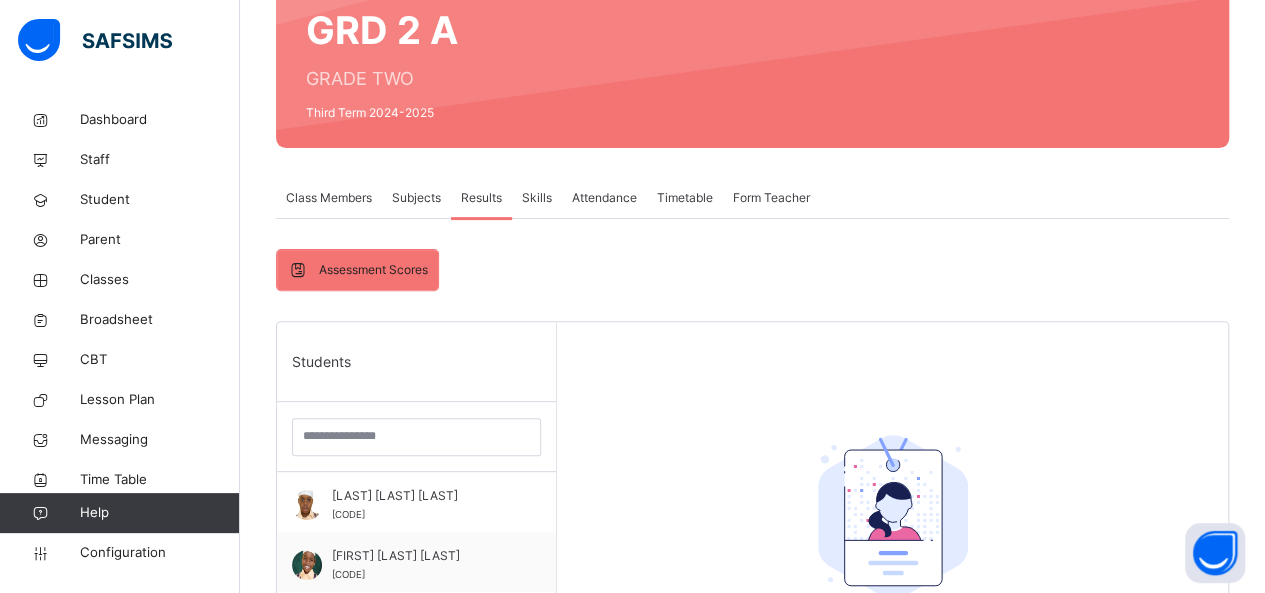 scroll, scrollTop: 200, scrollLeft: 0, axis: vertical 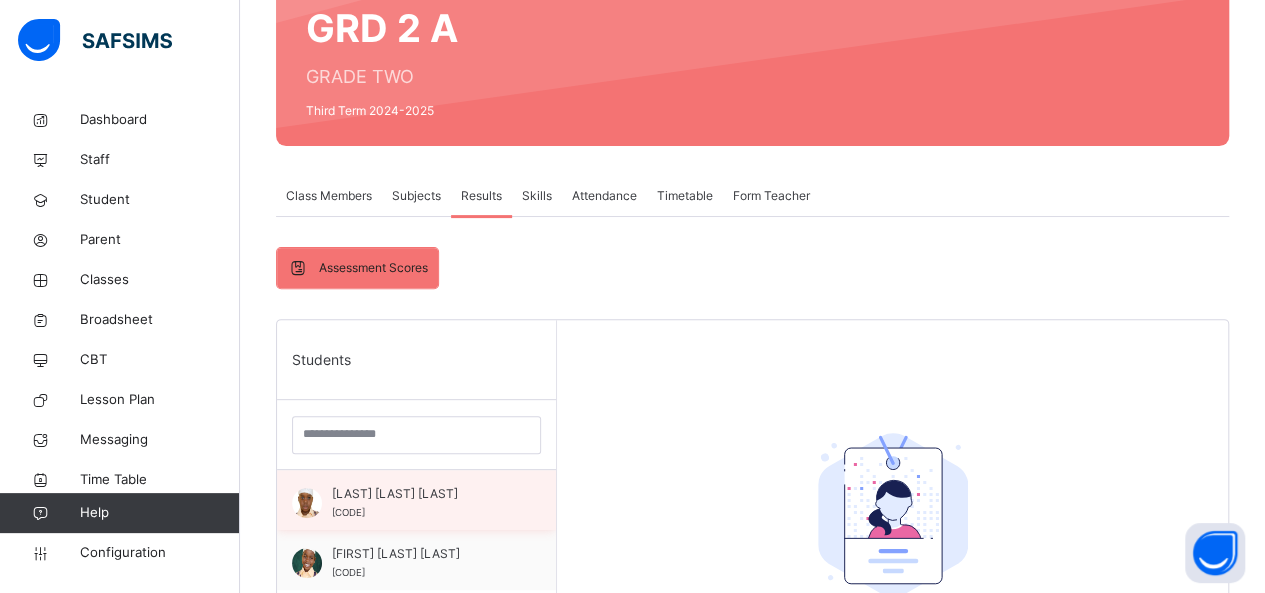 click on "[LAST] [LAST] [LAST]" at bounding box center [421, 494] 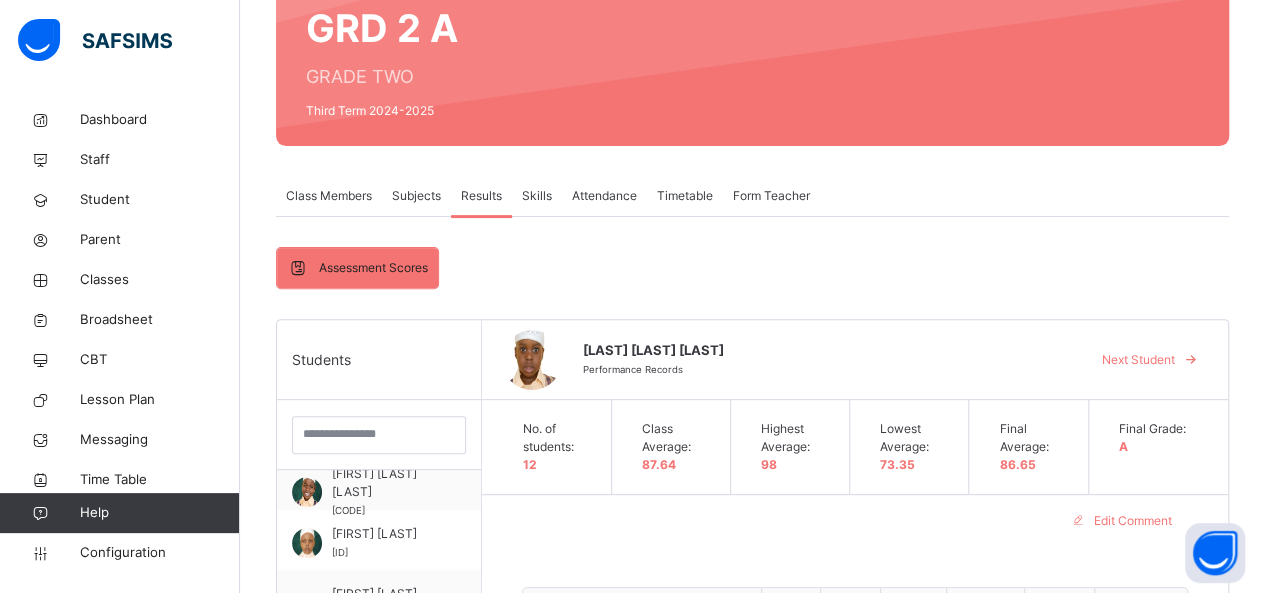 scroll, scrollTop: 120, scrollLeft: 0, axis: vertical 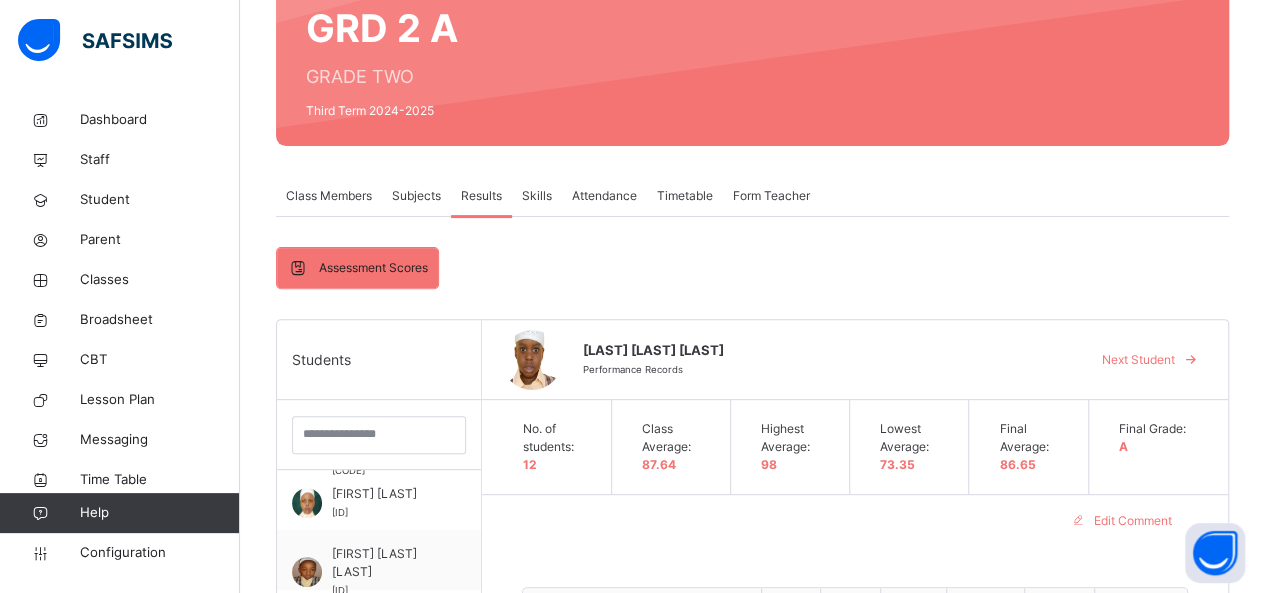 click on "Edit Comment" at bounding box center [855, 521] 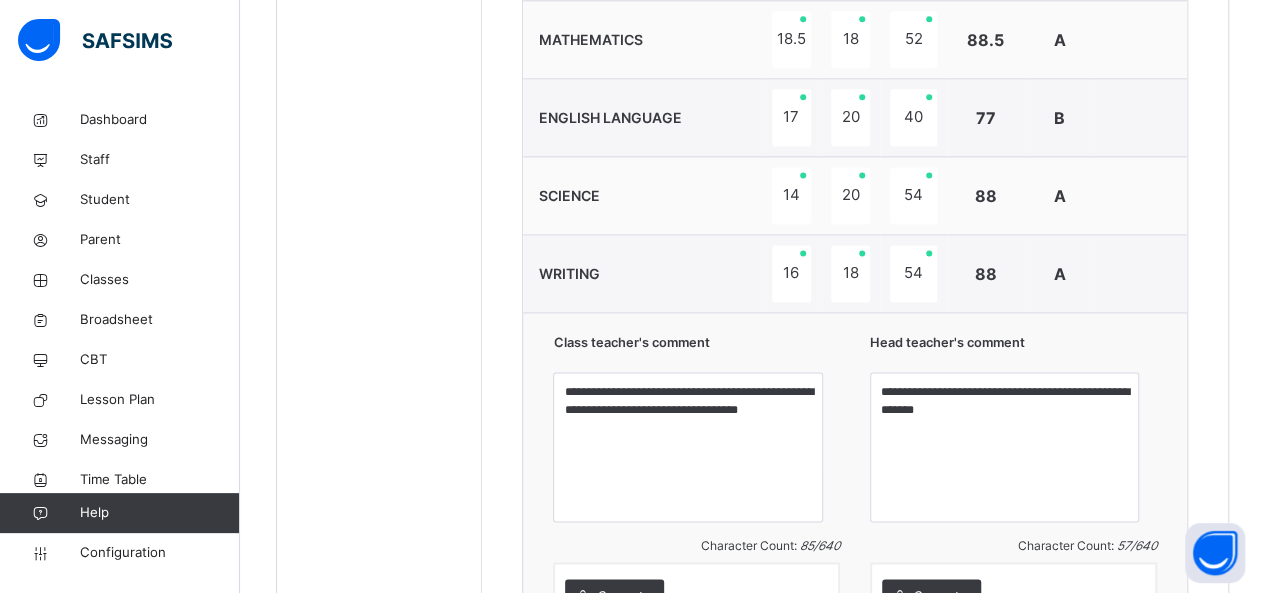 scroll, scrollTop: 1318, scrollLeft: 0, axis: vertical 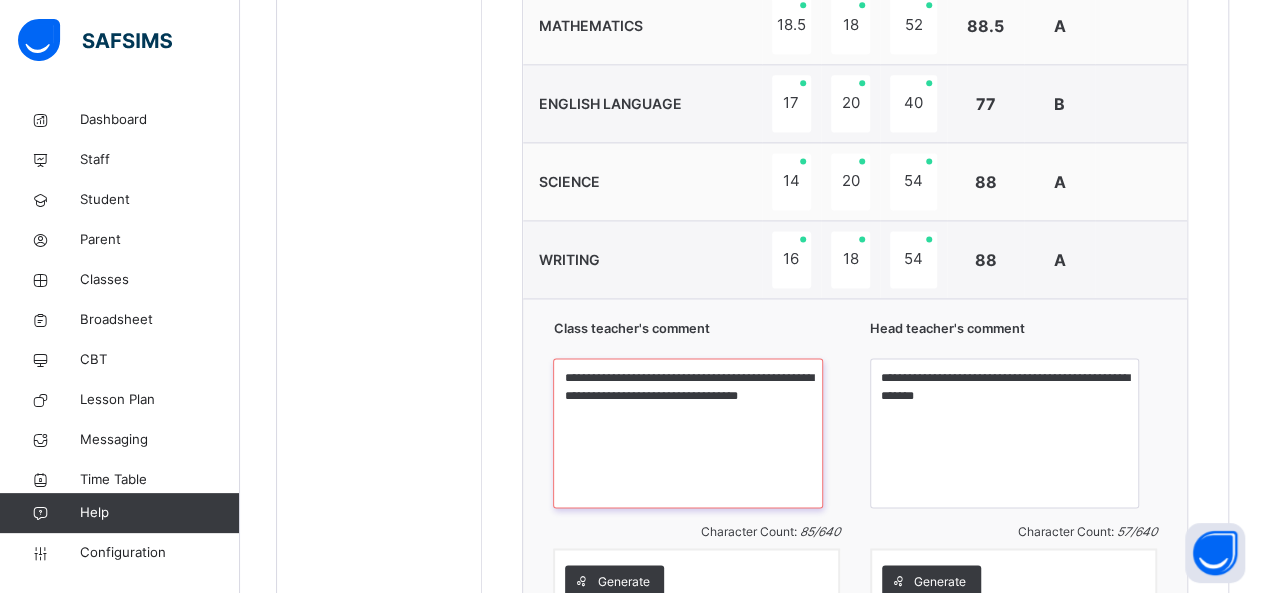click on "**********" at bounding box center [687, 433] 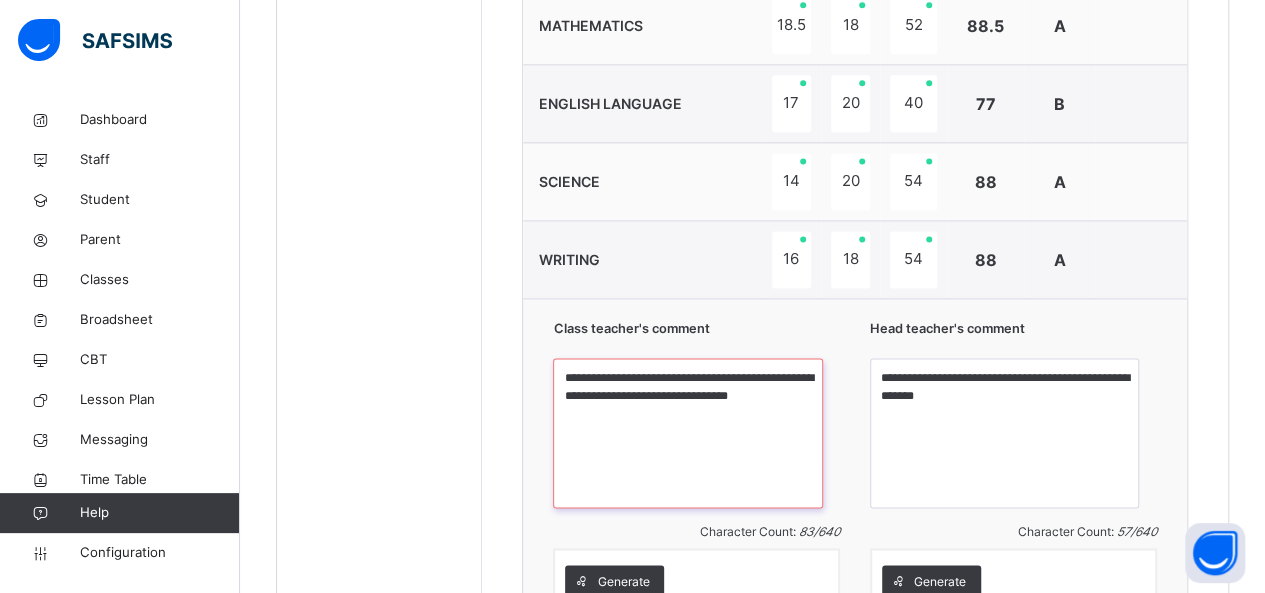 type on "**********" 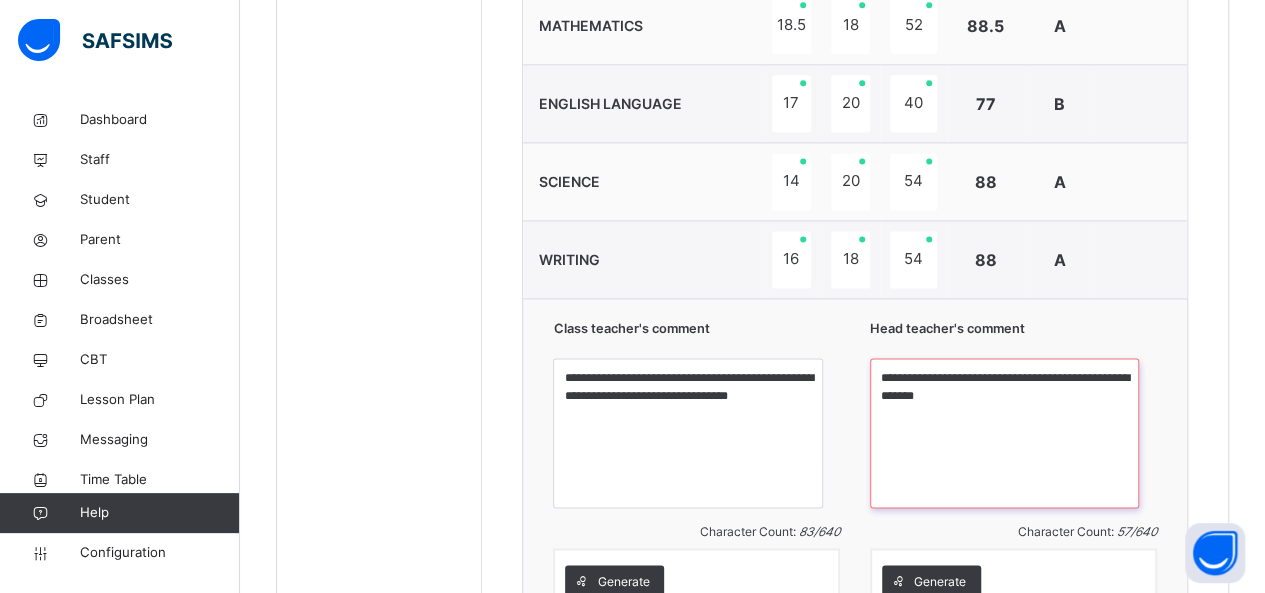 click on "**********" at bounding box center (1004, 433) 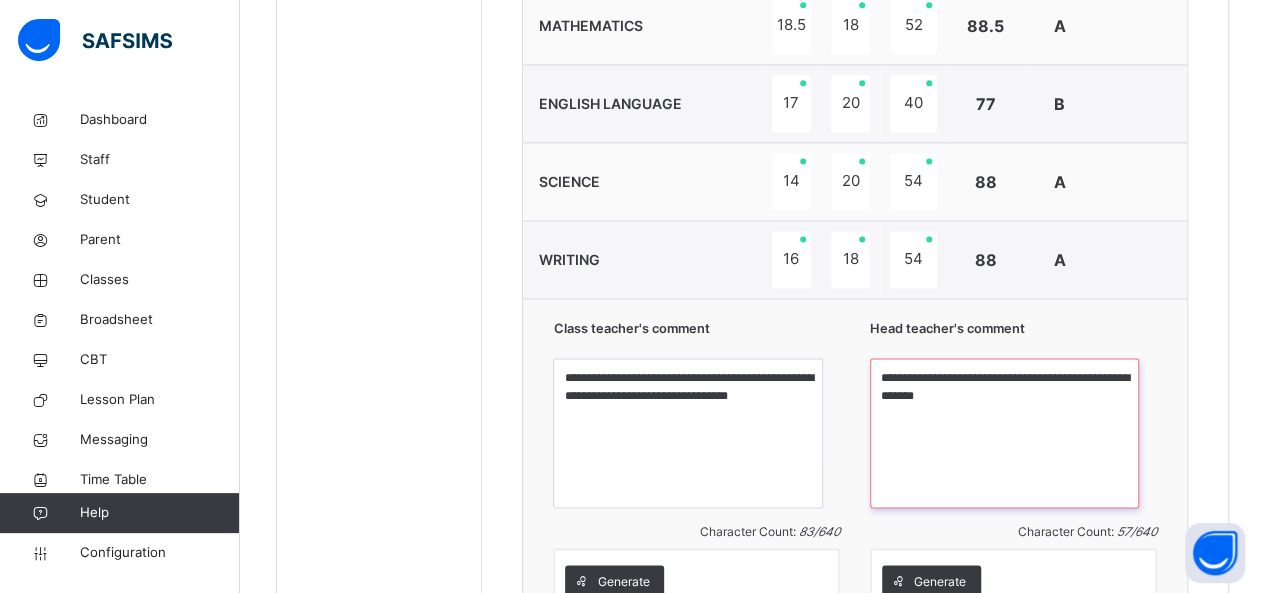 click on "**********" at bounding box center (1004, 433) 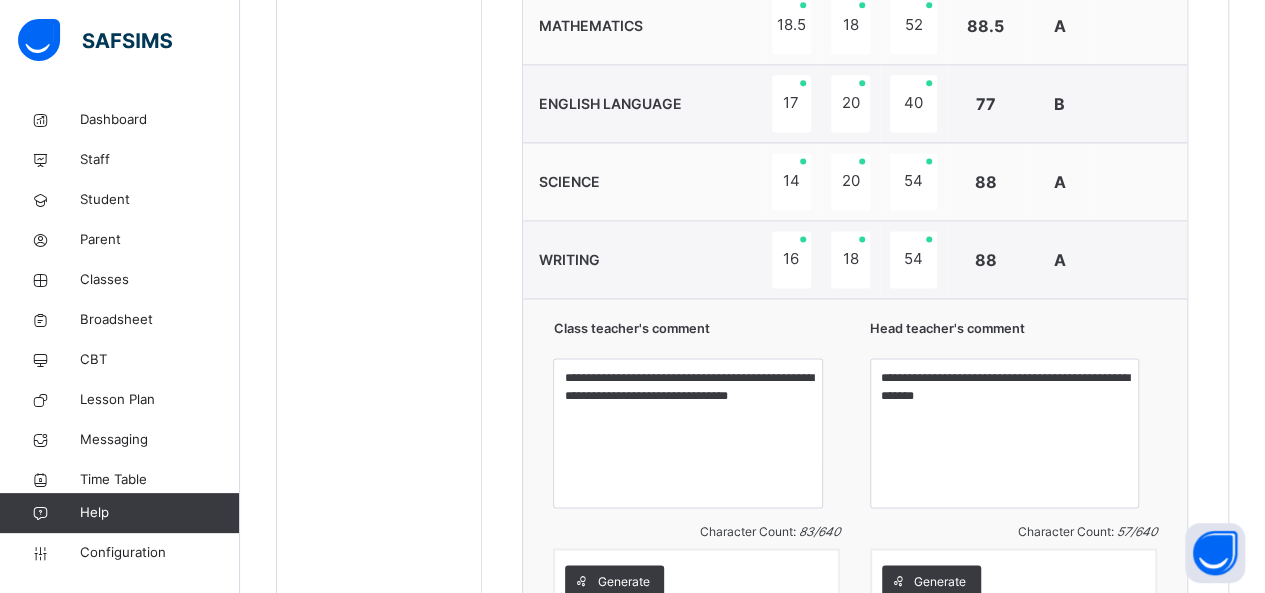 click on "**********" at bounding box center [855, 12] 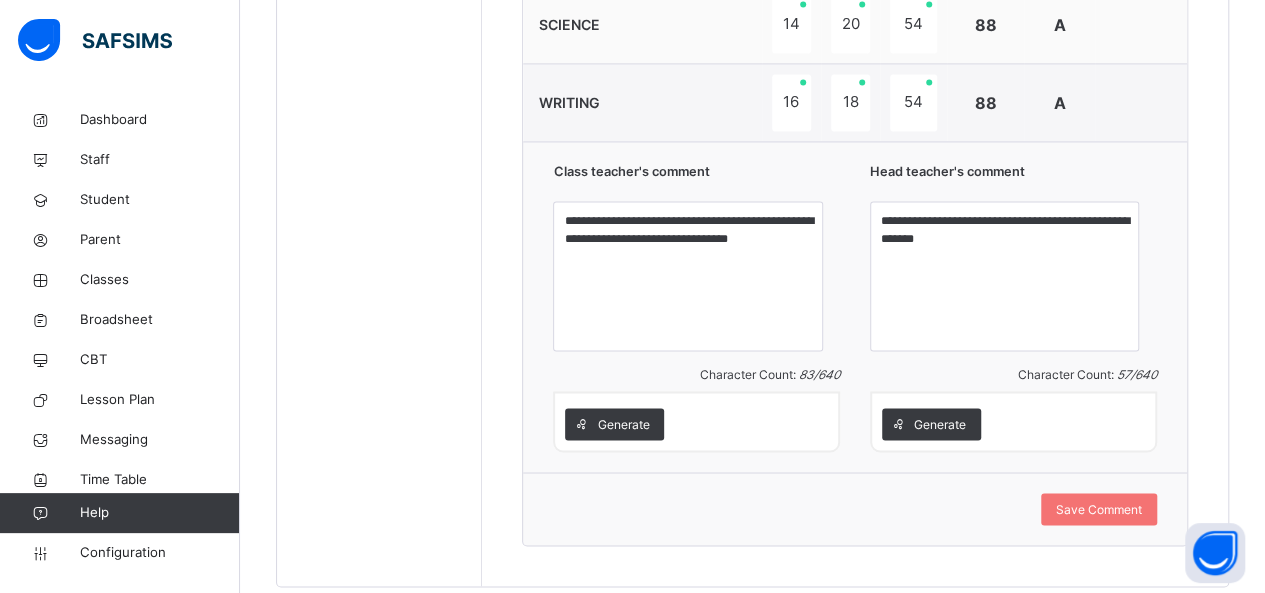scroll, scrollTop: 1478, scrollLeft: 0, axis: vertical 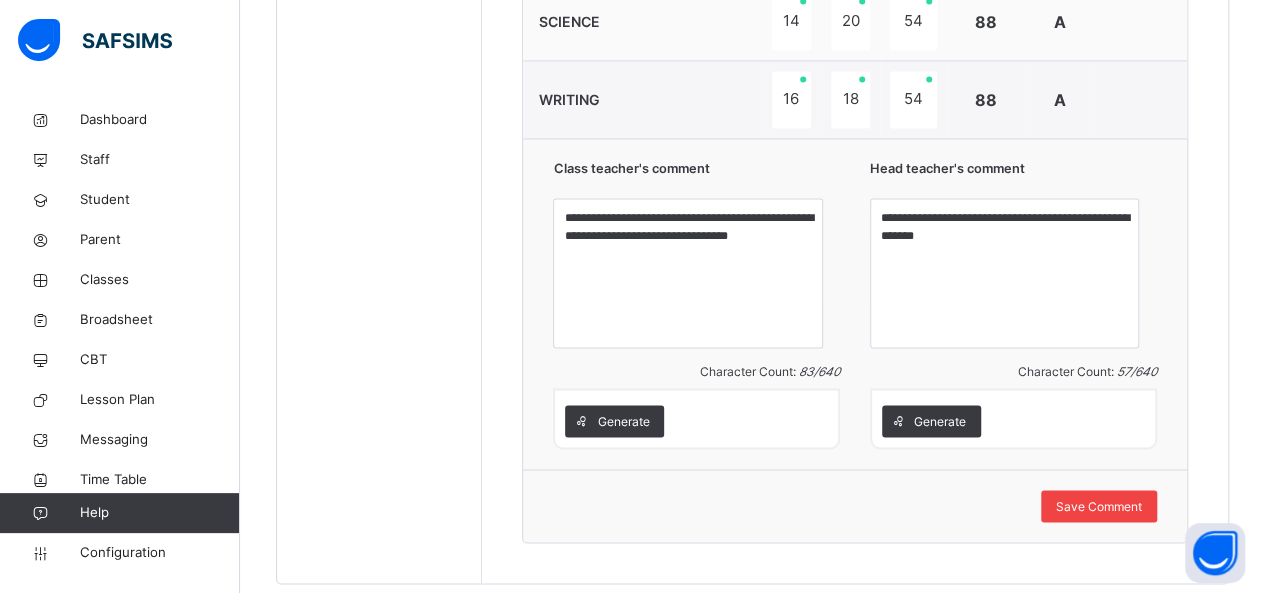 click on "Save Comment" at bounding box center [1099, 506] 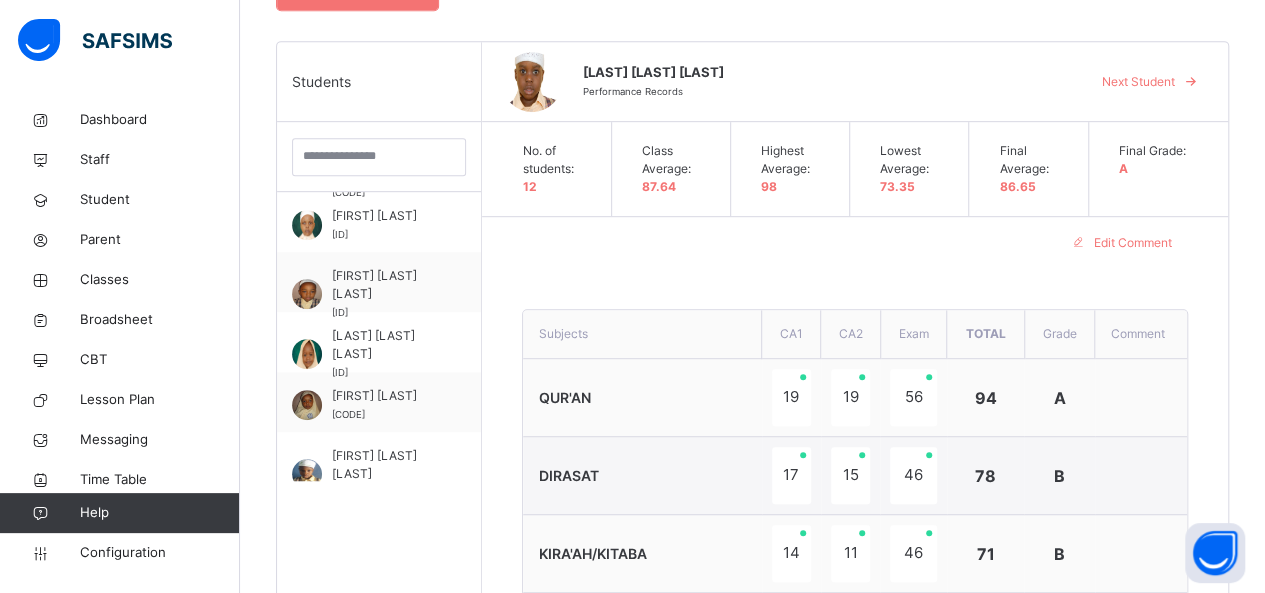 scroll, scrollTop: 438, scrollLeft: 0, axis: vertical 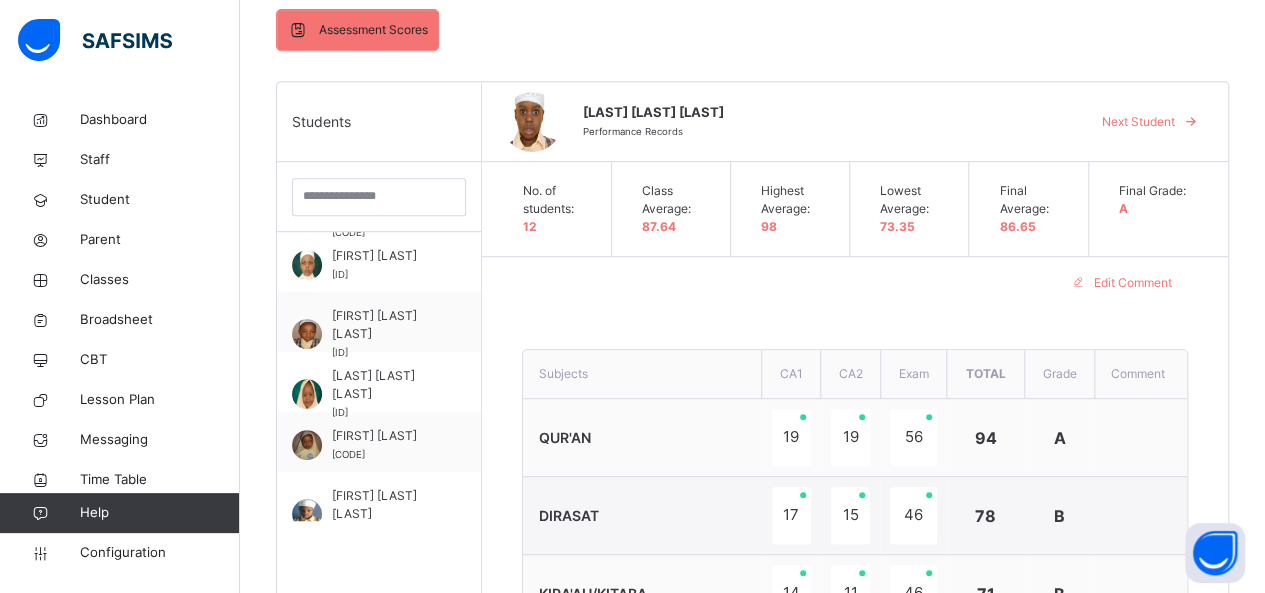 click on "Next Student" at bounding box center (1138, 122) 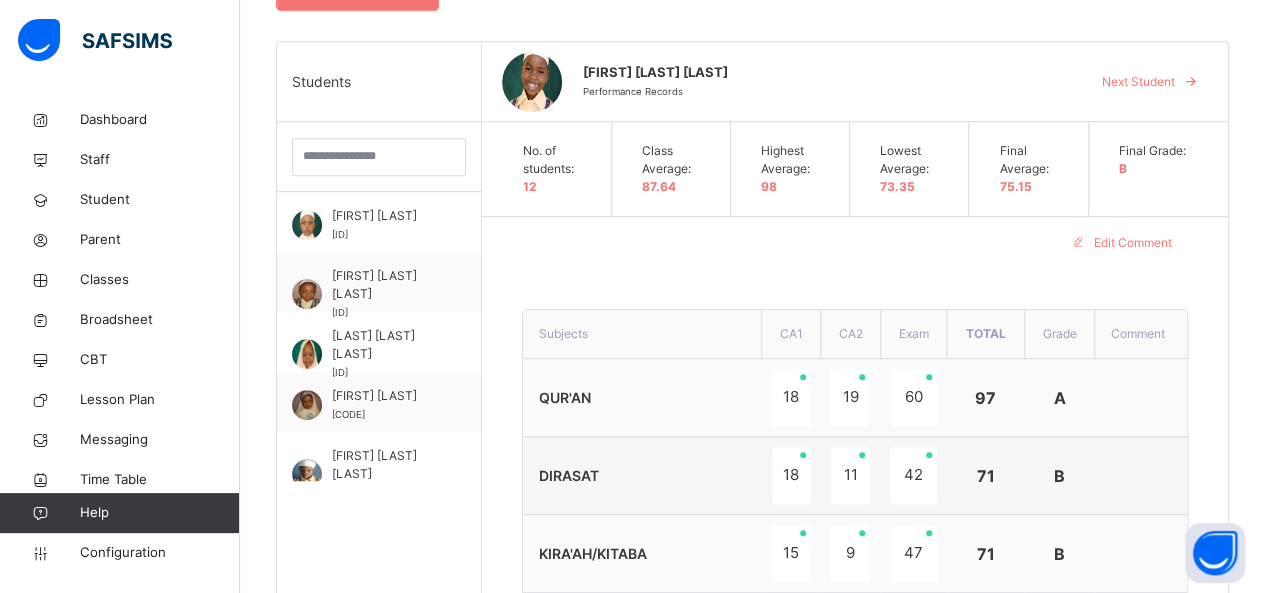 scroll, scrollTop: 438, scrollLeft: 0, axis: vertical 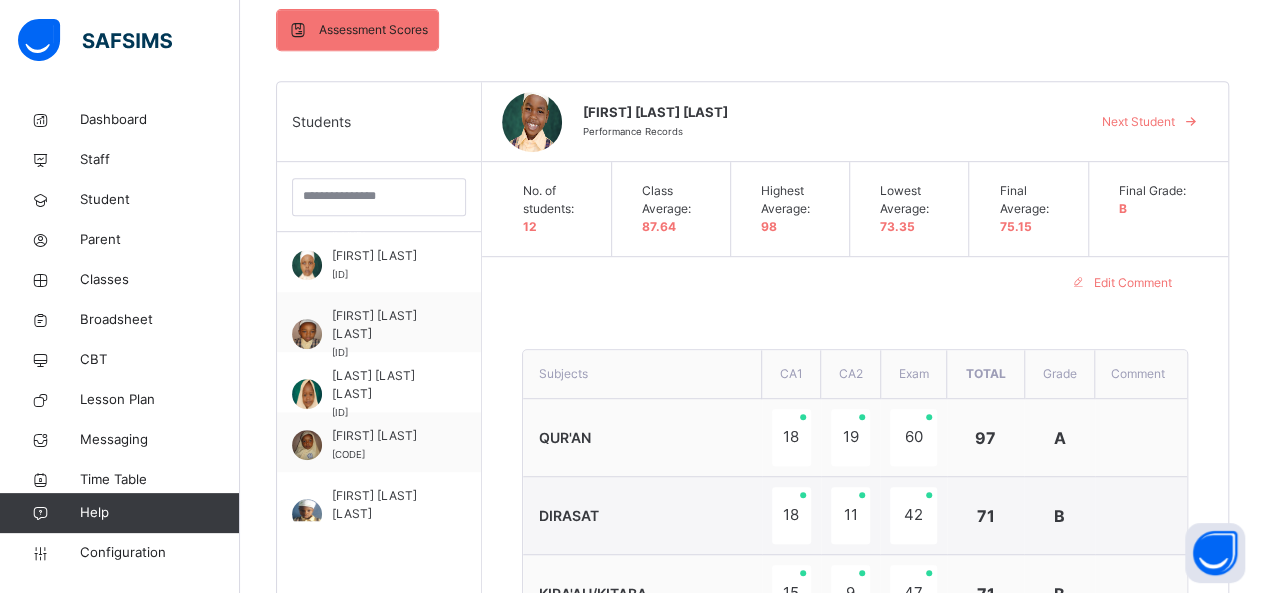 click on "Next Student" at bounding box center (1138, 122) 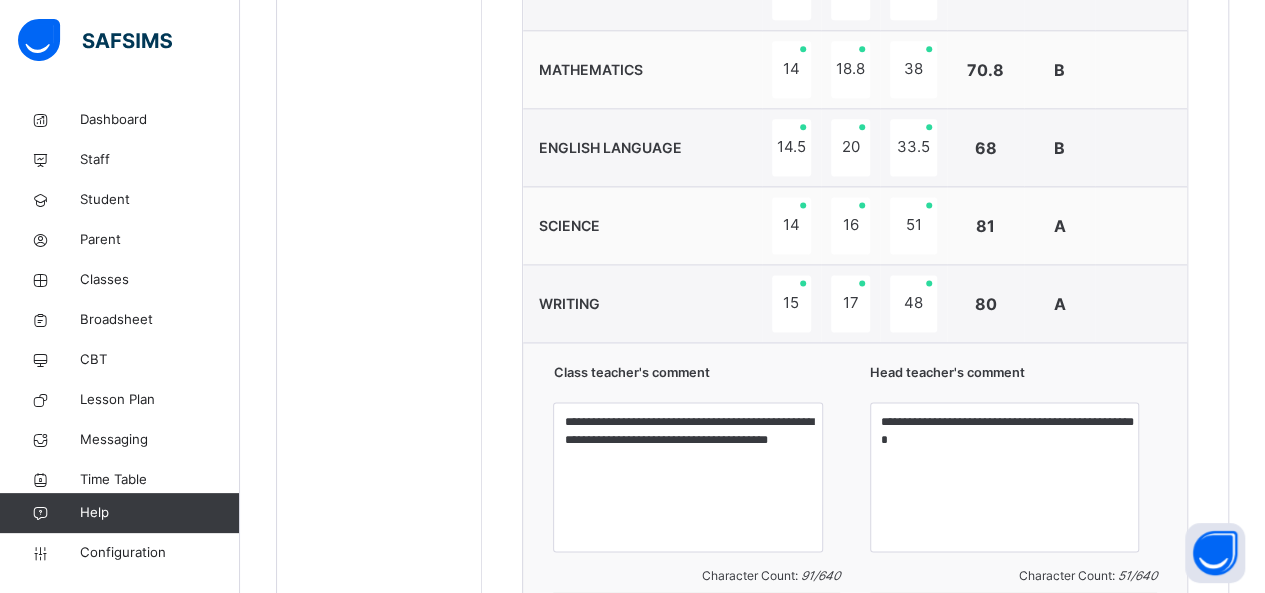 scroll, scrollTop: 1278, scrollLeft: 0, axis: vertical 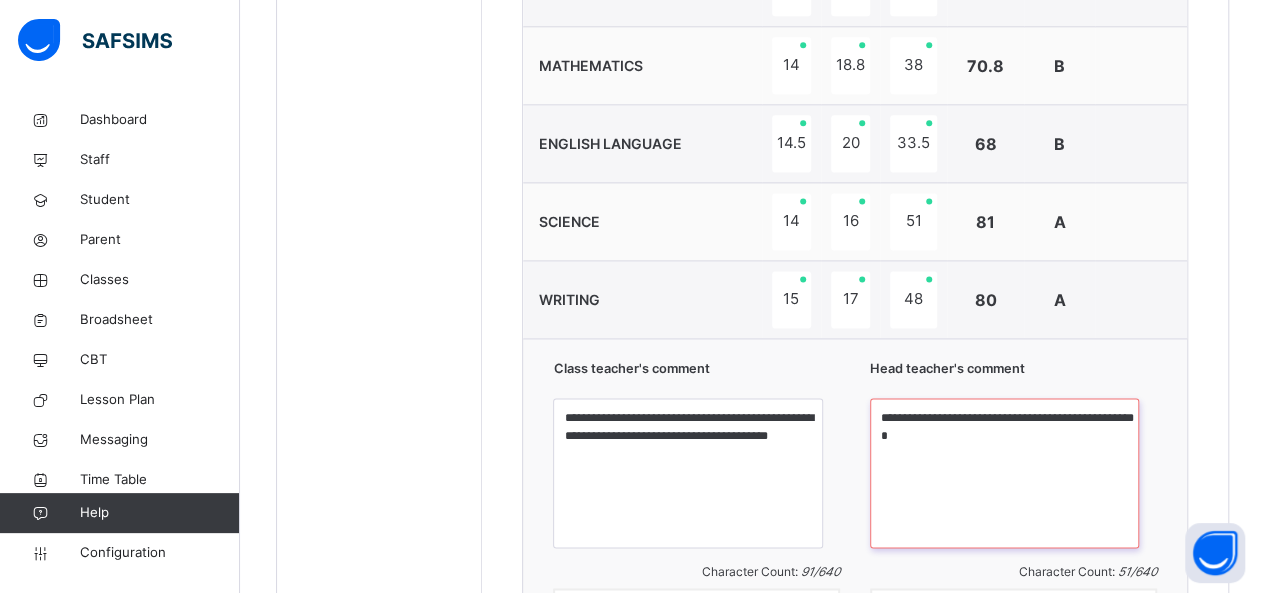 click on "**********" at bounding box center (1004, 473) 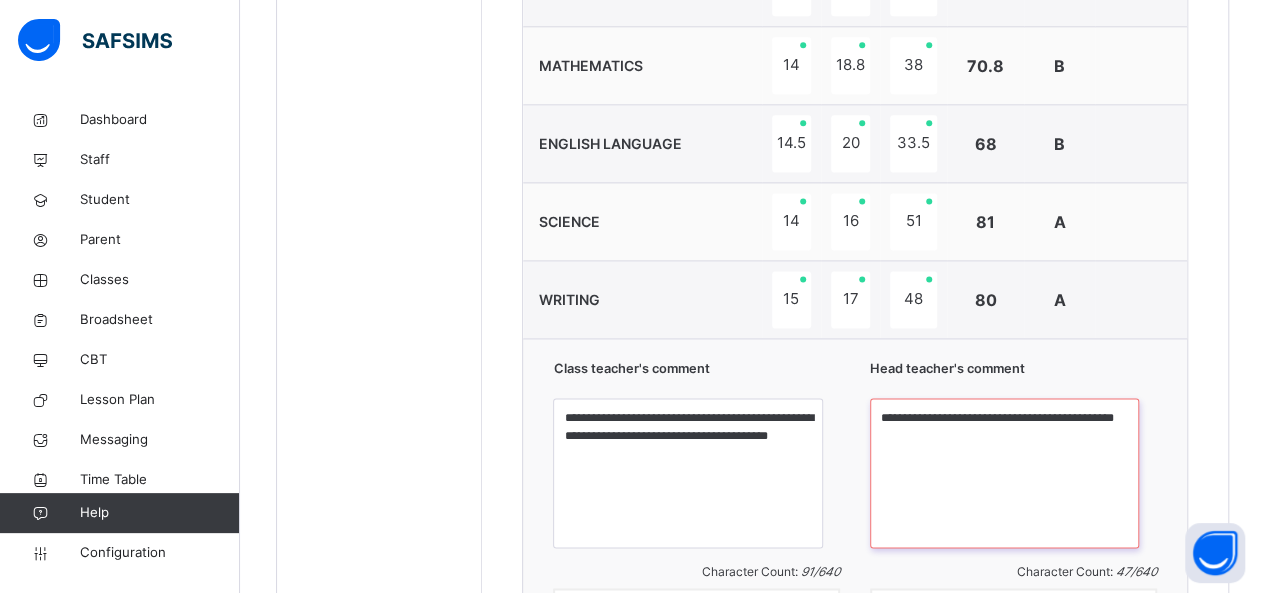 drag, startPoint x: 974, startPoint y: 415, endPoint x: 970, endPoint y: 429, distance: 14.56022 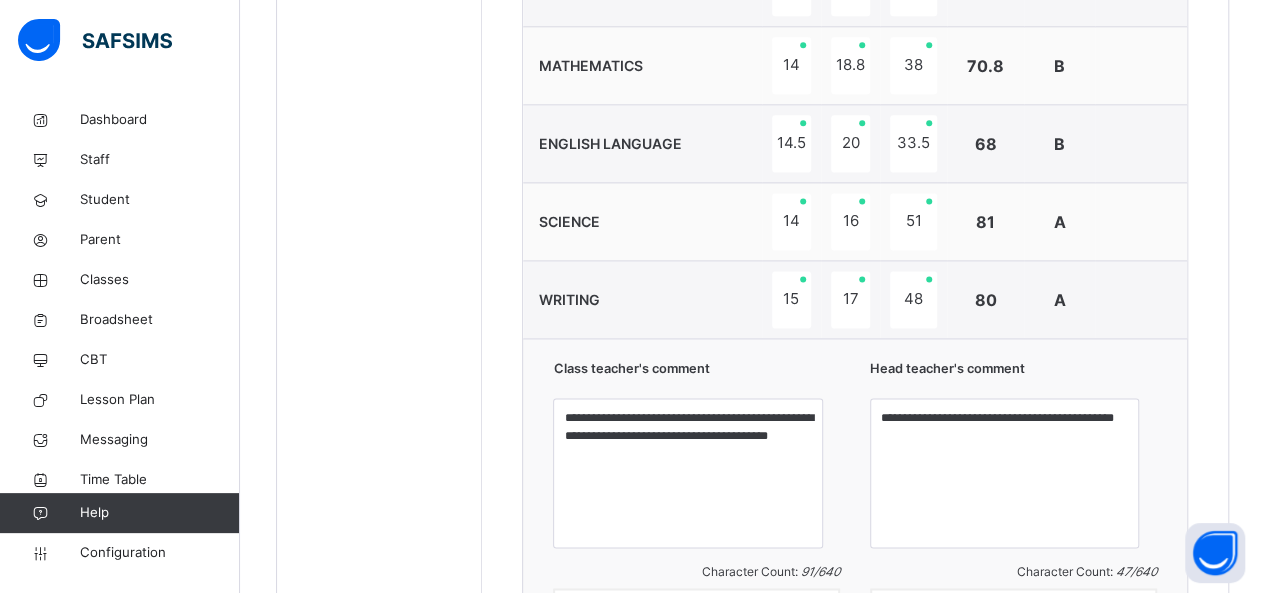 click on "**********" at bounding box center (855, 52) 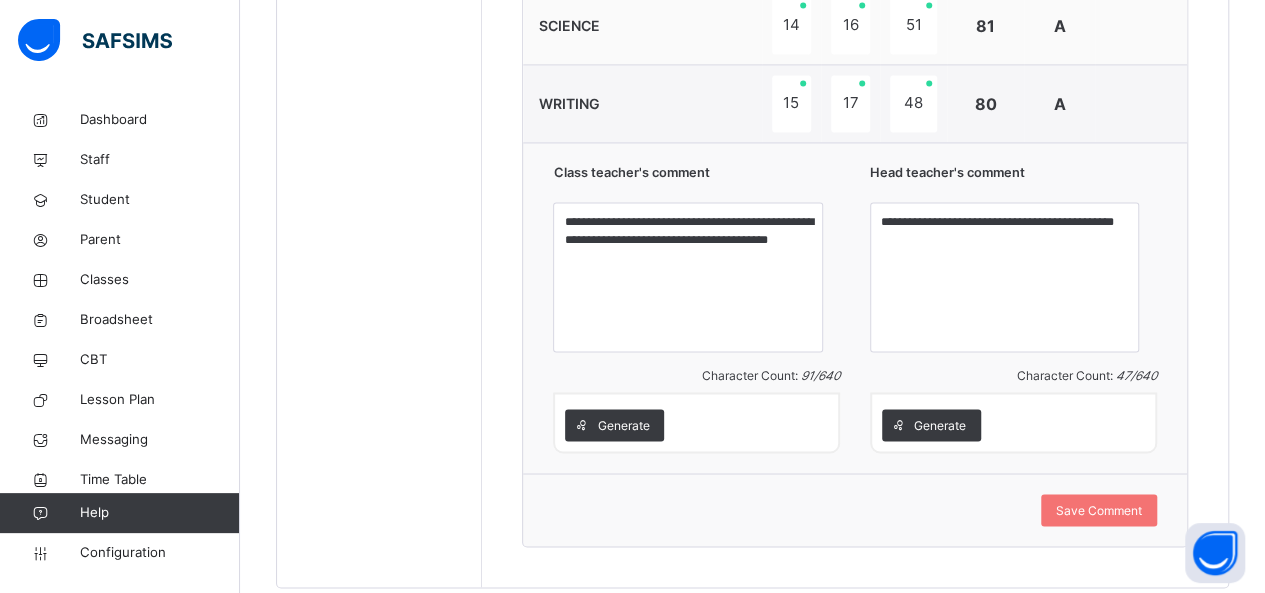 scroll, scrollTop: 1522, scrollLeft: 0, axis: vertical 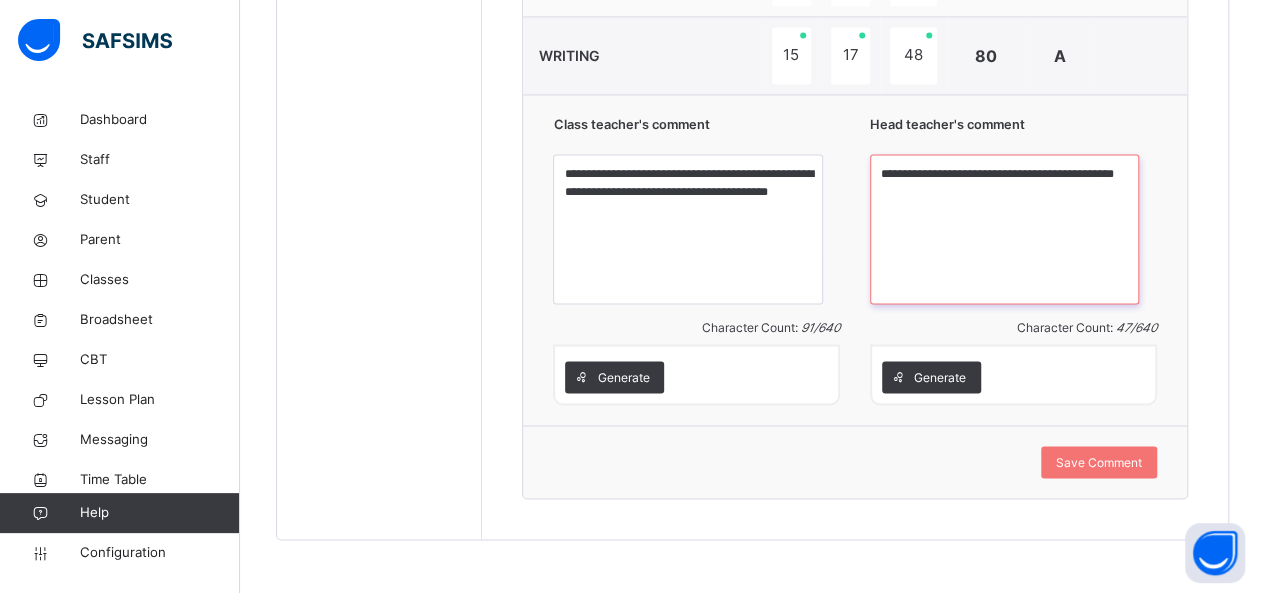 click on "**********" at bounding box center [1004, 229] 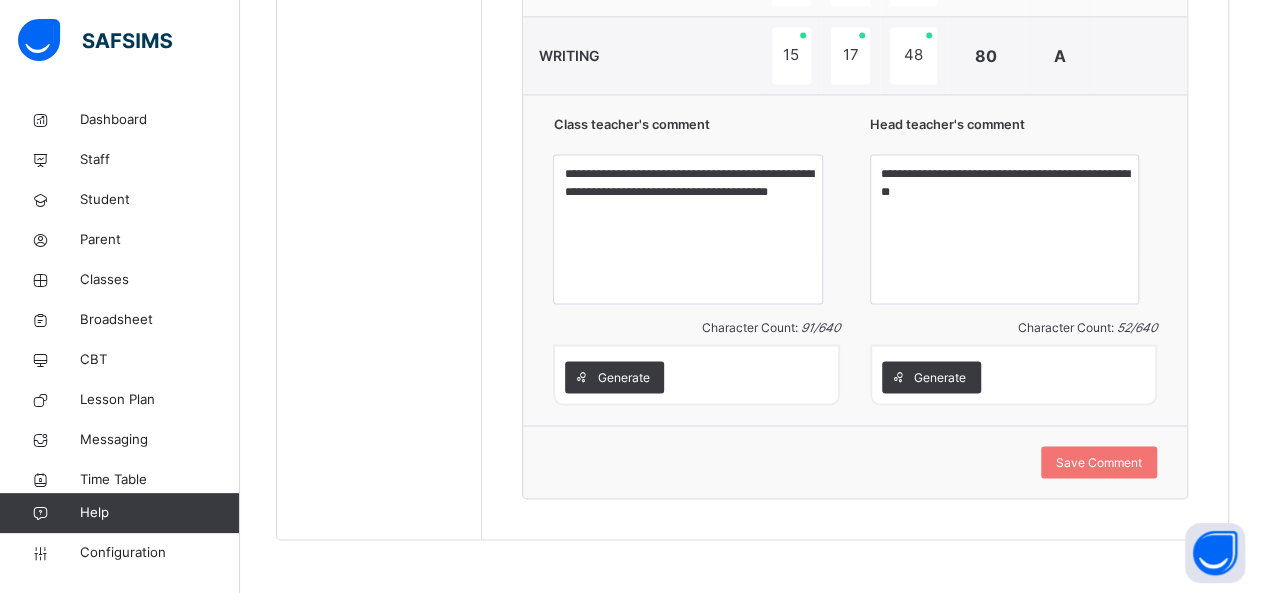 click on "**********" at bounding box center (855, -192) 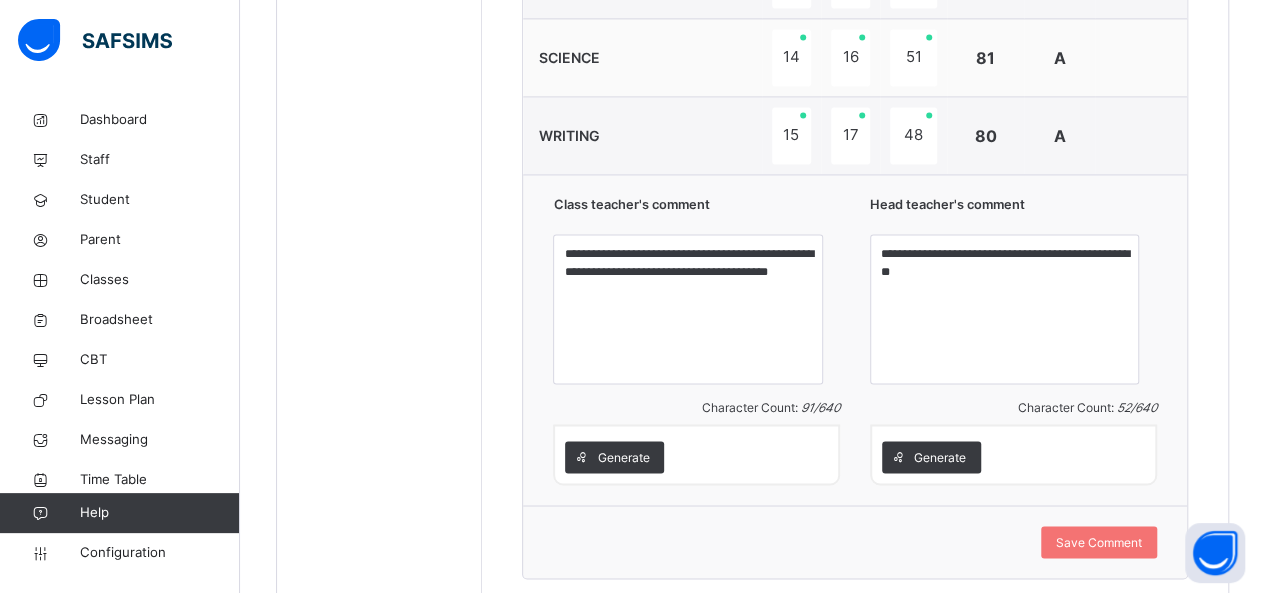 scroll, scrollTop: 1482, scrollLeft: 0, axis: vertical 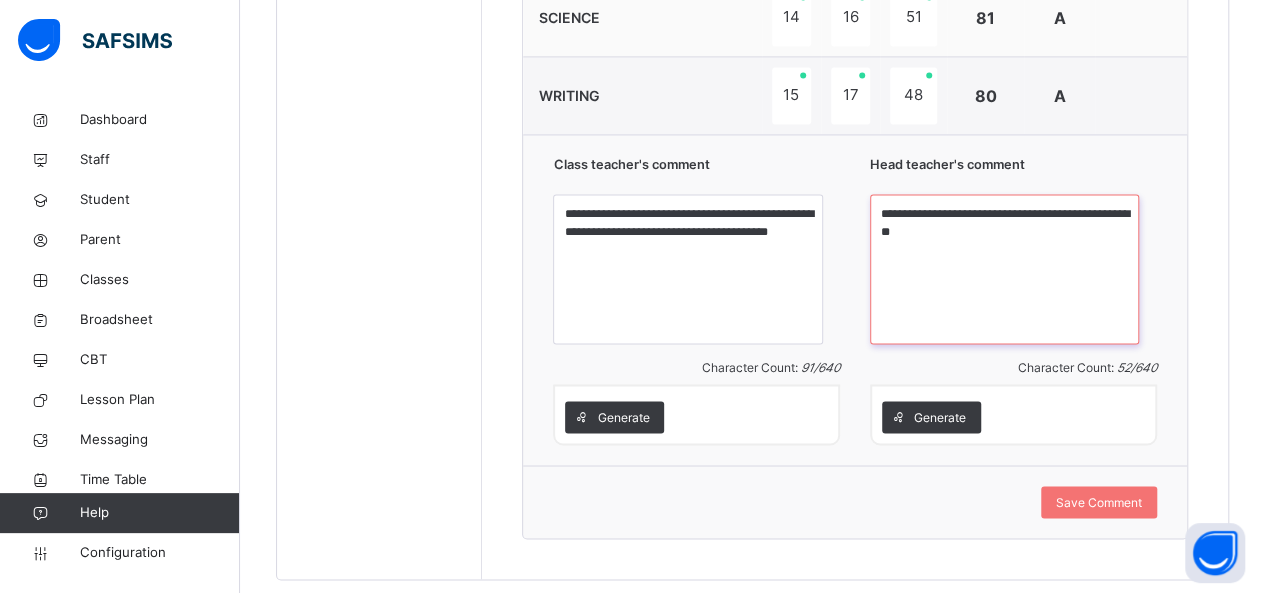 click on "**********" at bounding box center (1004, 269) 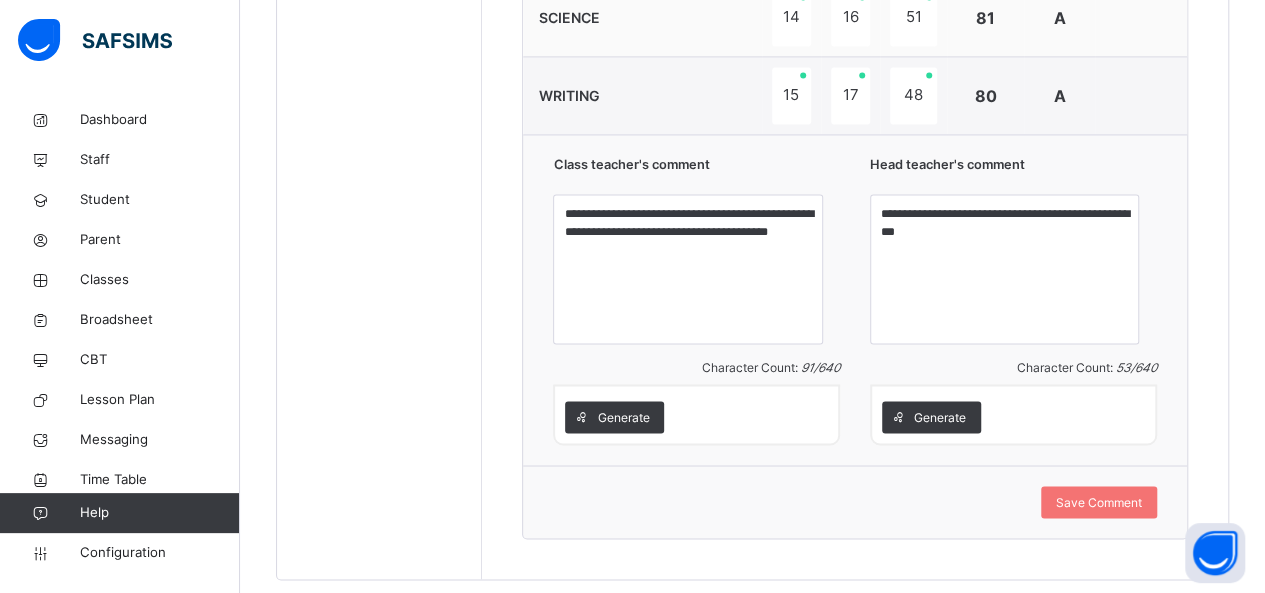 click on "**********" at bounding box center (855, 299) 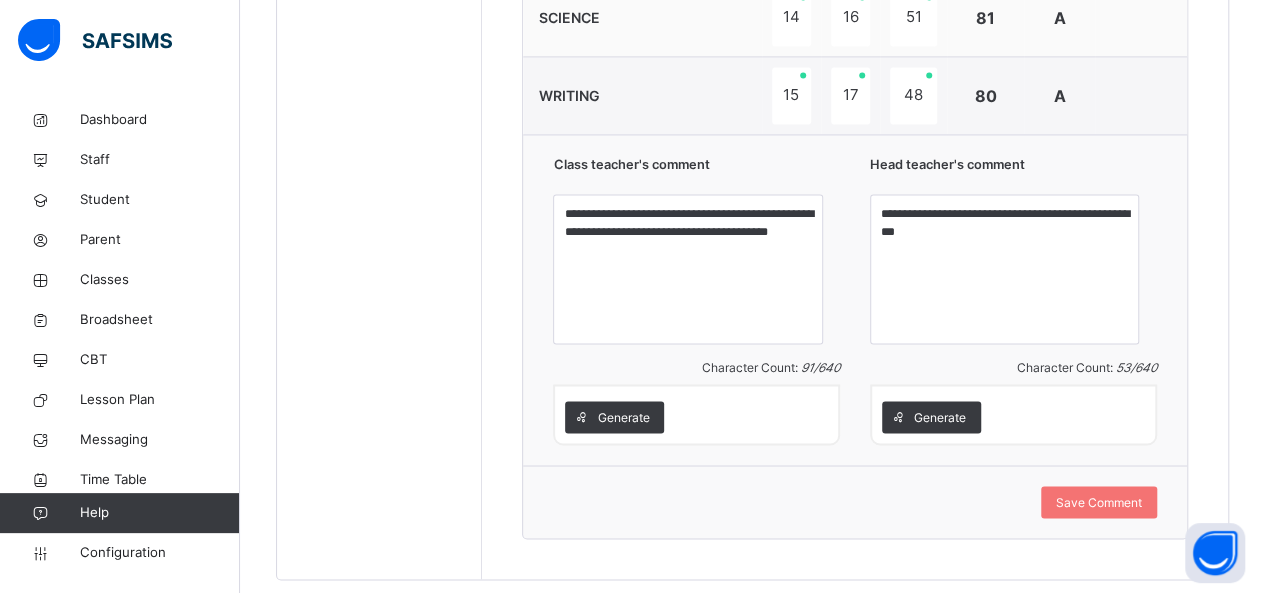 click on "**********" at bounding box center [855, 299] 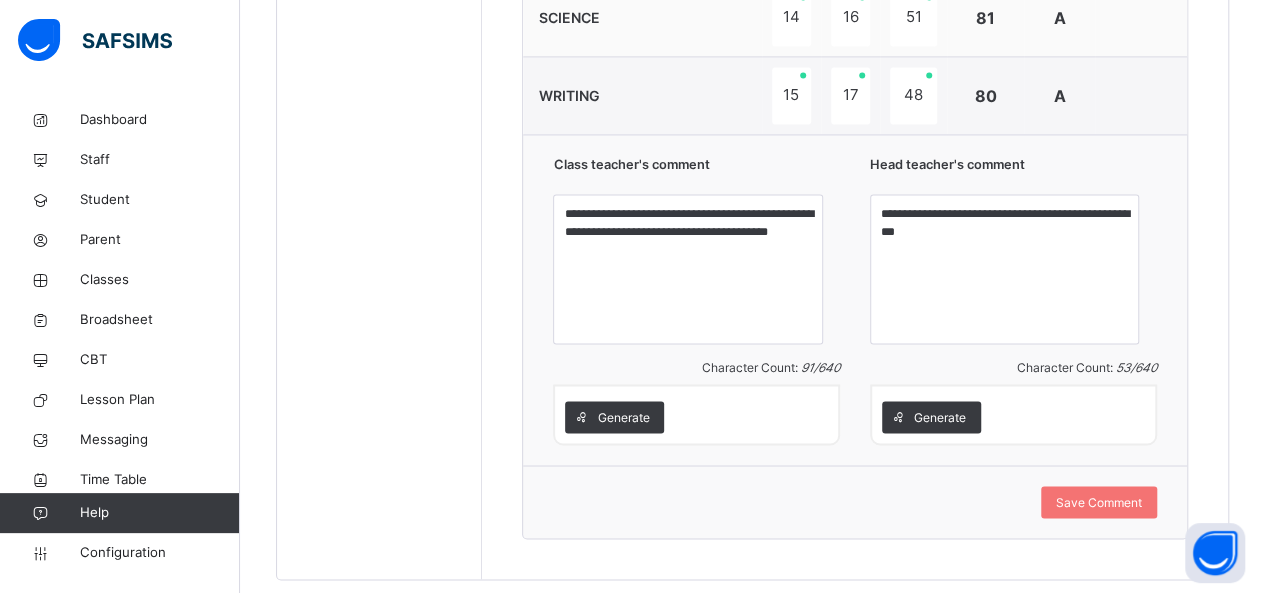 click at bounding box center (1141, 96) 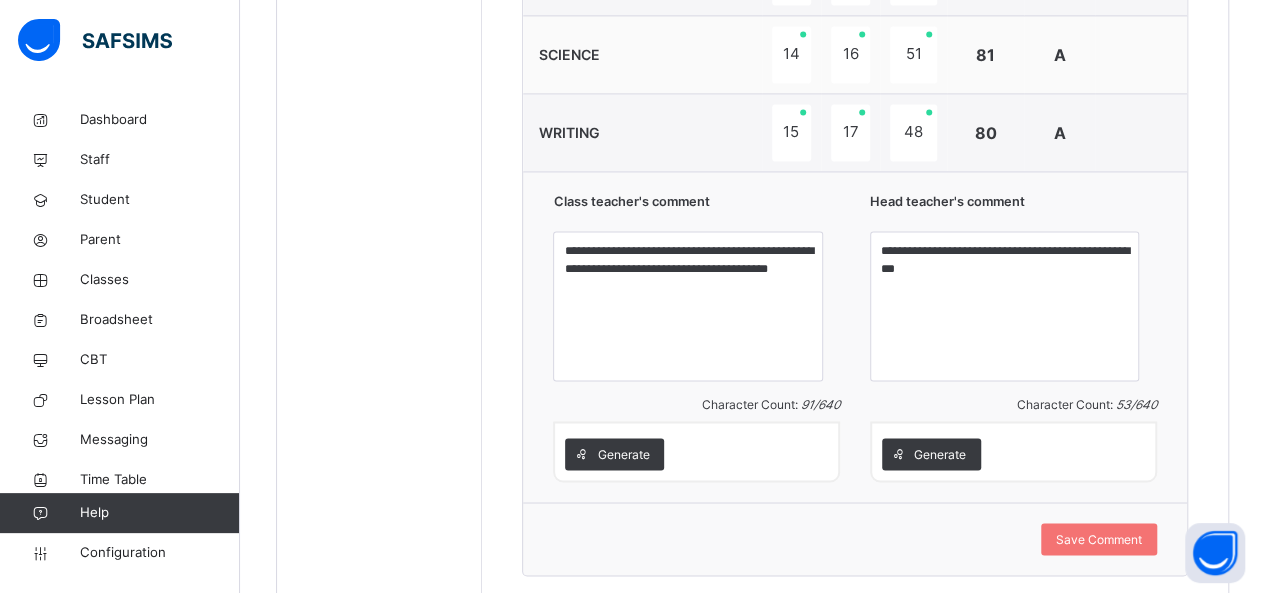 scroll, scrollTop: 1522, scrollLeft: 0, axis: vertical 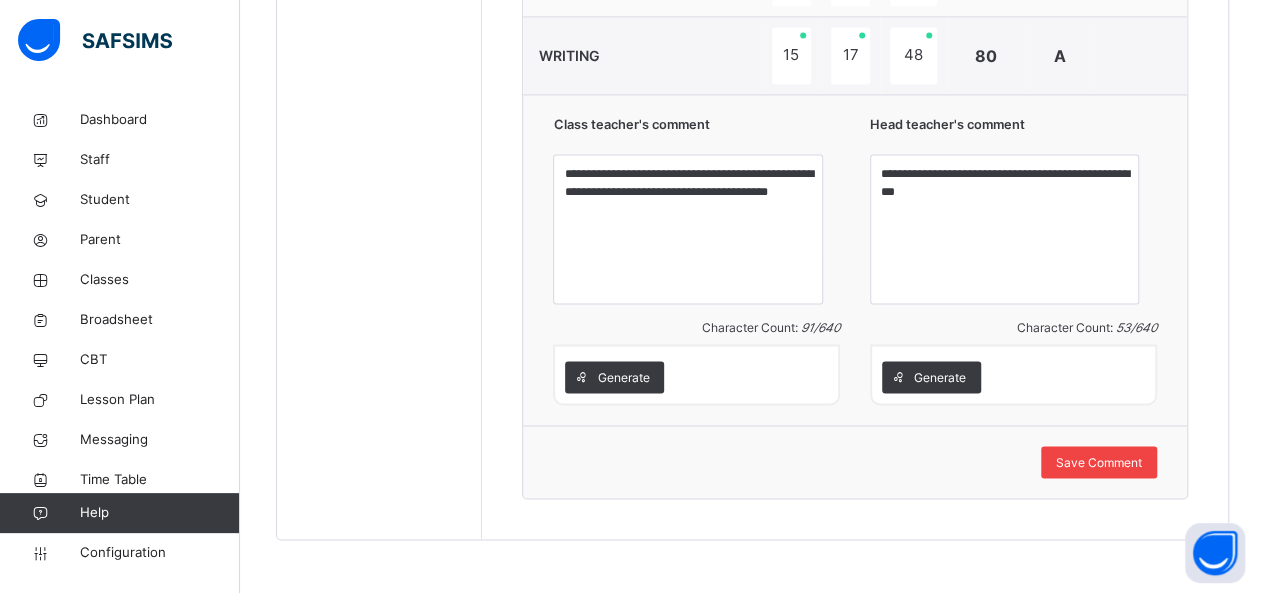 click on "Save Comment" at bounding box center (1099, 462) 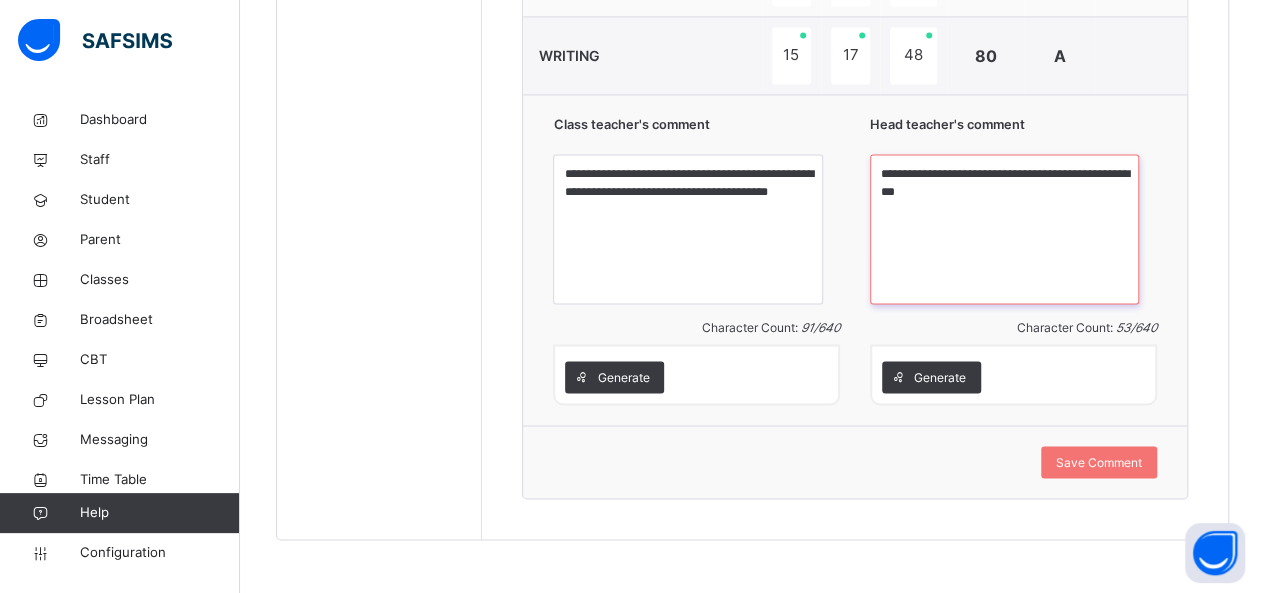 click on "**********" at bounding box center (1004, 229) 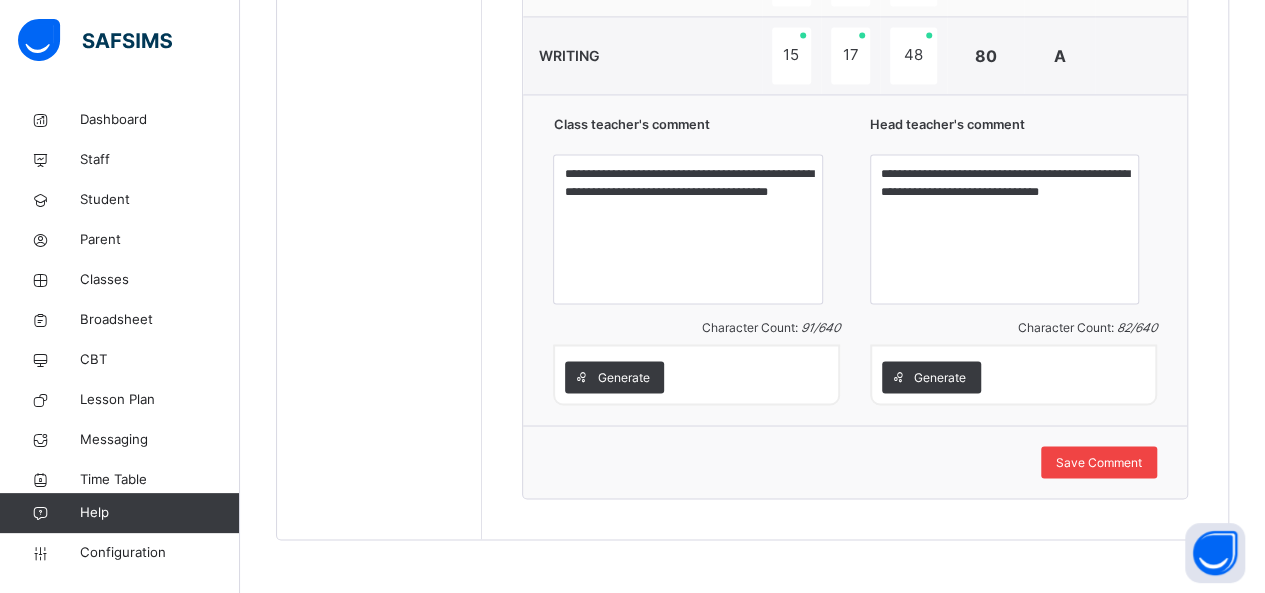 click on "Save Comment" at bounding box center (1099, 462) 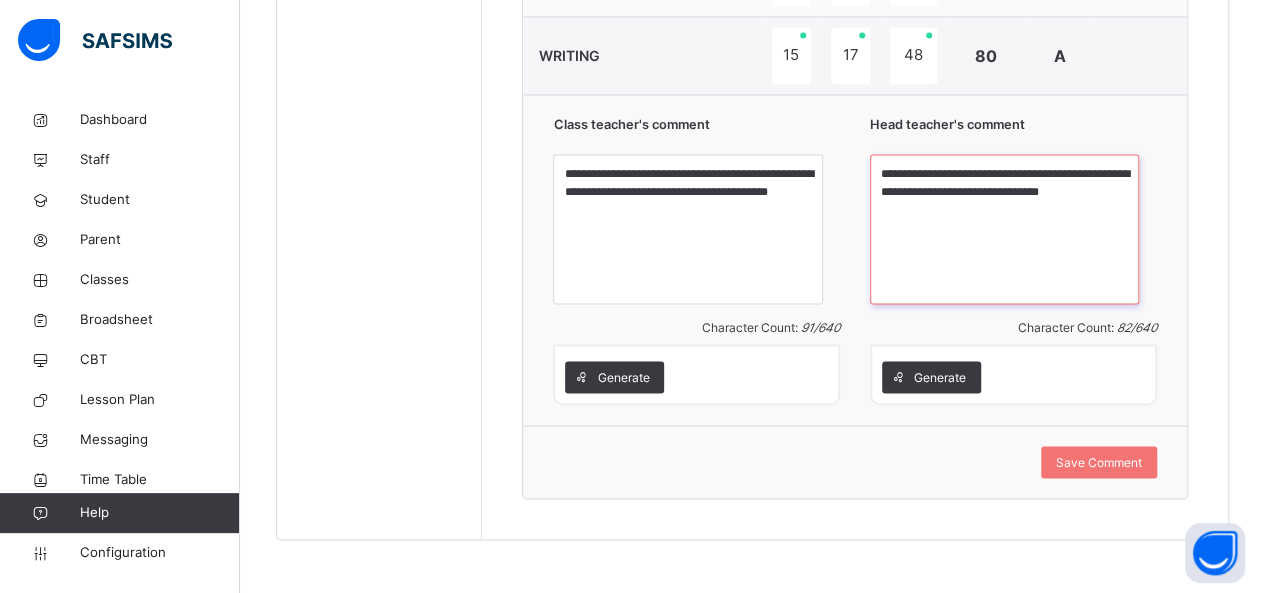 click on "**********" at bounding box center (1004, 229) 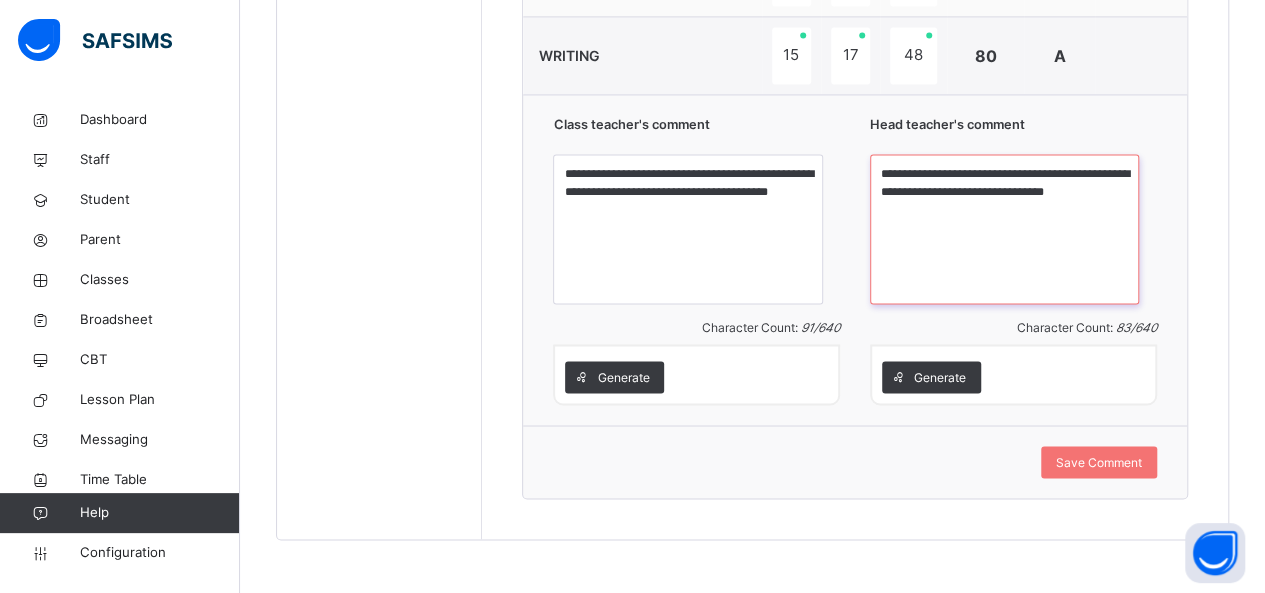 type on "**********" 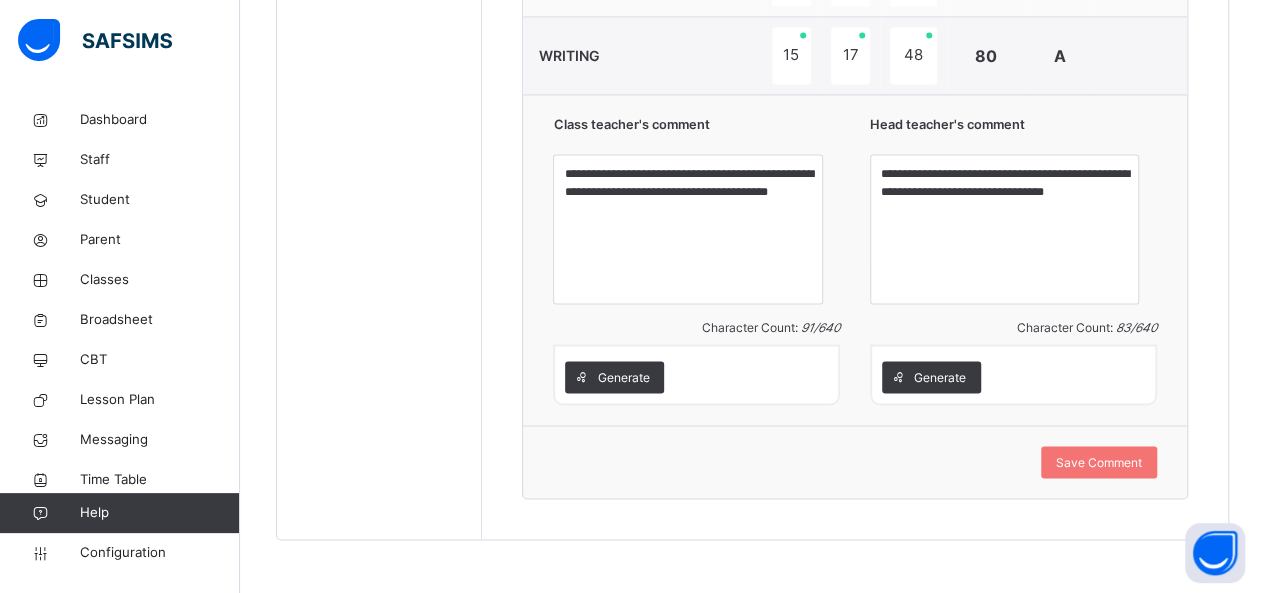 click on "Save Comment" at bounding box center (855, 461) 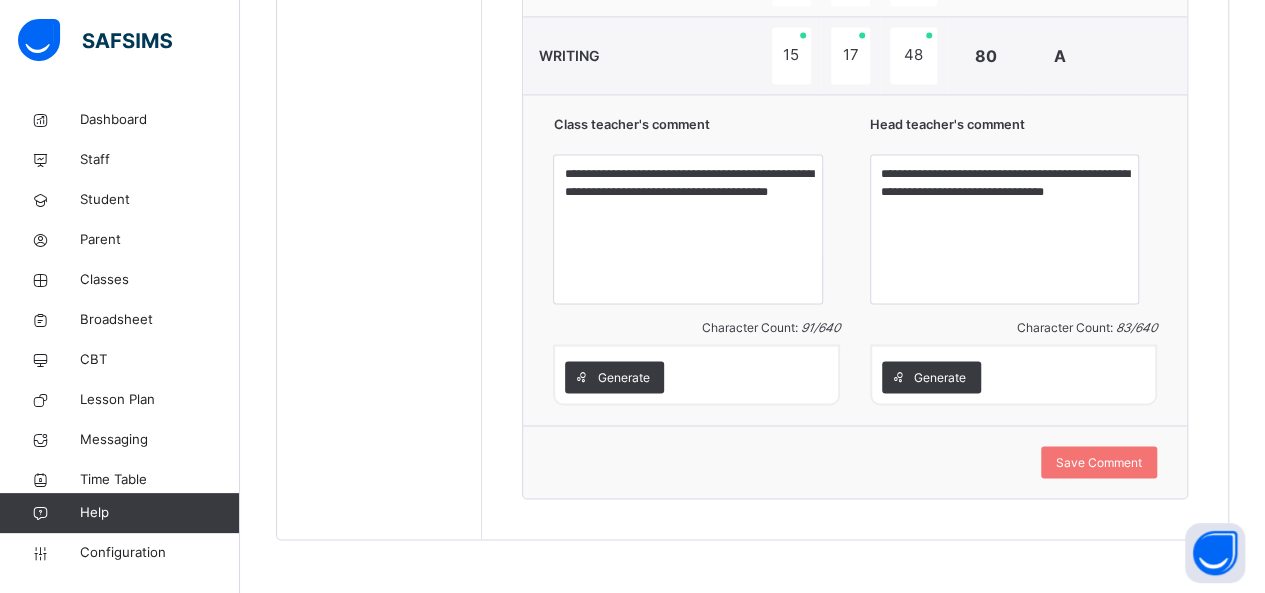 click on "Save Comment" at bounding box center (855, 461) 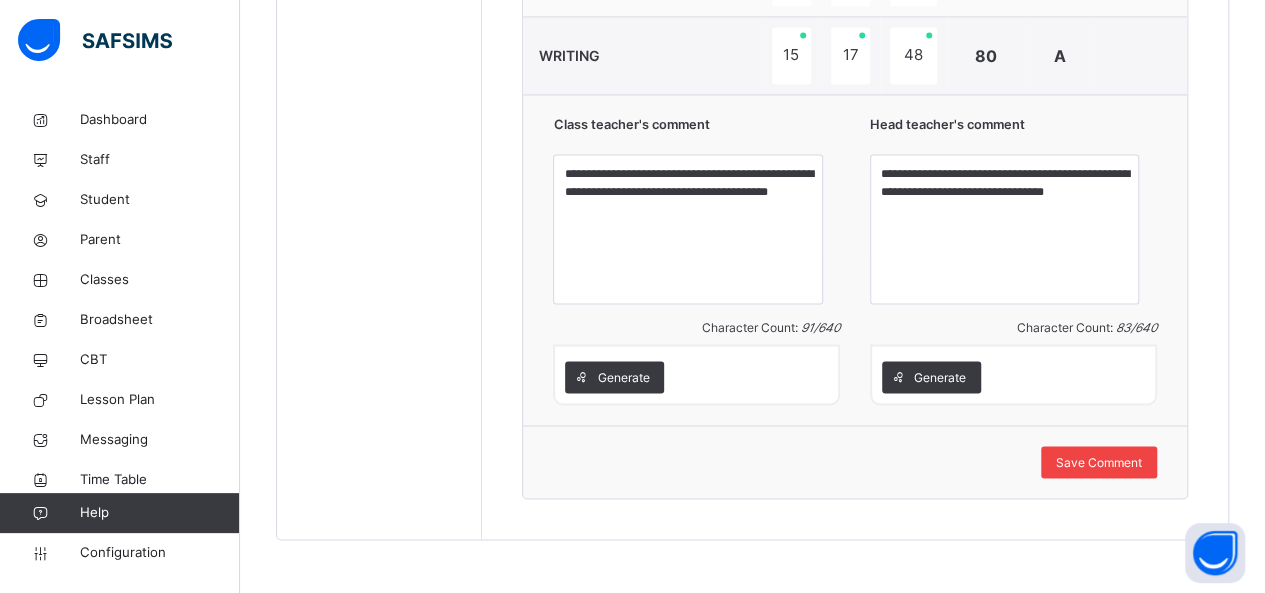 click on "Save Comment" at bounding box center (1099, 462) 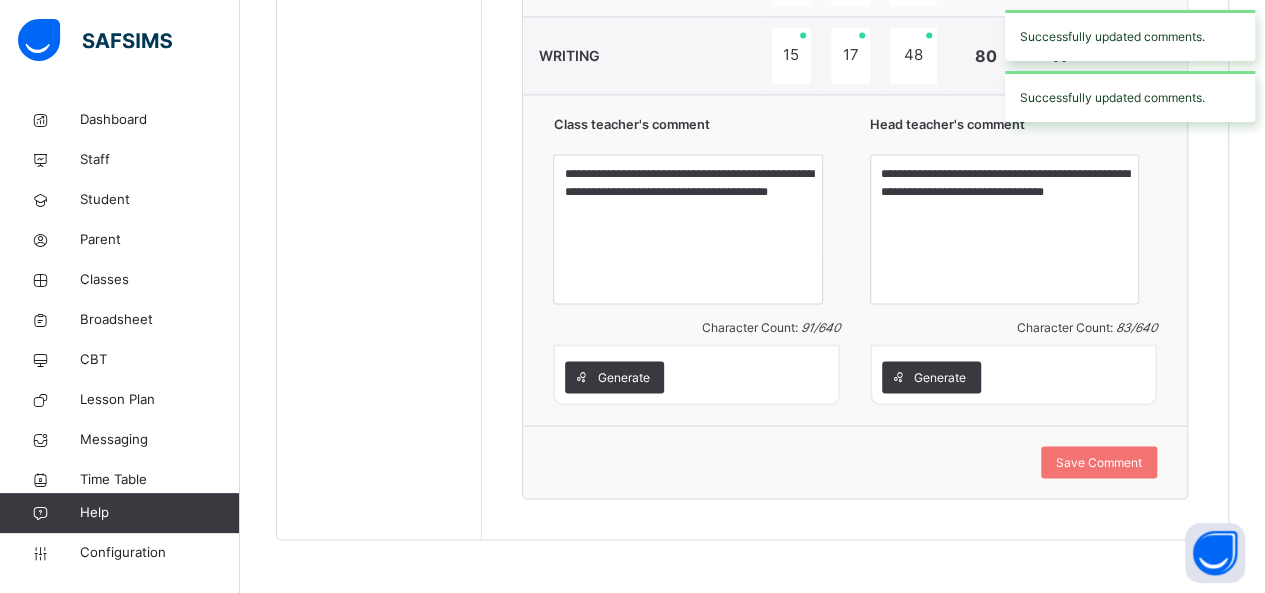 click on "**********" at bounding box center (855, 259) 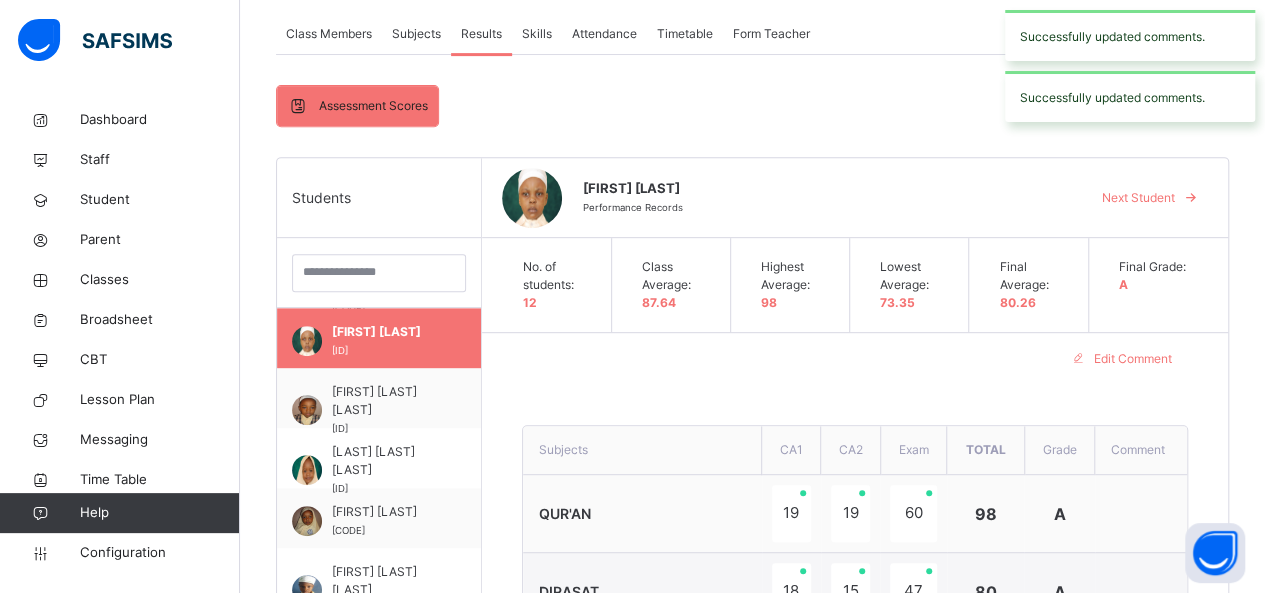 scroll, scrollTop: 322, scrollLeft: 0, axis: vertical 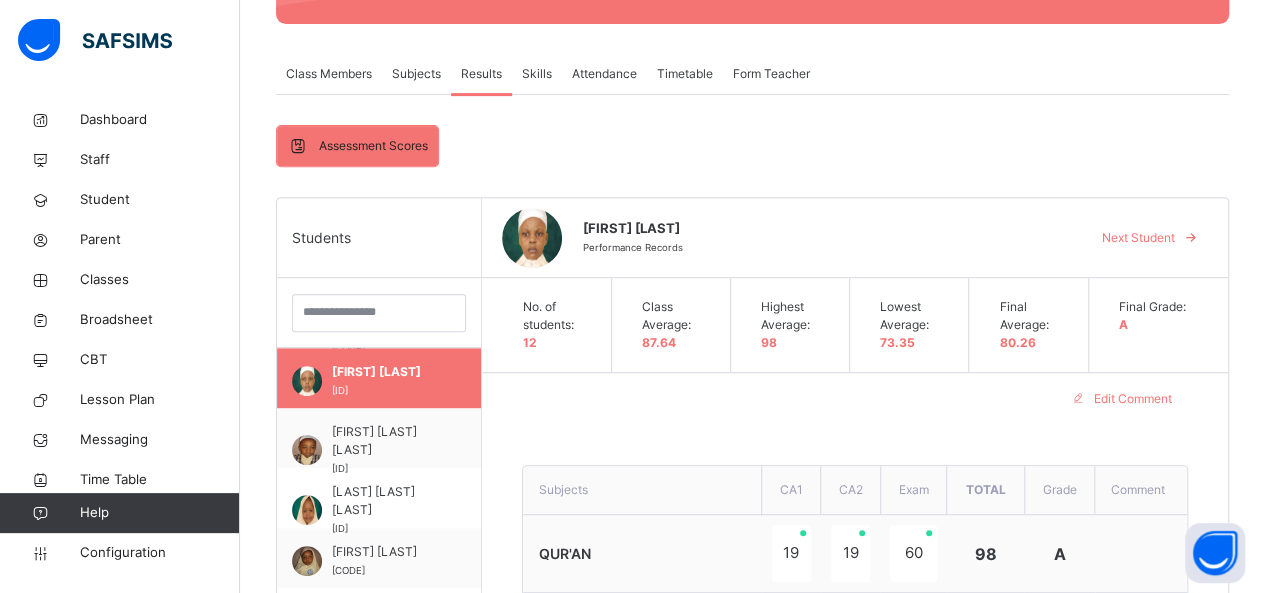 click on "Next Student" at bounding box center [1138, 238] 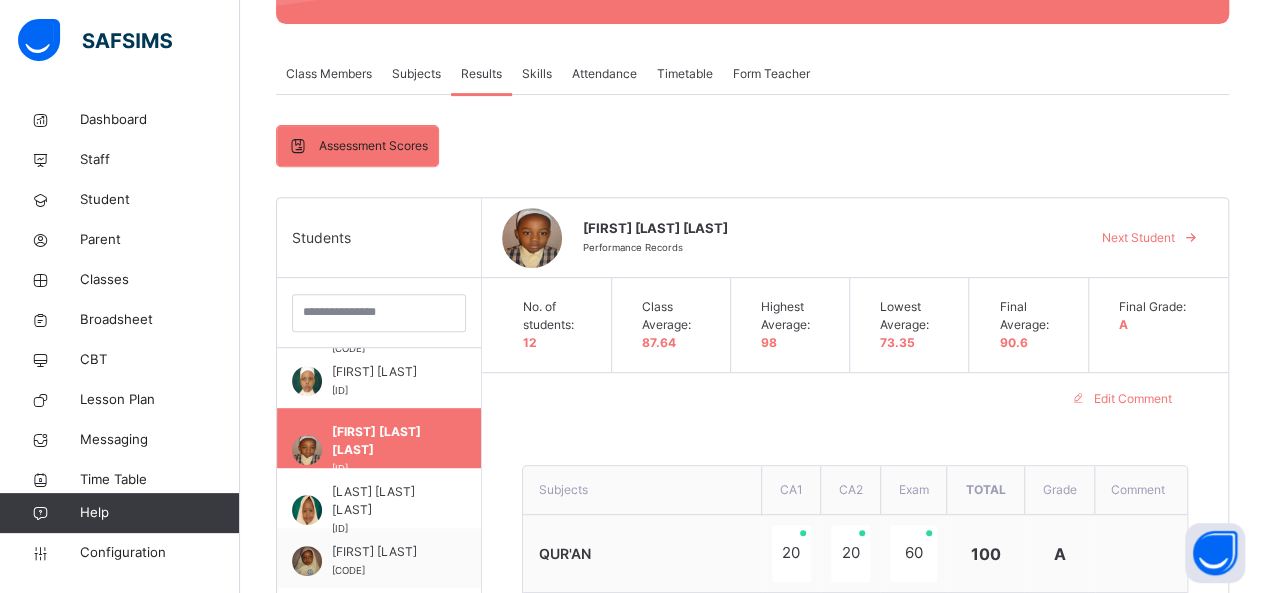 click on "[FIRST] [LAST] [LAST] Performance Records Next Student" at bounding box center (855, 238) 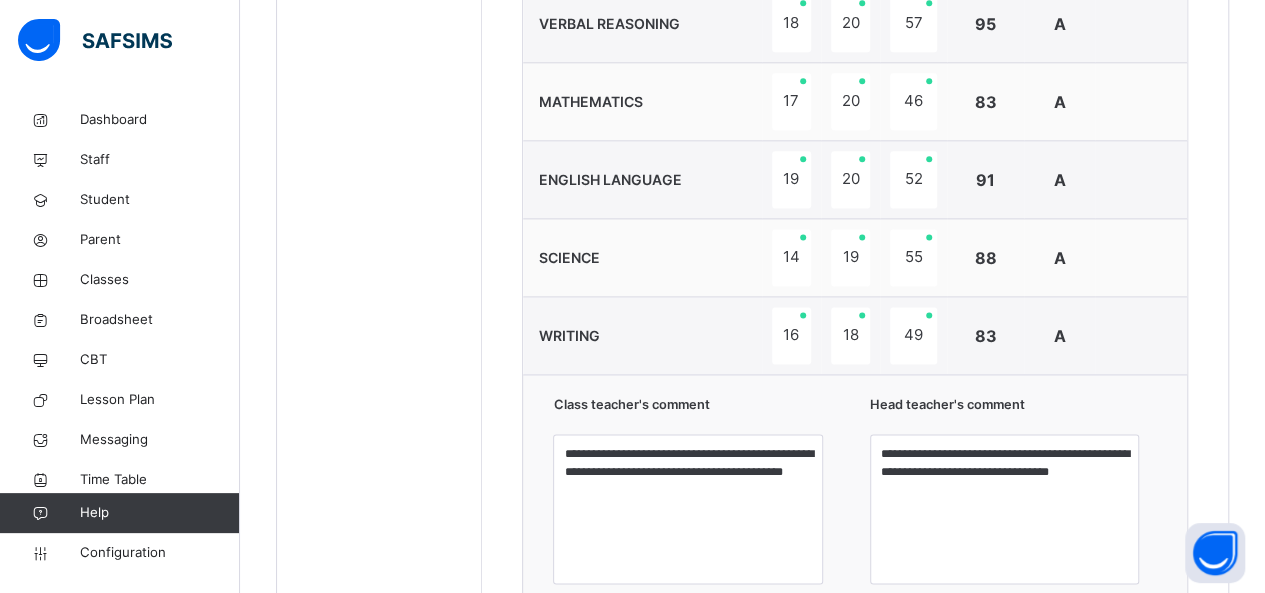 scroll, scrollTop: 1282, scrollLeft: 0, axis: vertical 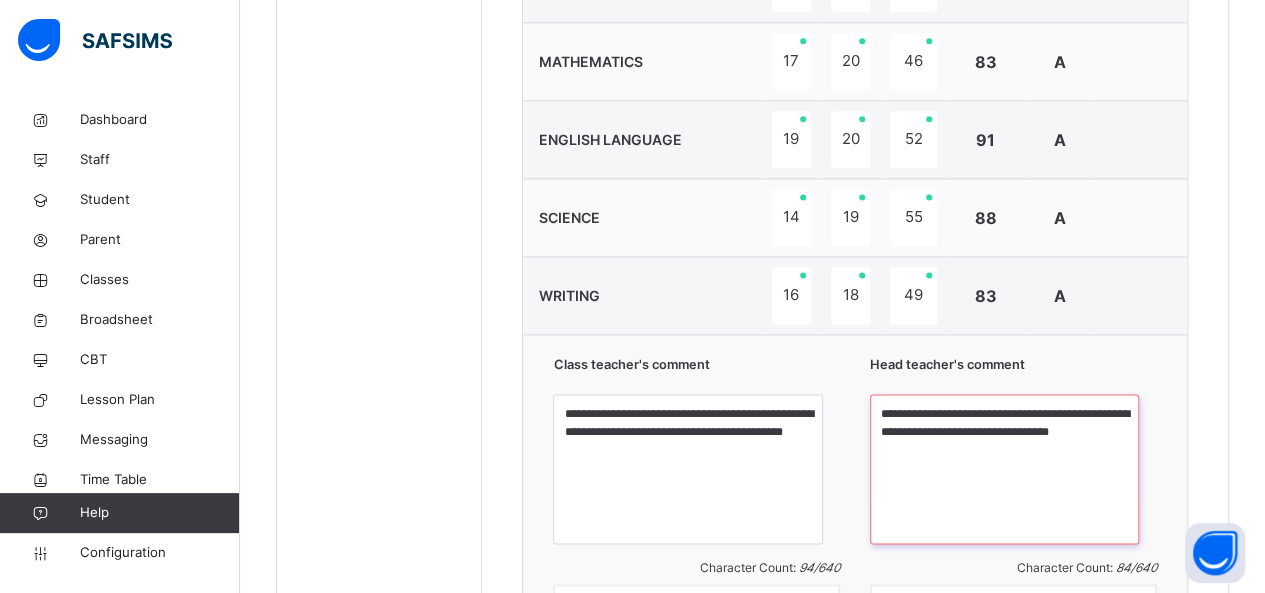 click on "**********" at bounding box center (1004, 469) 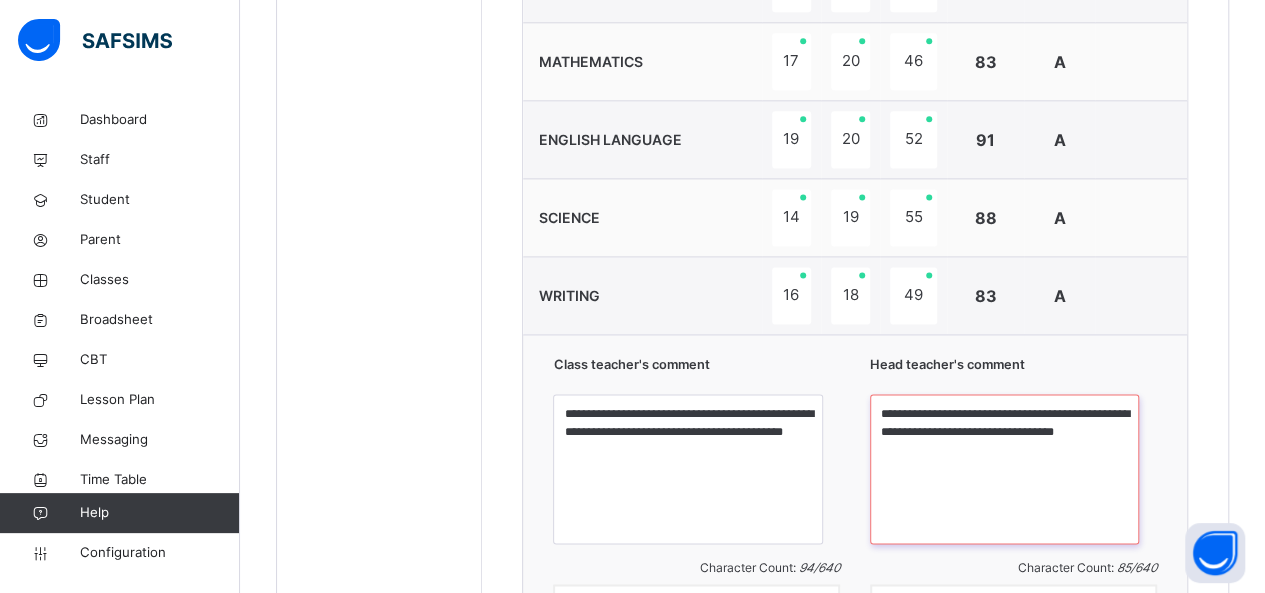 type on "**********" 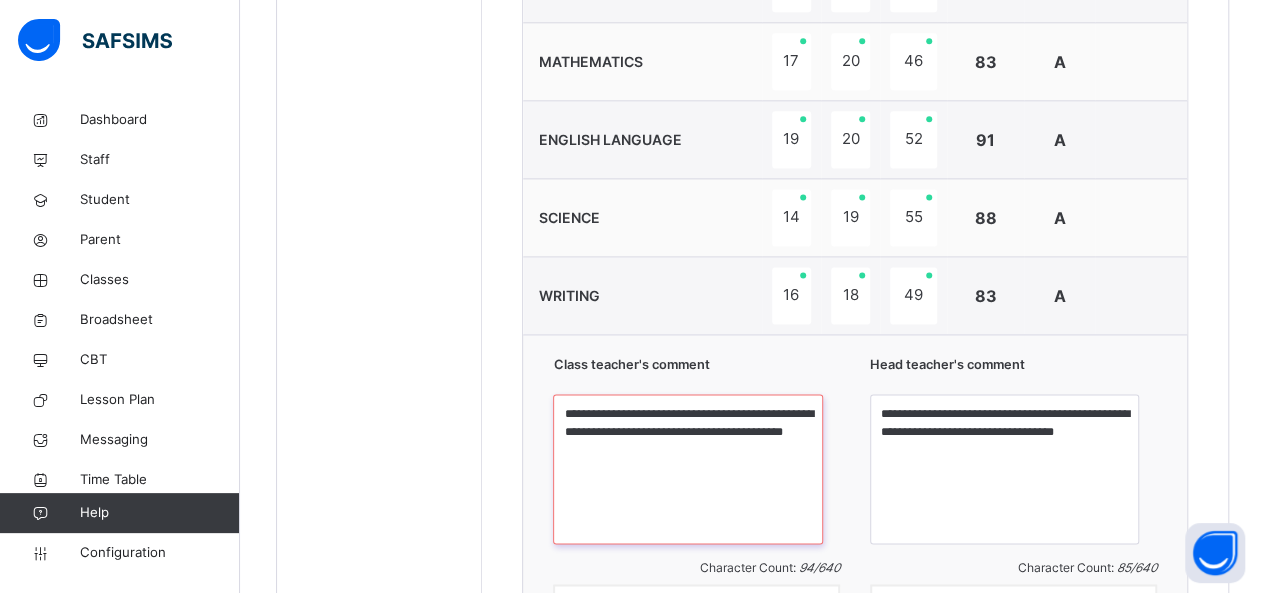 click on "**********" at bounding box center [687, 469] 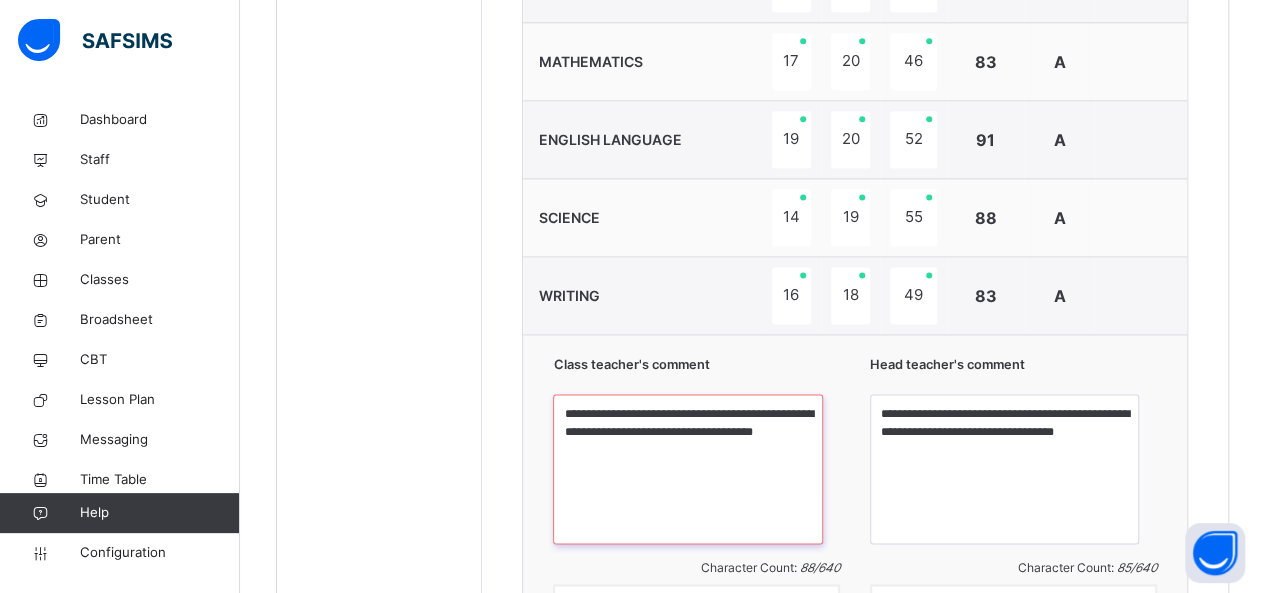 type on "**********" 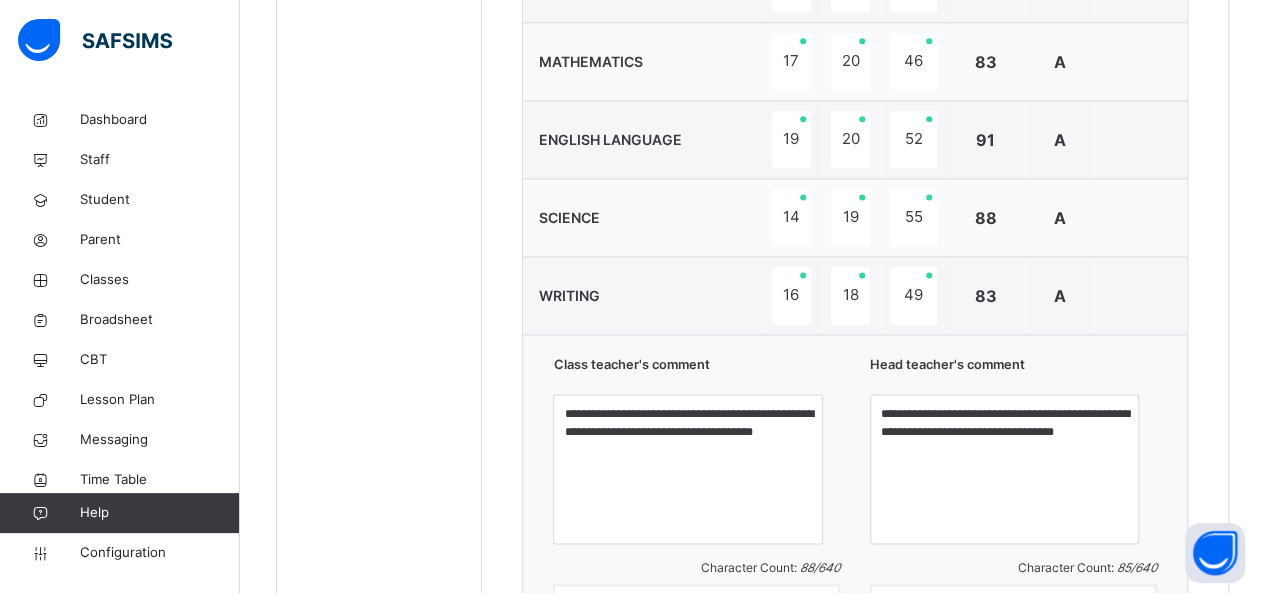 click on "**********" at bounding box center (855, 48) 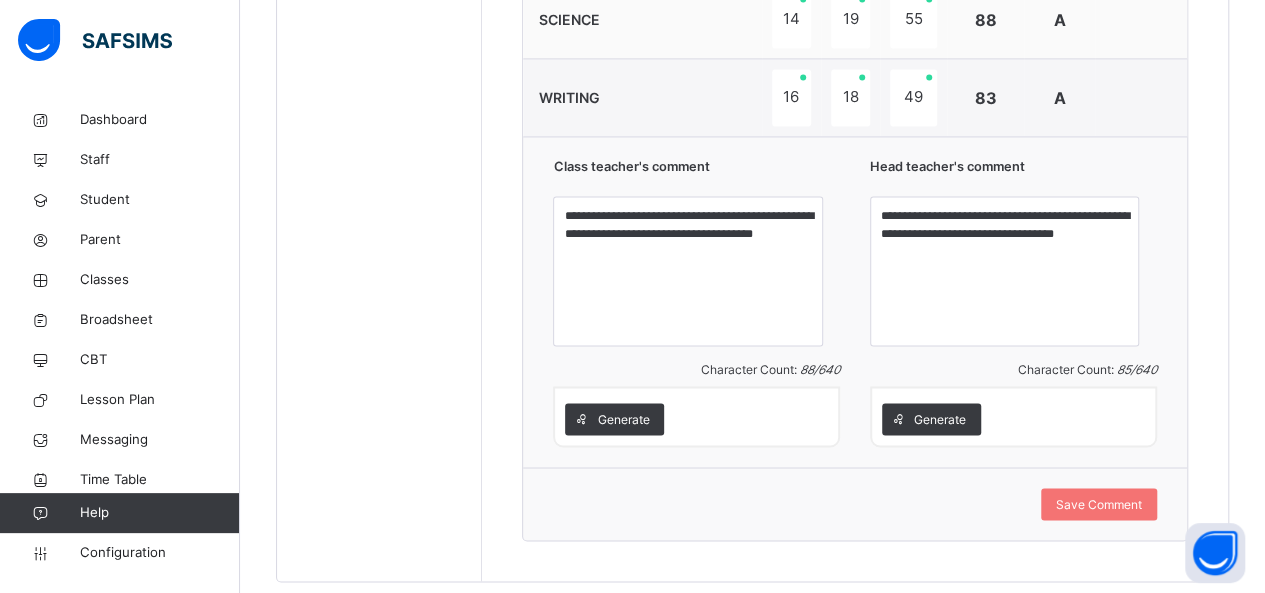 scroll, scrollTop: 1482, scrollLeft: 0, axis: vertical 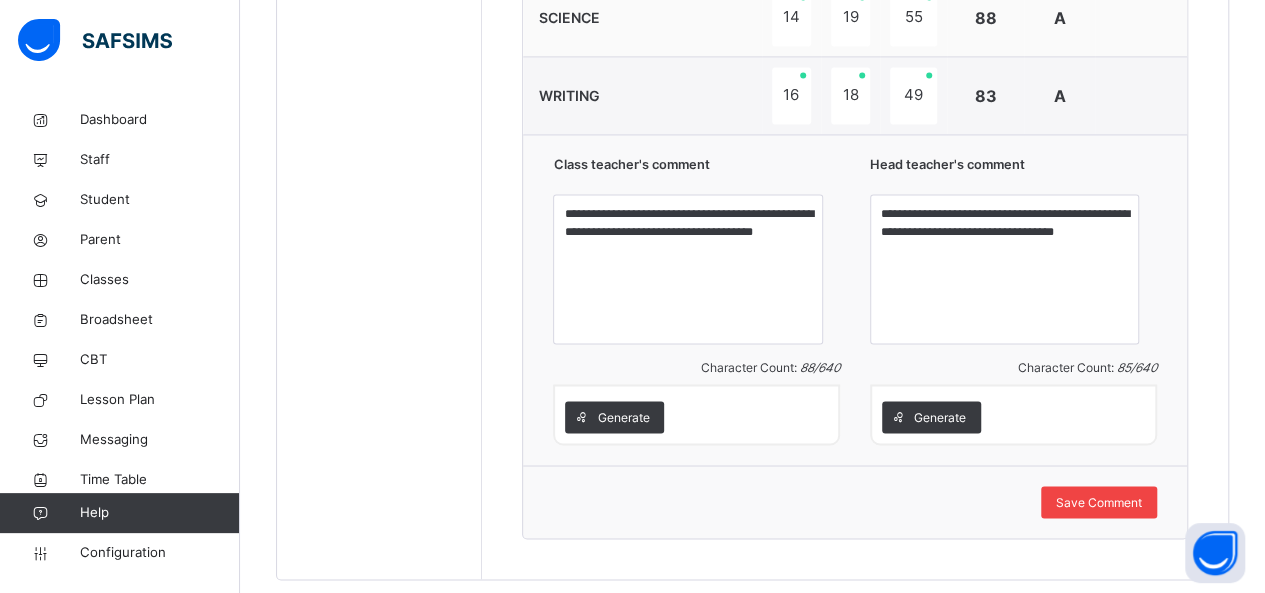 click on "Save Comment" at bounding box center (1099, 502) 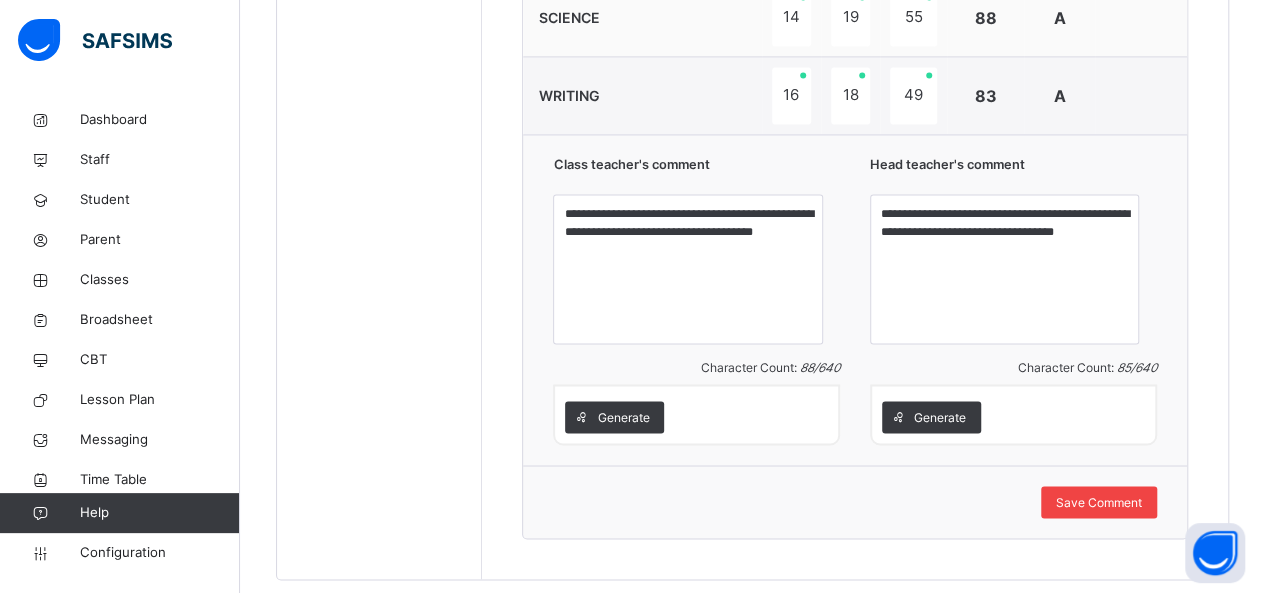 click on "Save Comment" at bounding box center [1099, 502] 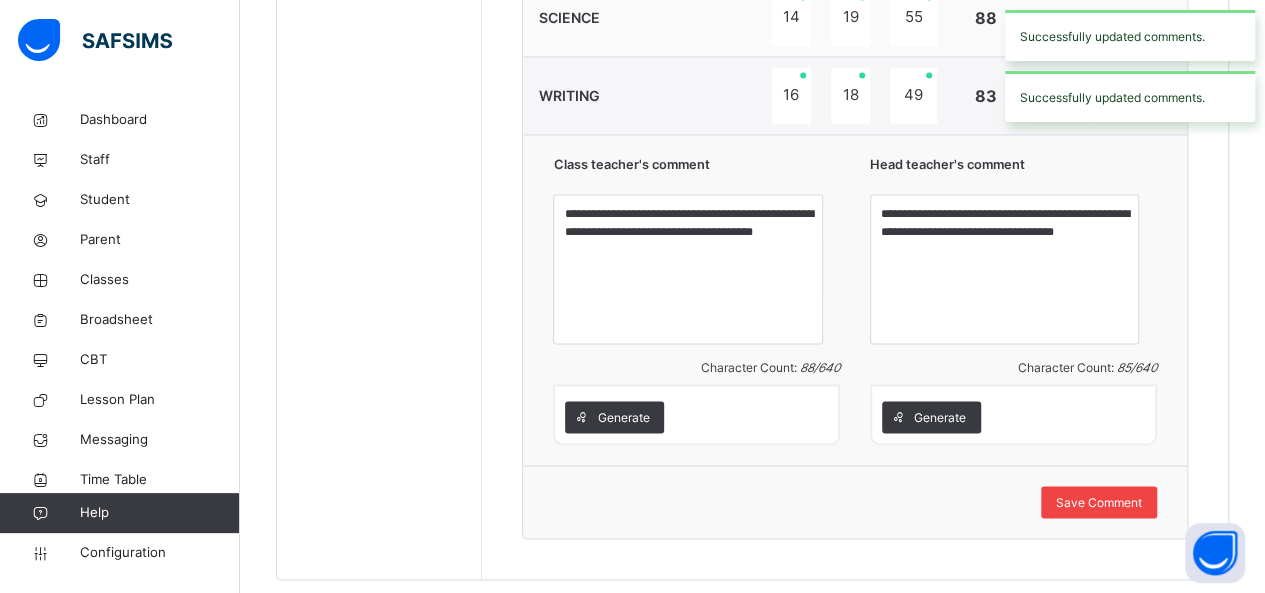 click on "Save Comment" at bounding box center [1099, 502] 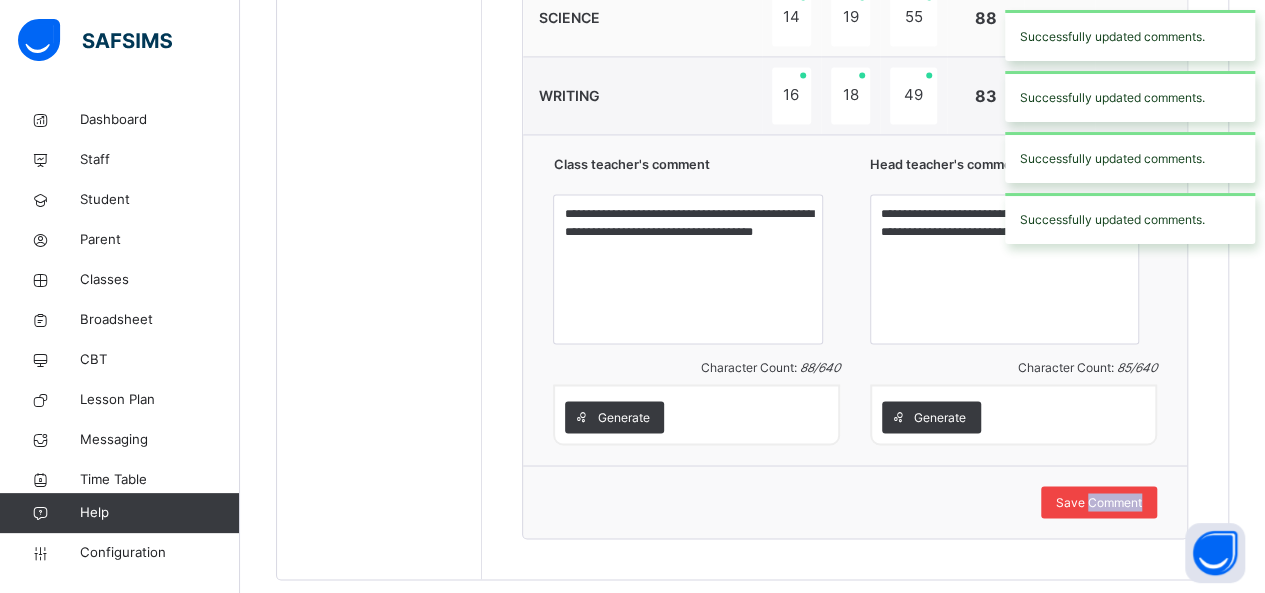 click on "Save Comment" at bounding box center [1099, 502] 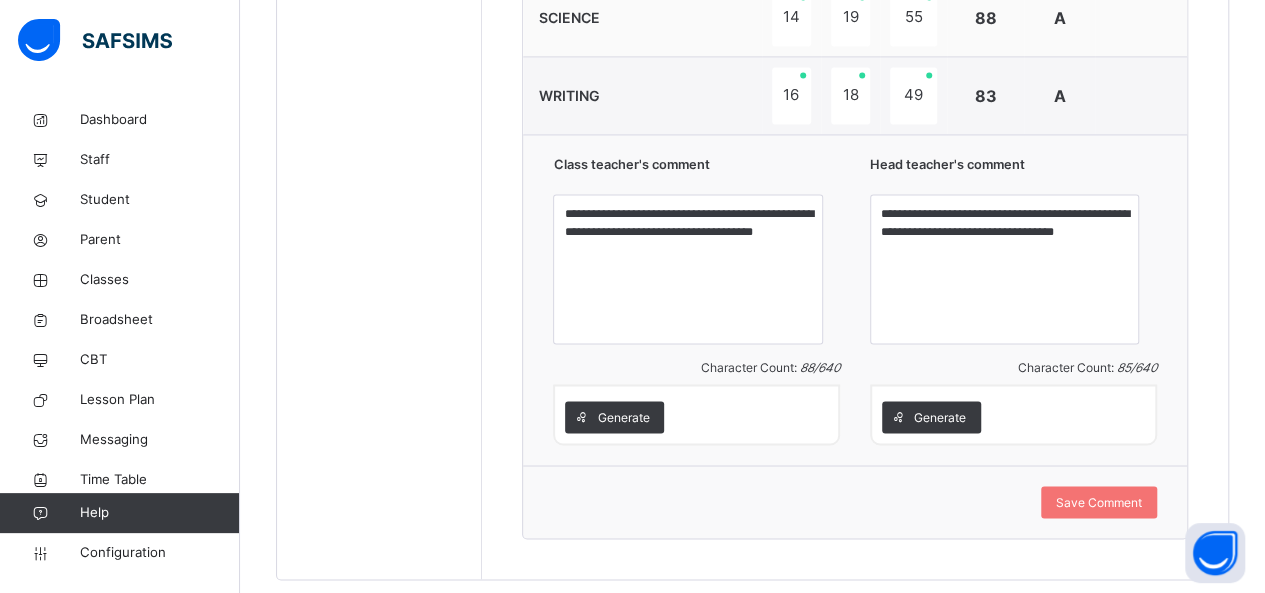 click on "**********" at bounding box center (855, -152) 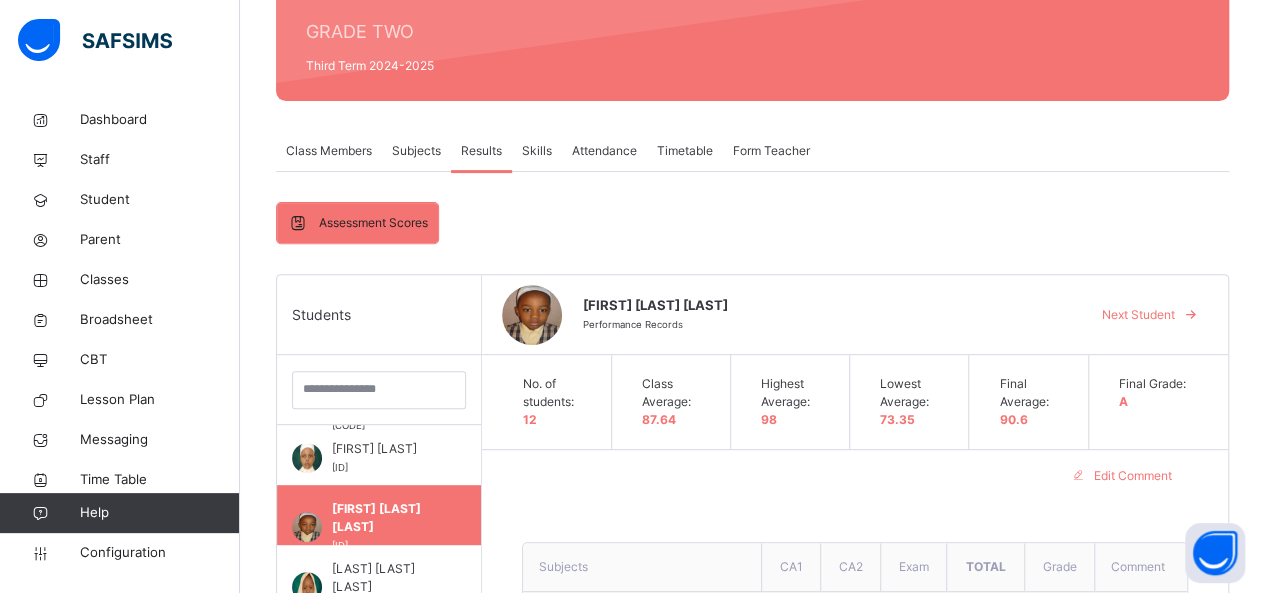 scroll, scrollTop: 242, scrollLeft: 0, axis: vertical 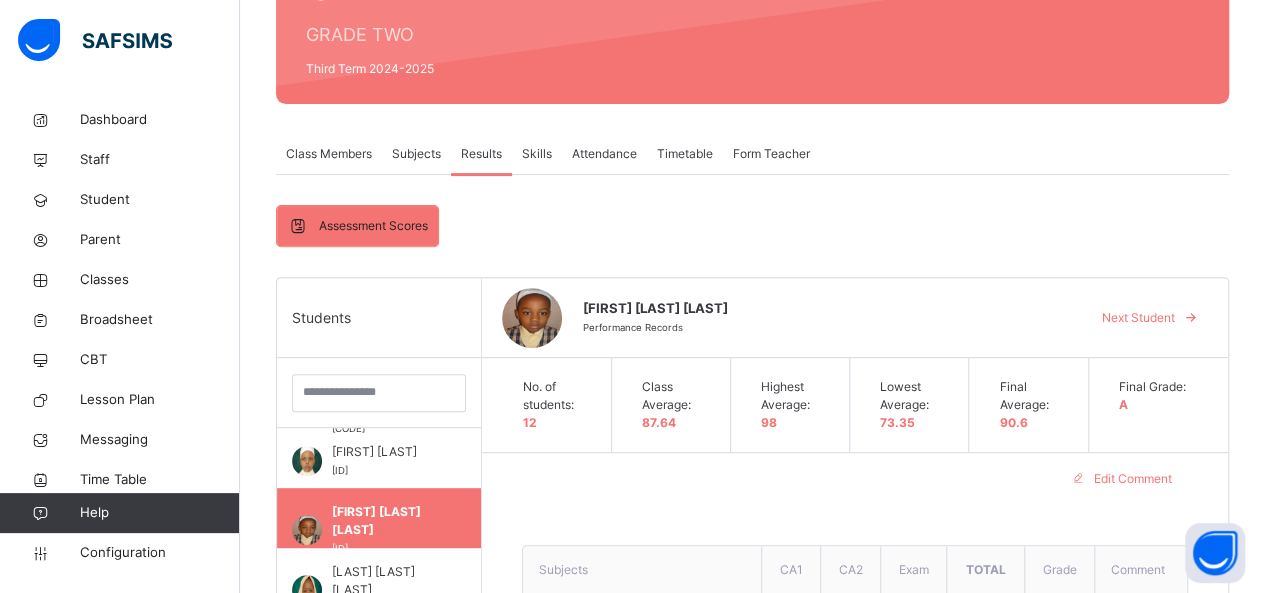click on "Next Student" at bounding box center [1138, 318] 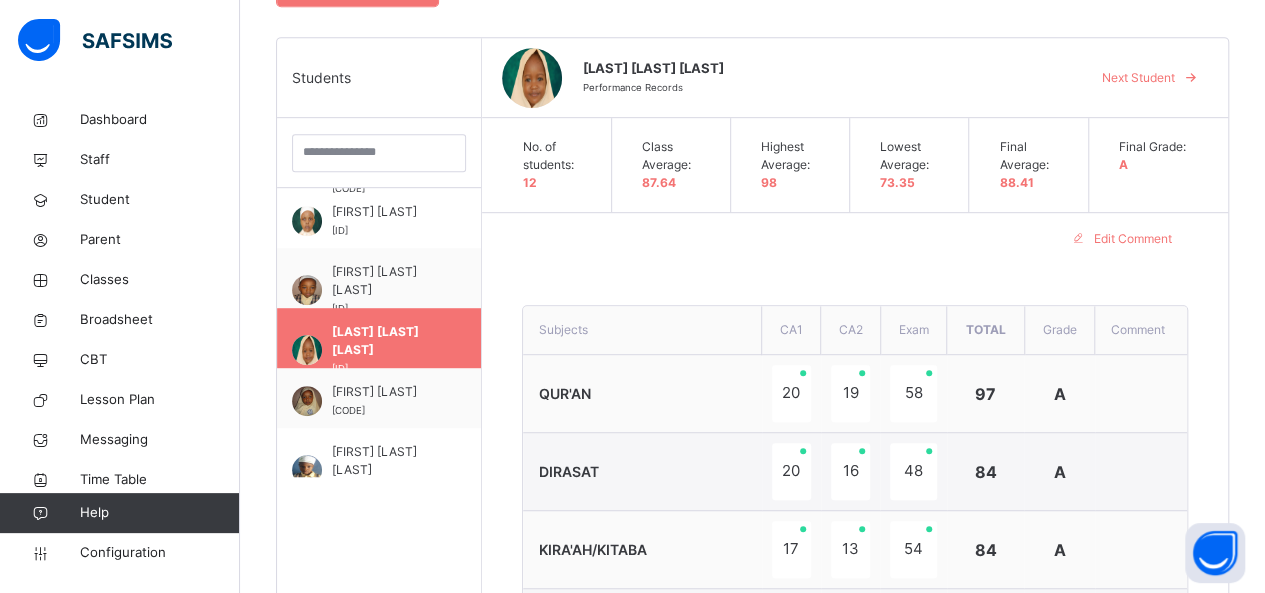 scroll, scrollTop: 522, scrollLeft: 0, axis: vertical 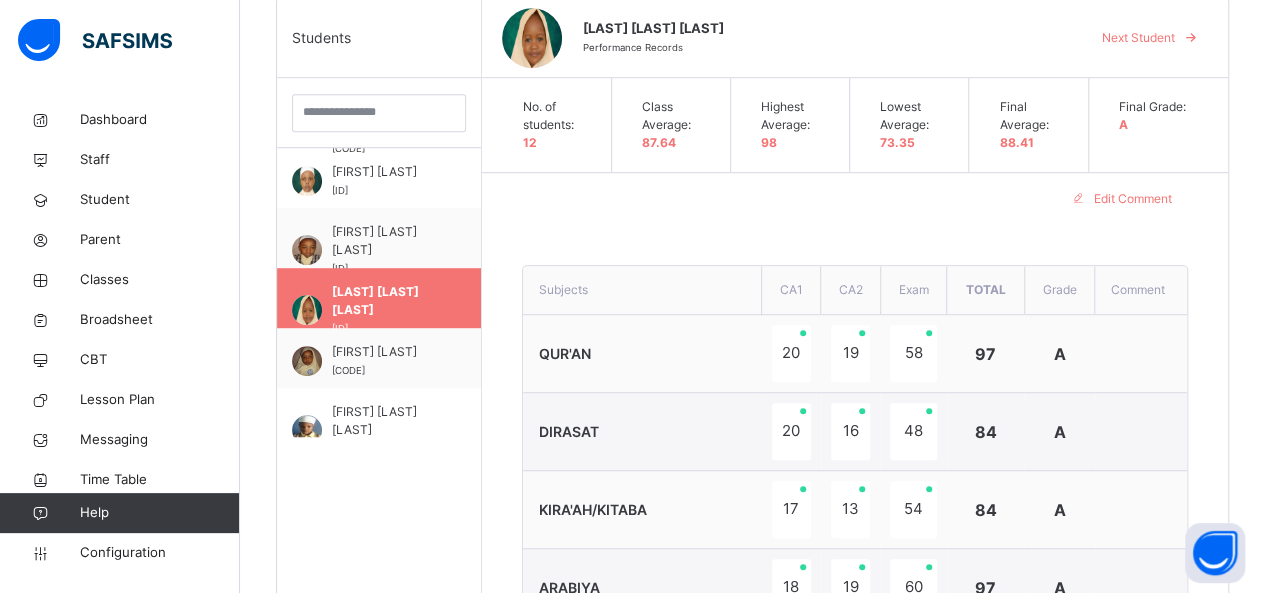 click on "Edit Comment" at bounding box center (855, 199) 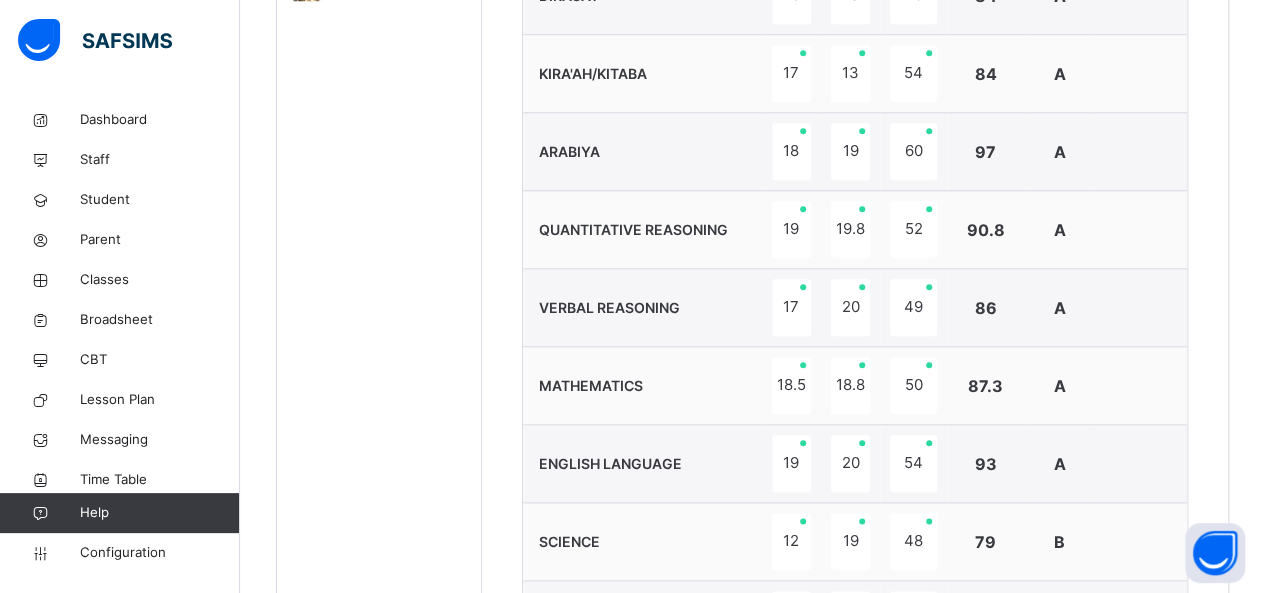 scroll, scrollTop: 1002, scrollLeft: 0, axis: vertical 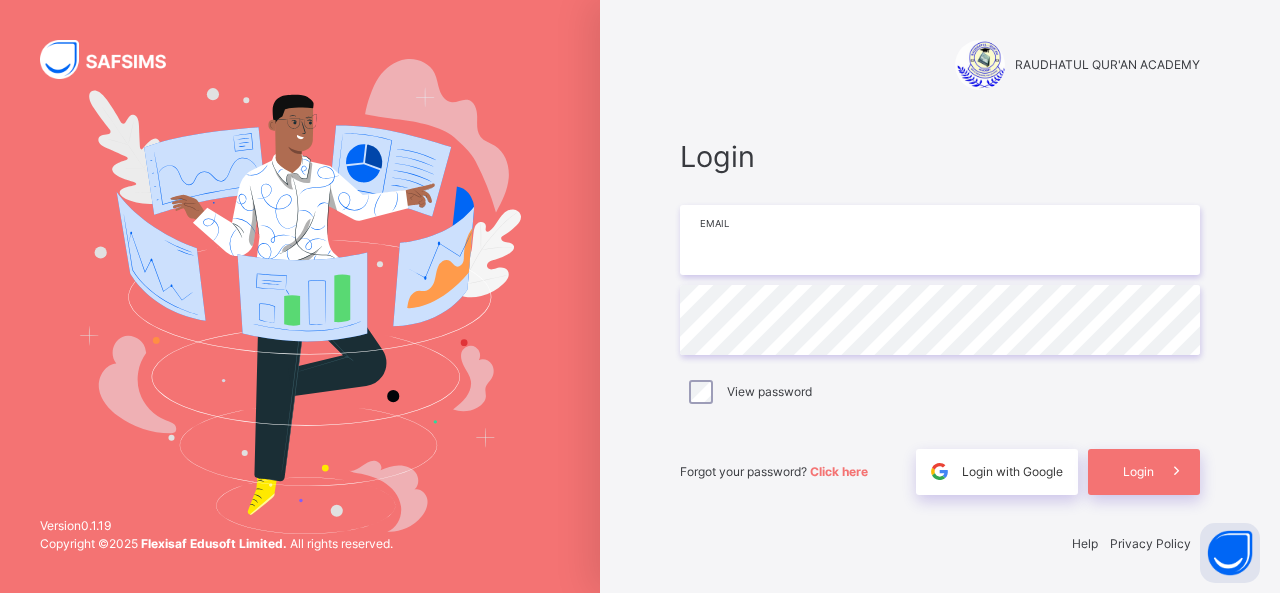 type on "**********" 